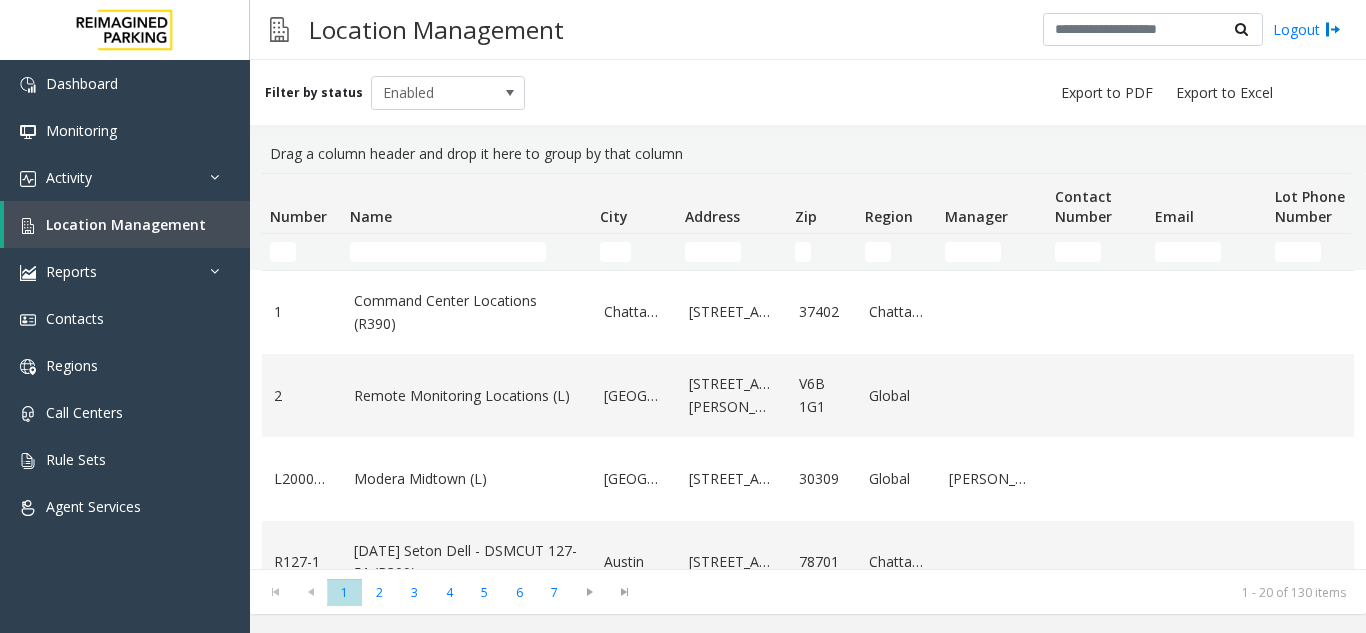 scroll, scrollTop: 0, scrollLeft: 0, axis: both 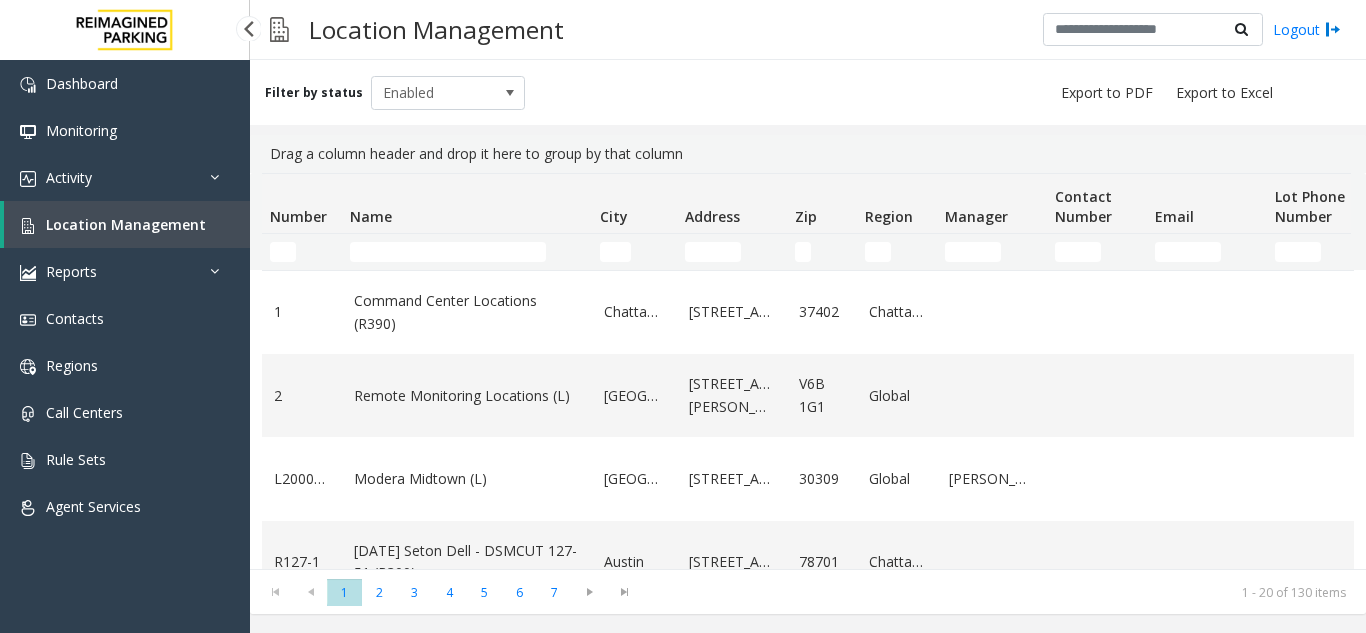 click on "Location Management" at bounding box center (126, 224) 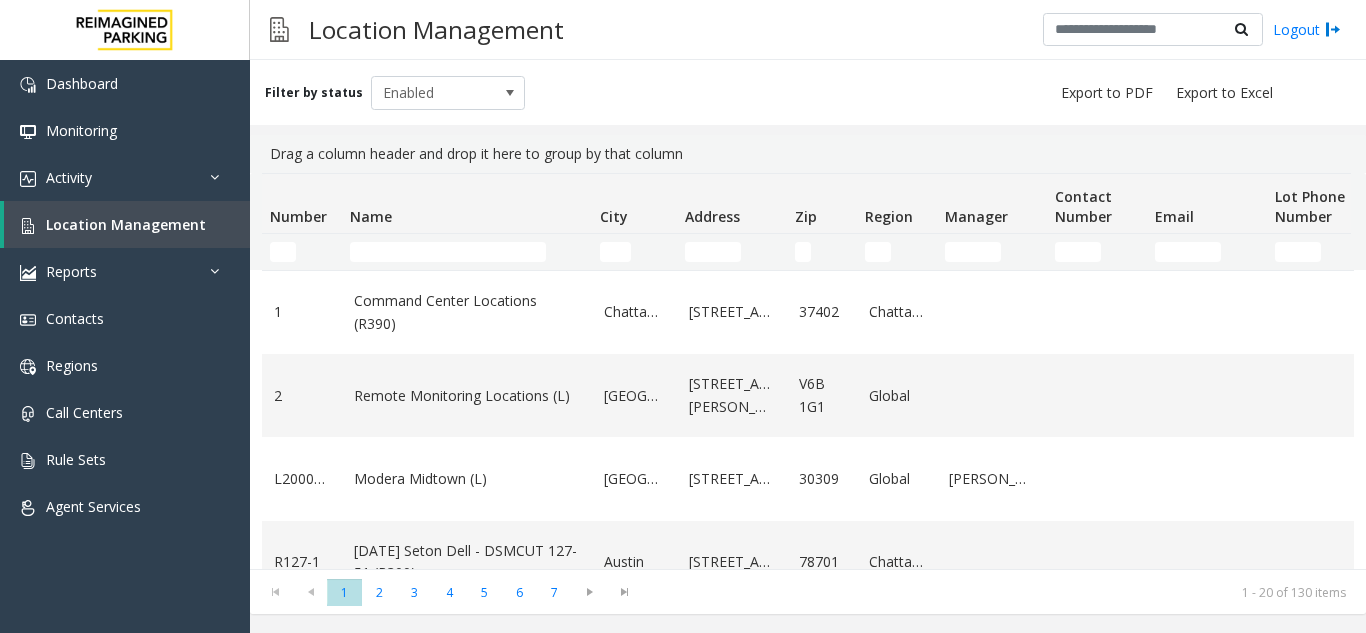 scroll, scrollTop: 0, scrollLeft: 0, axis: both 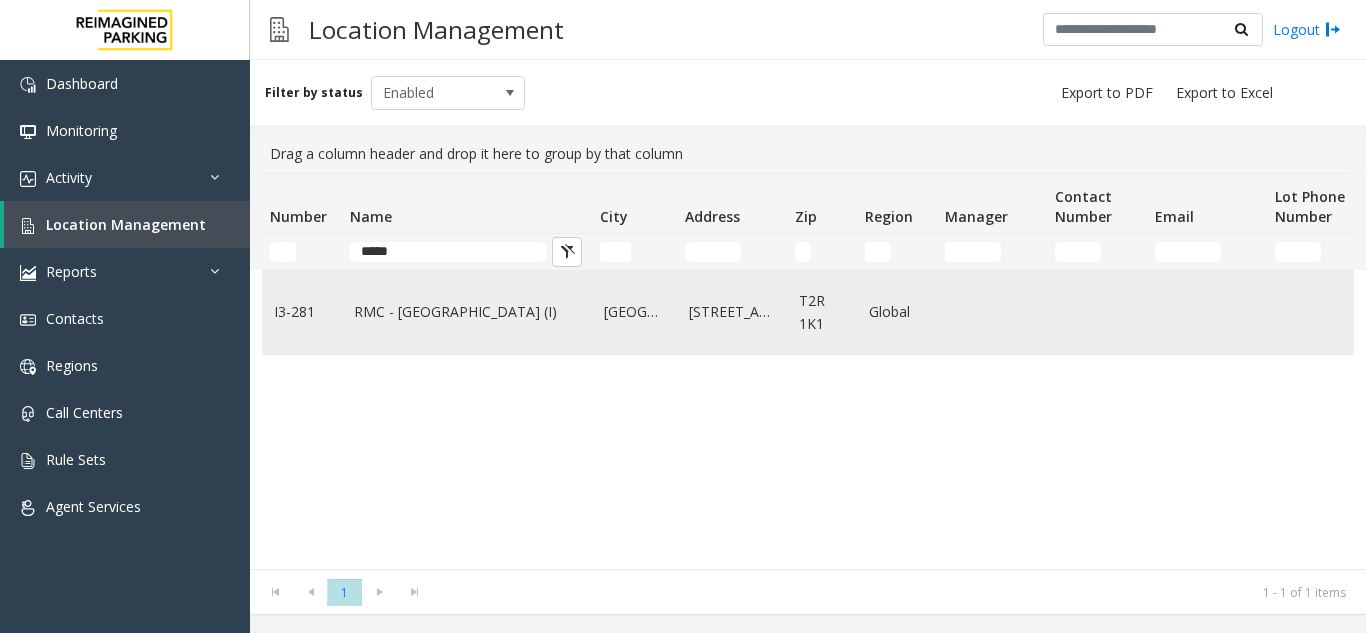 type on "*****" 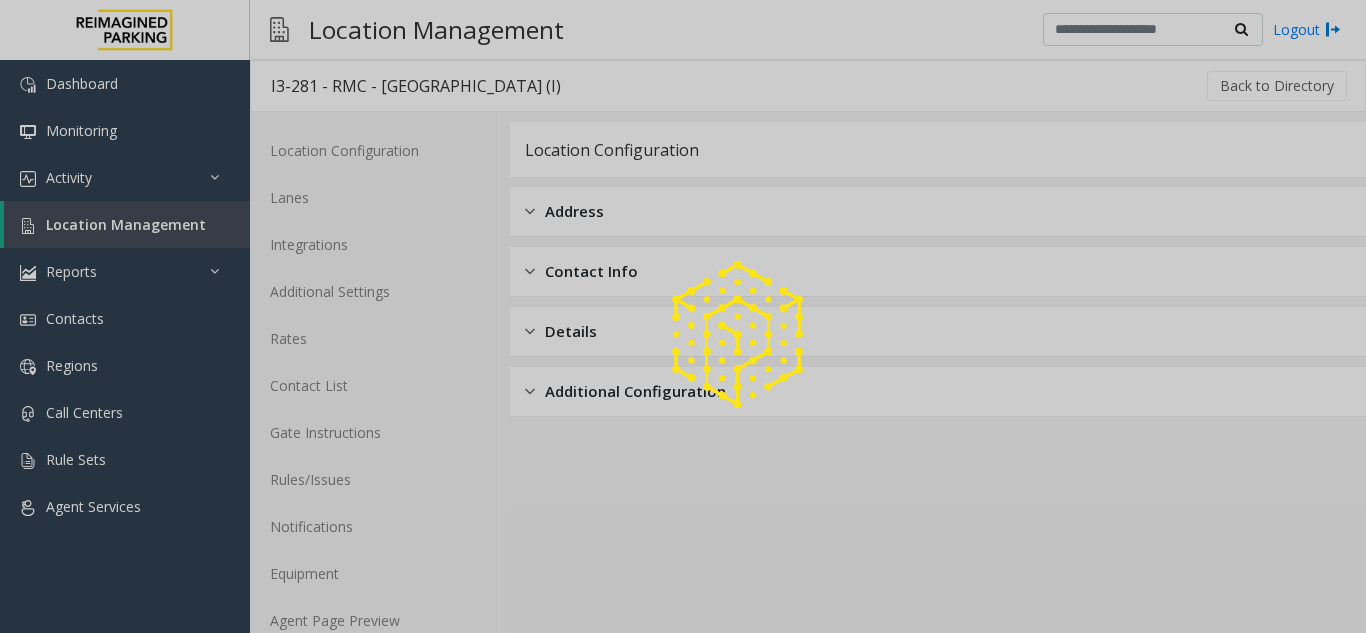 click 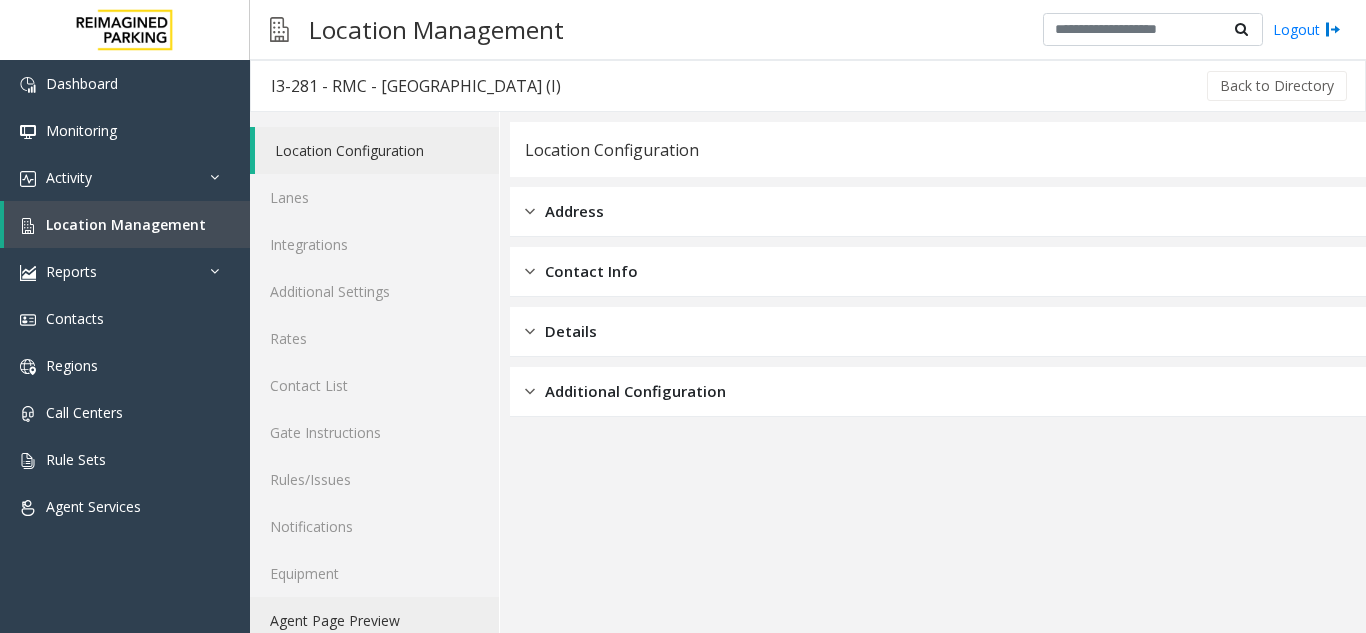 click on "Agent Page Preview" 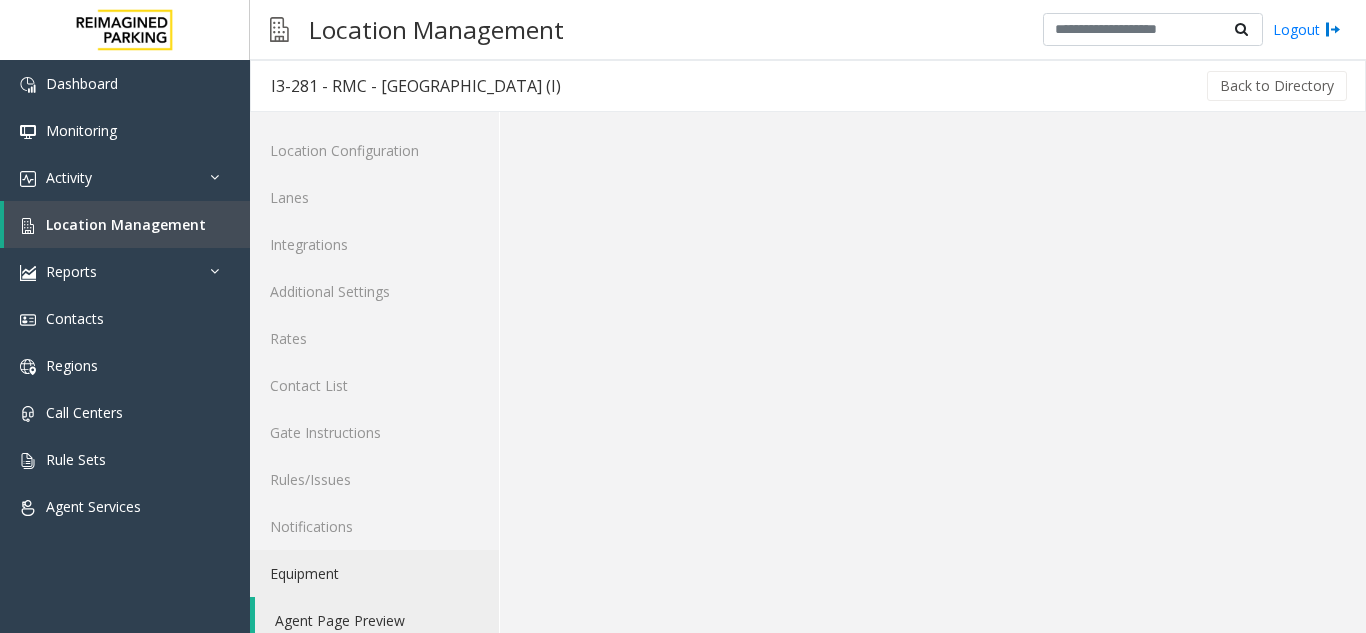 scroll, scrollTop: 26, scrollLeft: 0, axis: vertical 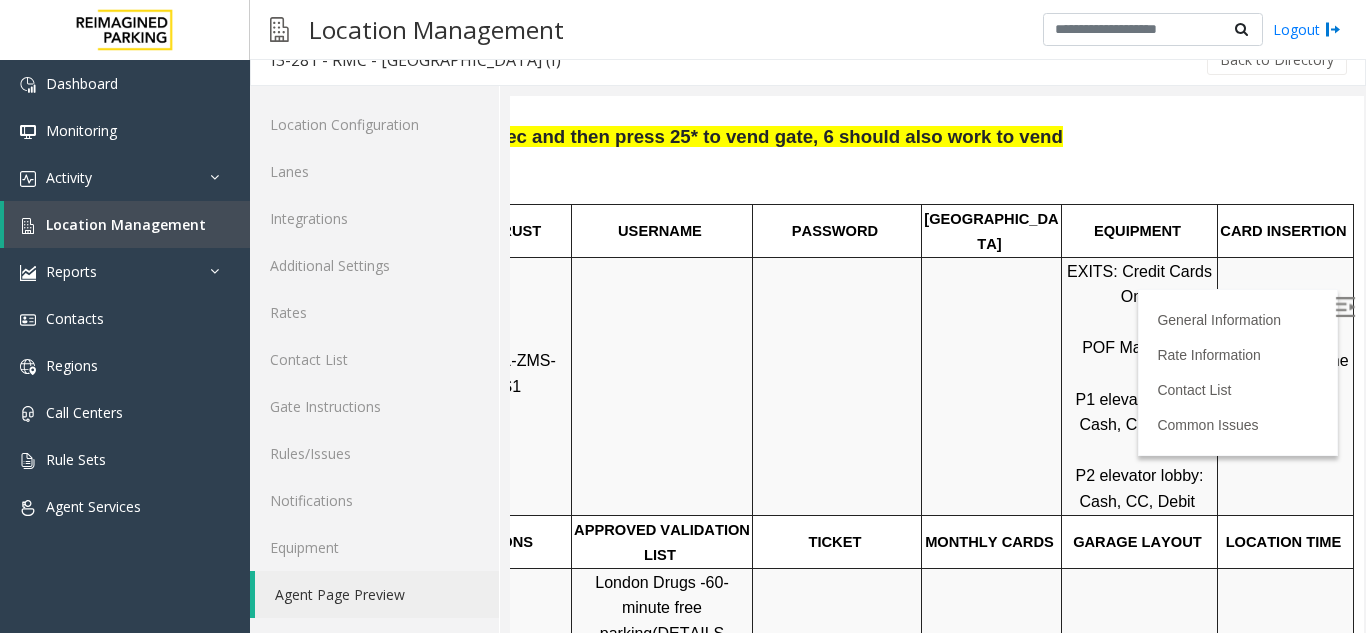 click at bounding box center (1345, 307) 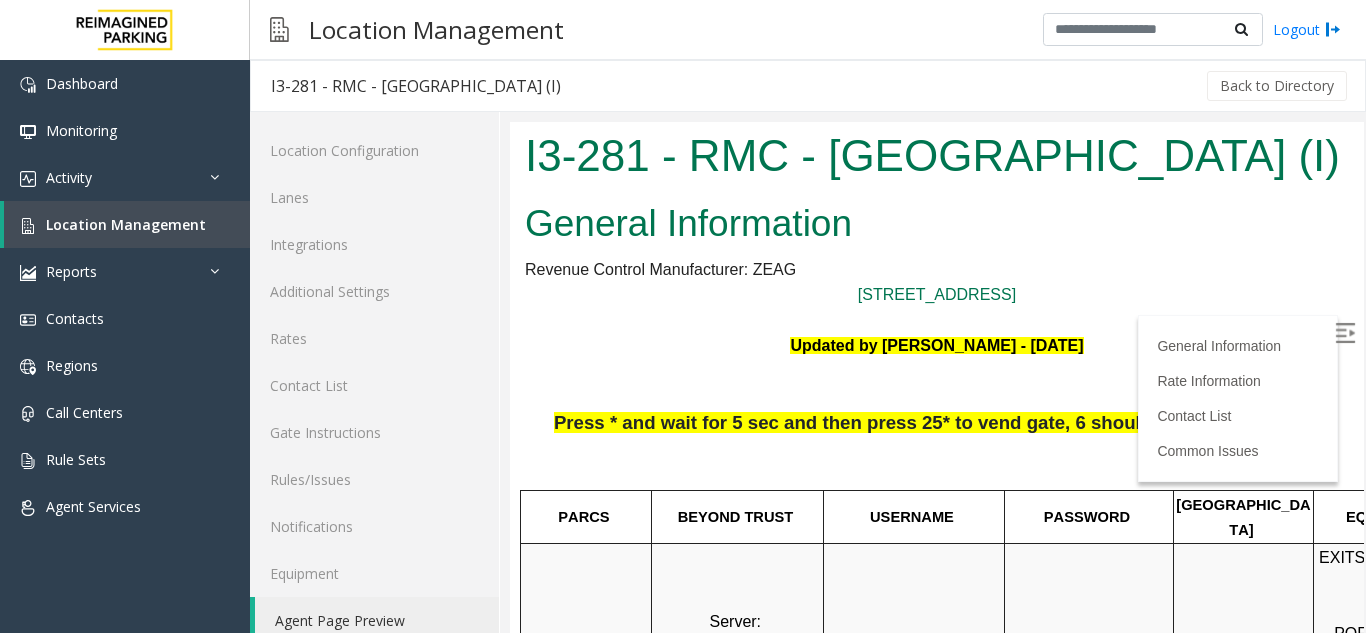 scroll, scrollTop: 260, scrollLeft: 282, axis: both 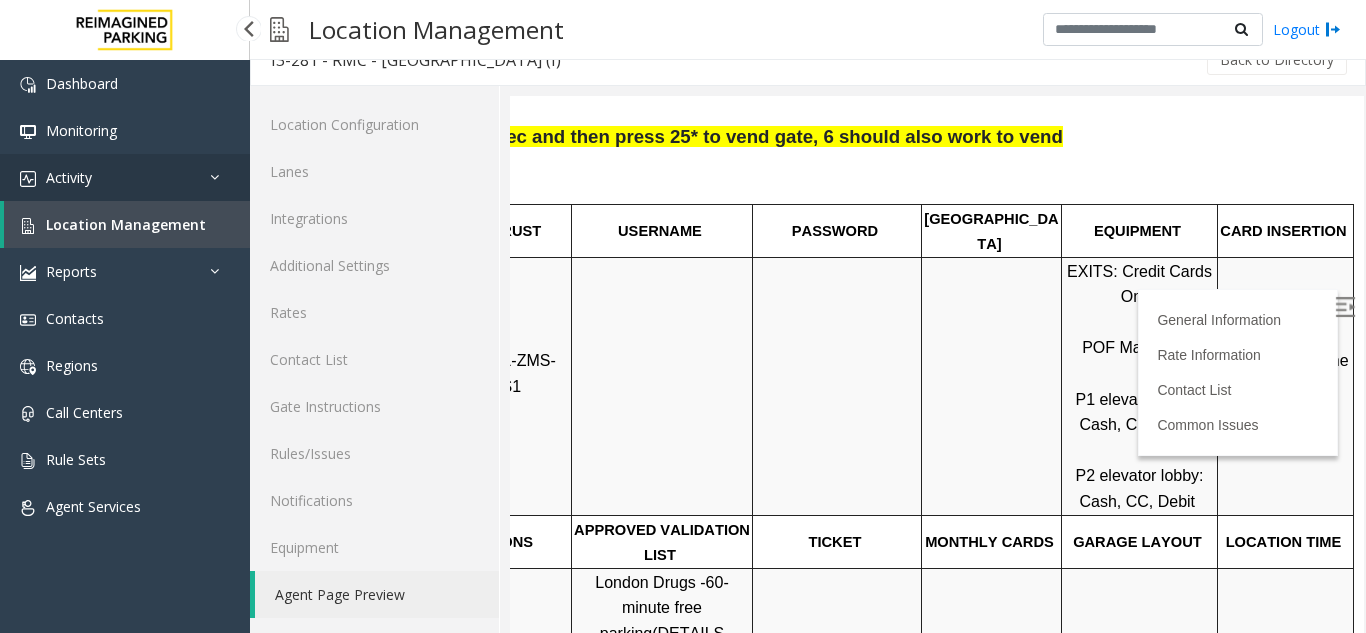 click on "Activity" at bounding box center [125, 177] 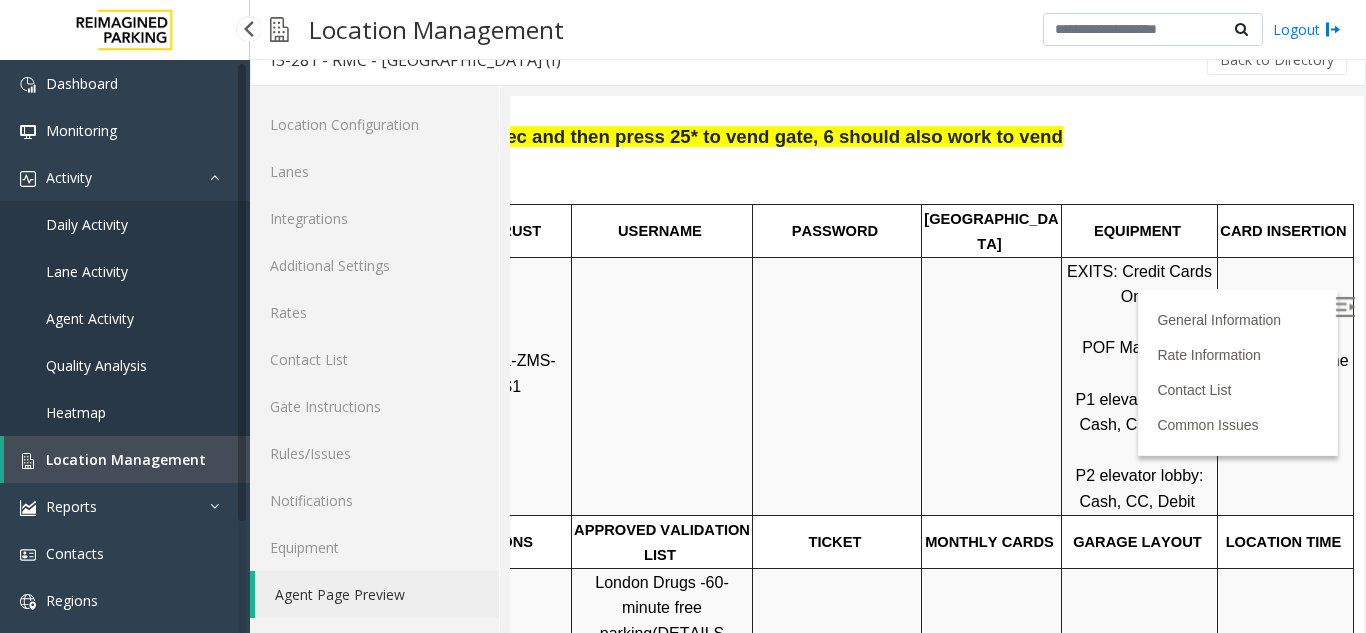click on "Quality Analysis" at bounding box center (125, 365) 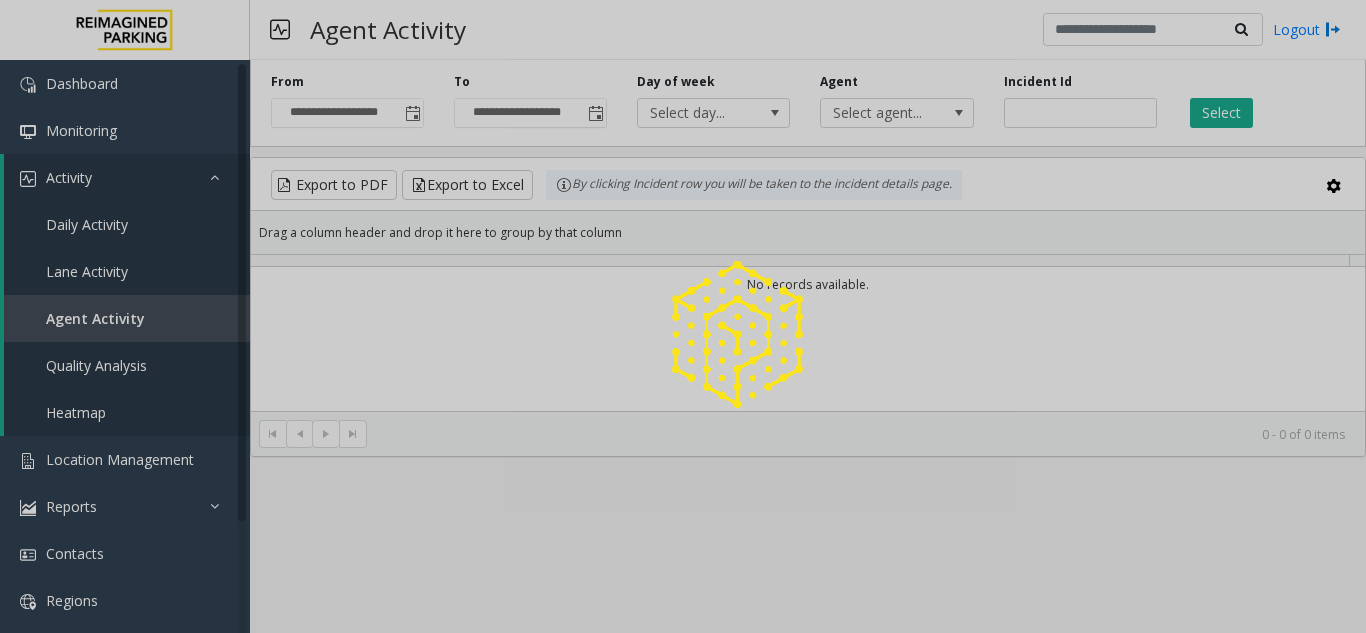 scroll, scrollTop: 0, scrollLeft: 0, axis: both 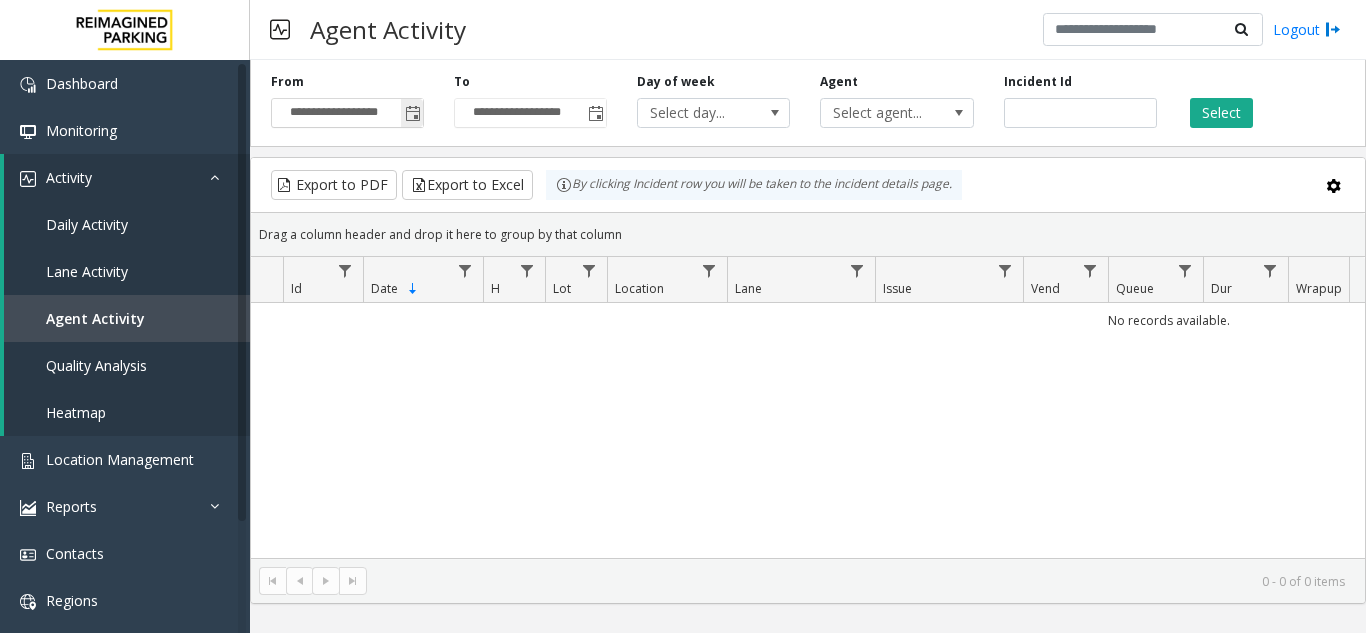 click 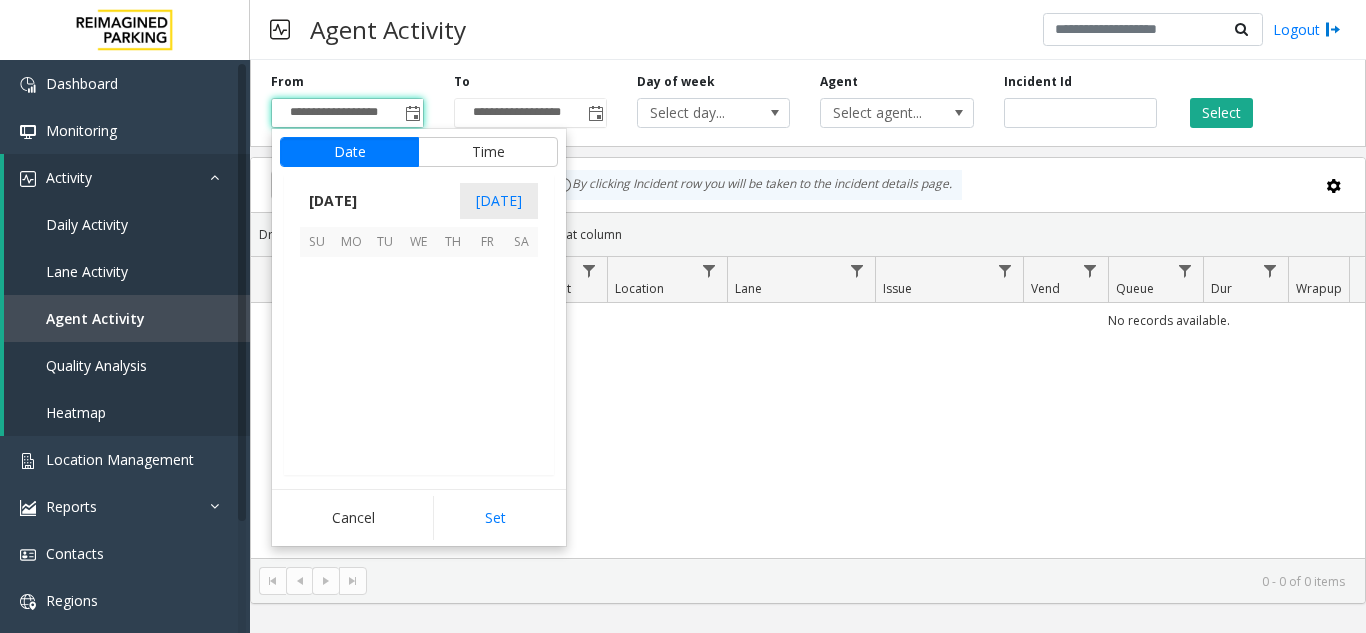 scroll, scrollTop: 358428, scrollLeft: 0, axis: vertical 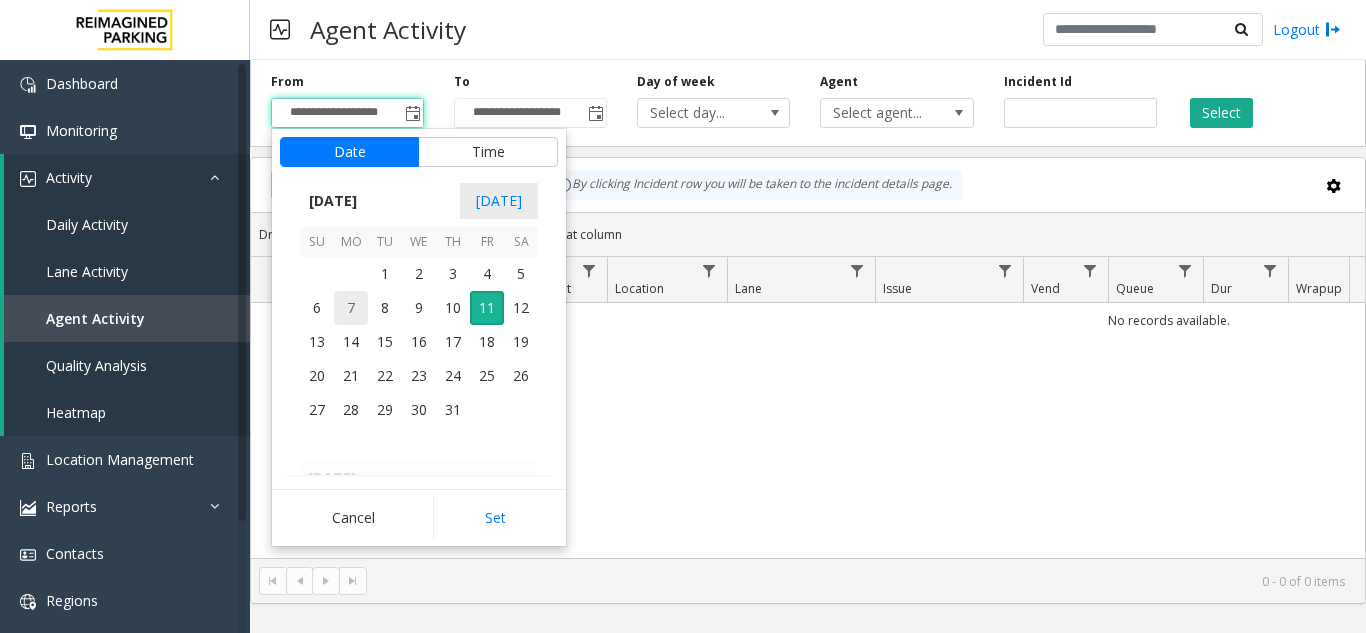 click on "7" at bounding box center (351, 308) 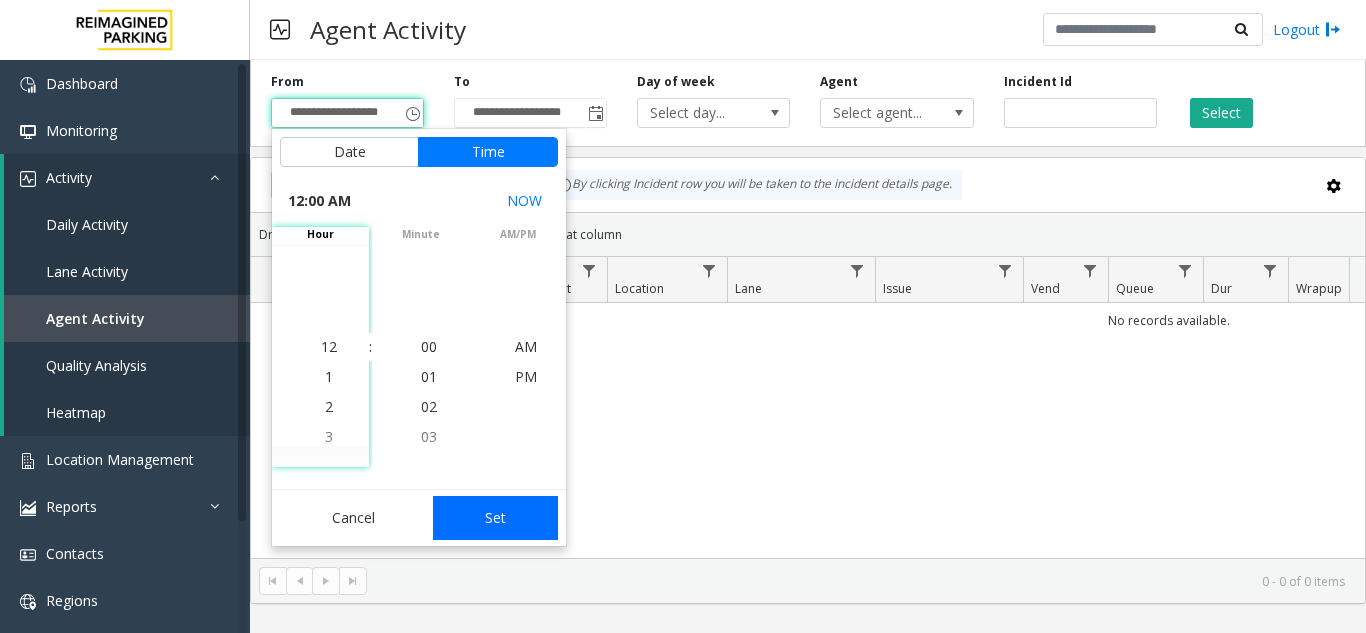 click on "Set" 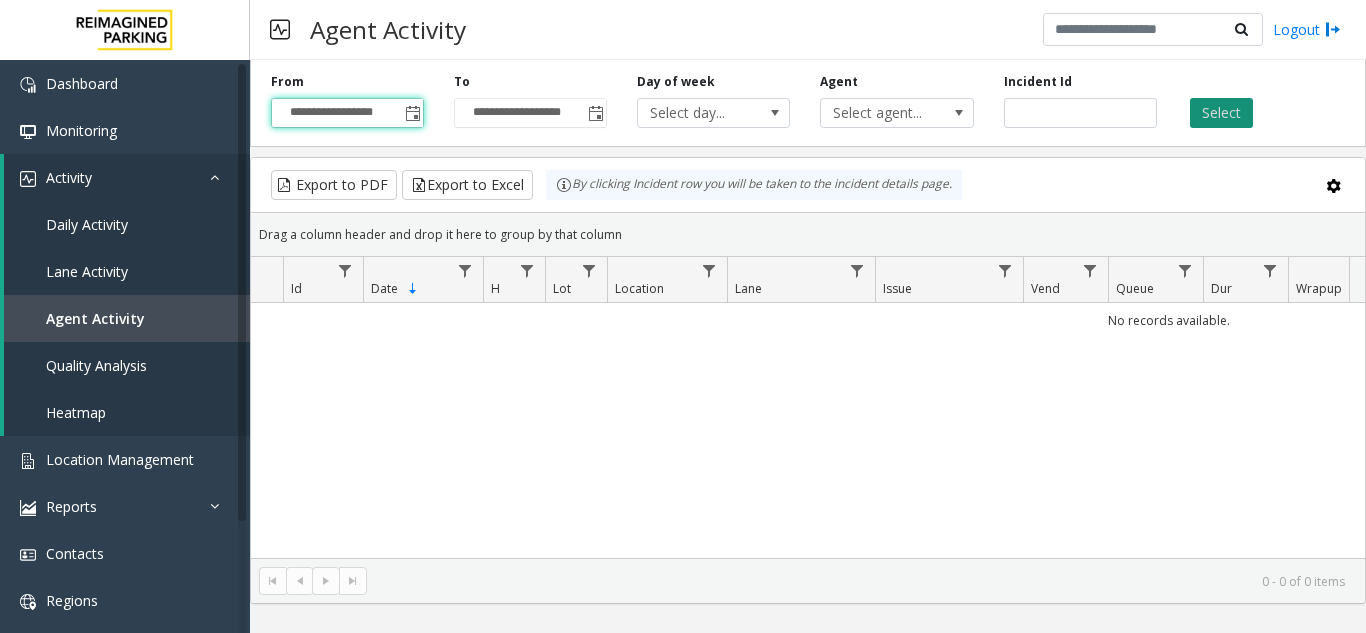click on "Select" 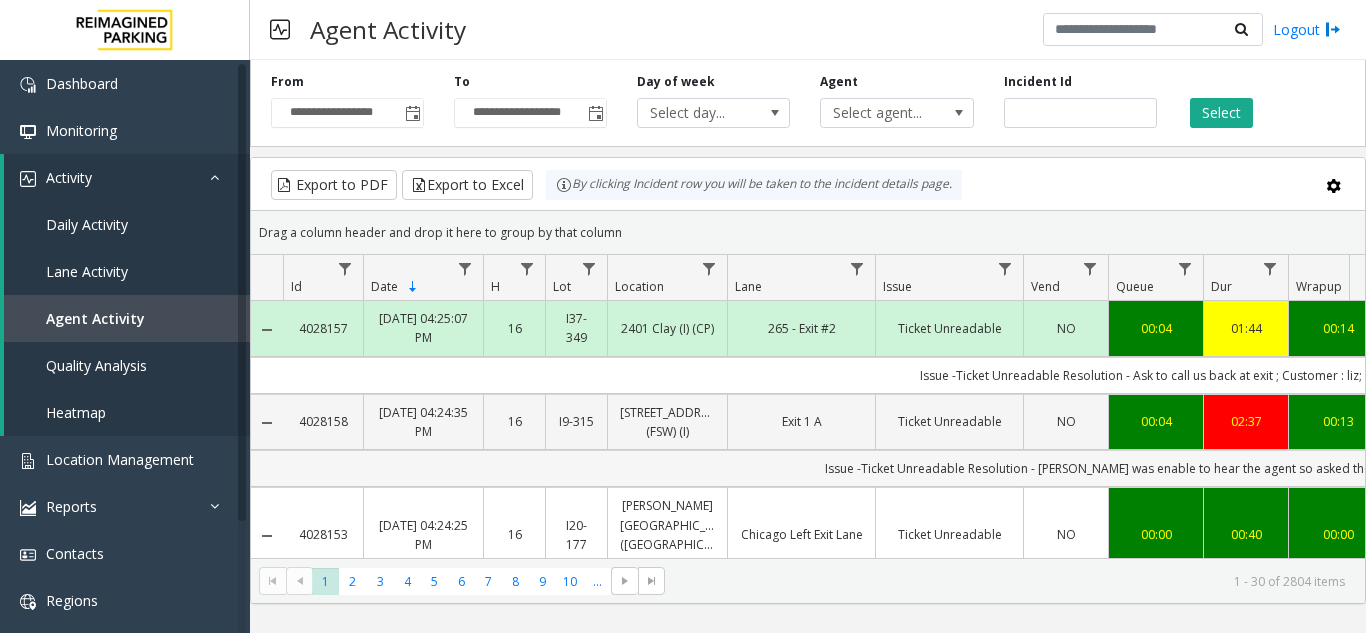click on "Issue -Ticket Unreadable
Resolution - [PERSON_NAME] was enable to hear the agent so asked them to call back.
; Ticket : 184608" 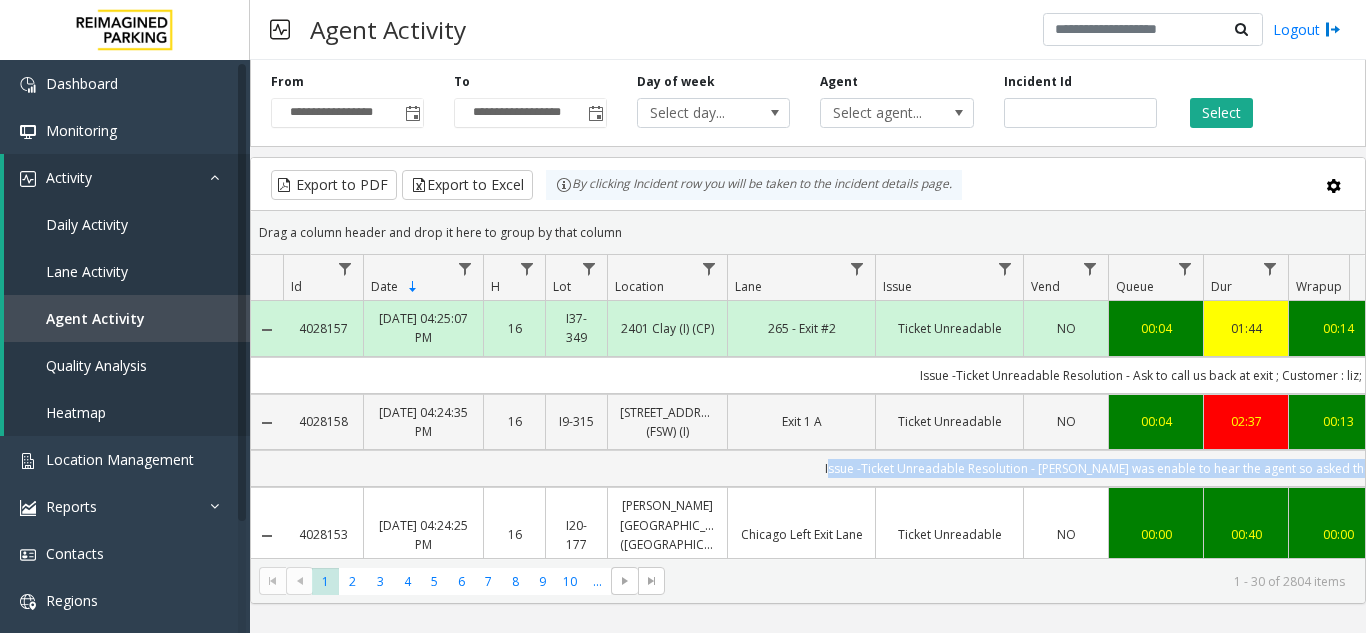 scroll, scrollTop: 0, scrollLeft: 551, axis: horizontal 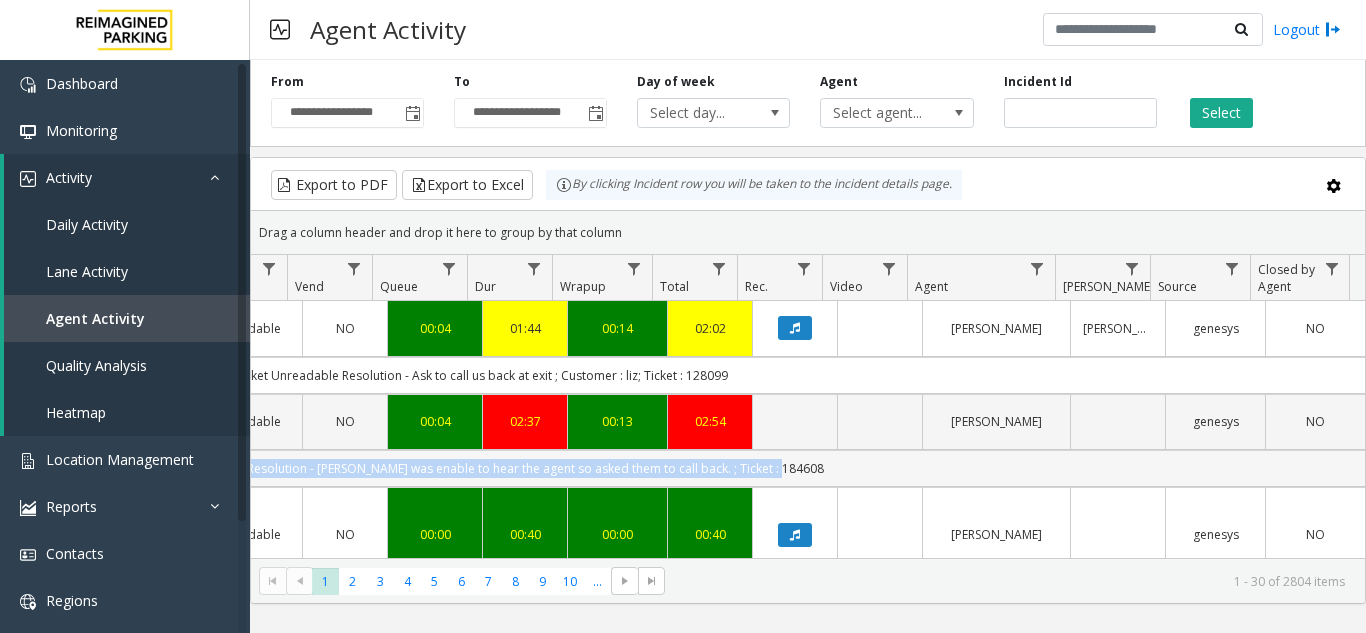 drag, startPoint x: 771, startPoint y: 475, endPoint x: 867, endPoint y: 468, distance: 96.25487 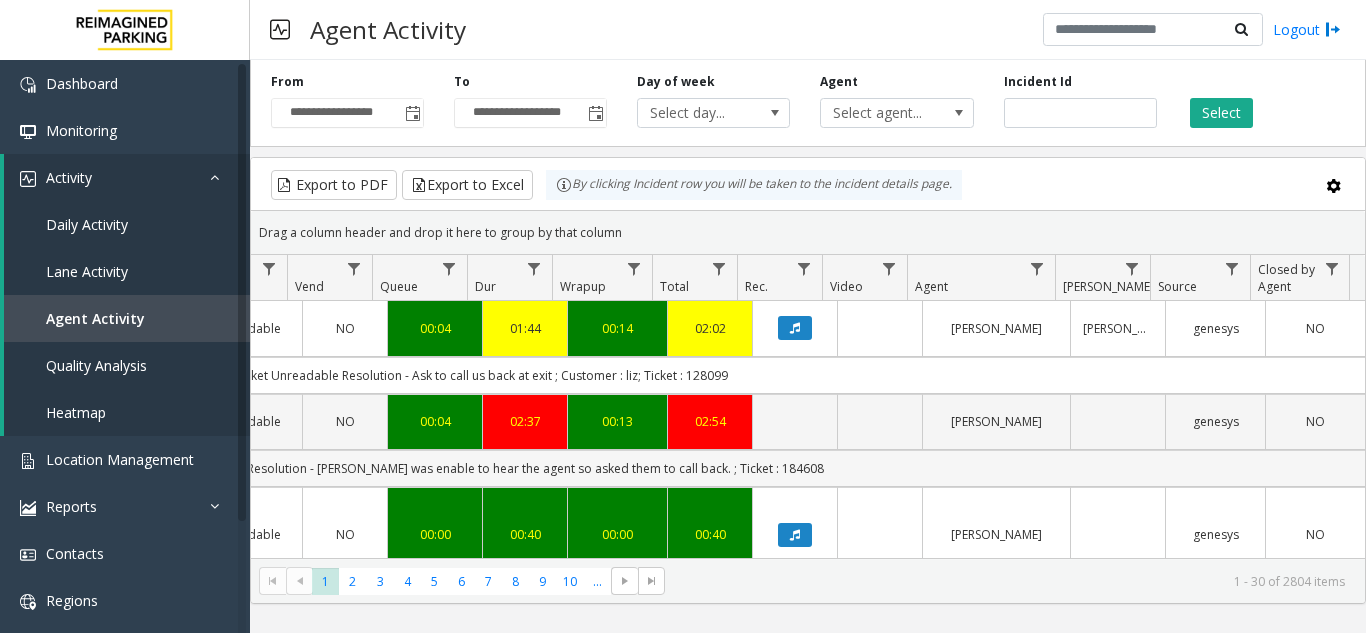 click on "Issue -Ticket Unreadable
Resolution - [PERSON_NAME] was enable to hear the agent so asked them to call back.
; Ticket : 184608" 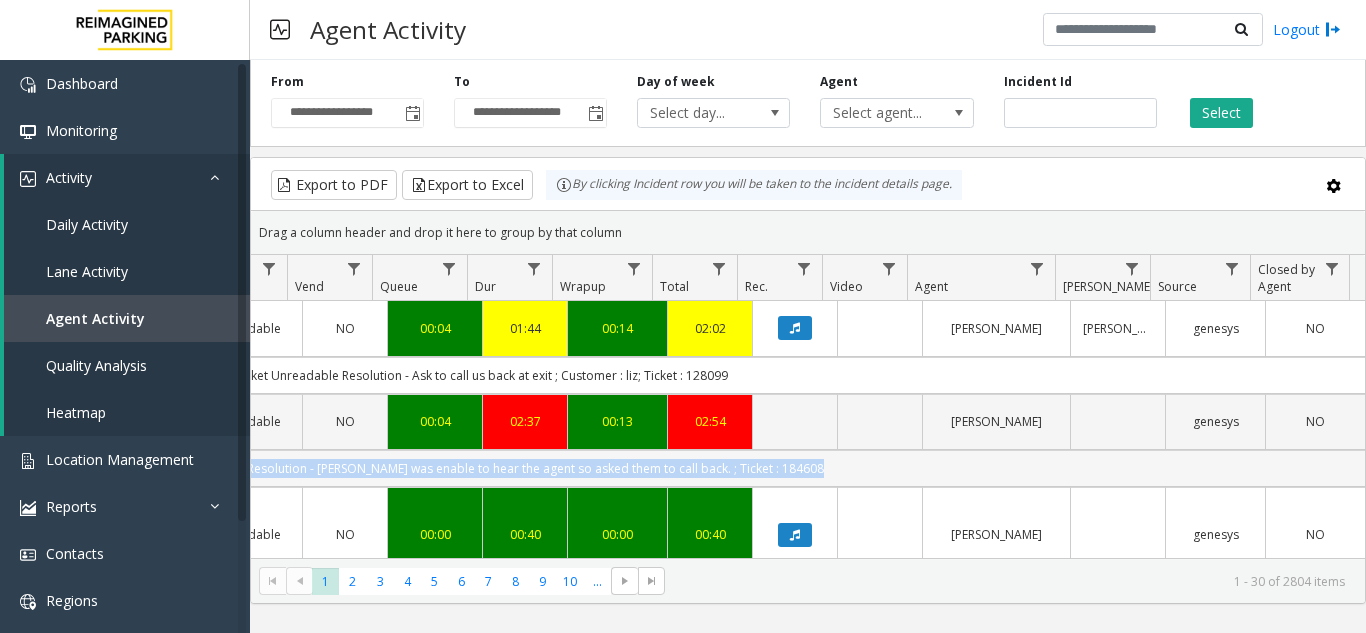 click on "Issue -Ticket Unreadable
Resolution - [PERSON_NAME] was enable to hear the agent so asked them to call back.
; Ticket : 184608" 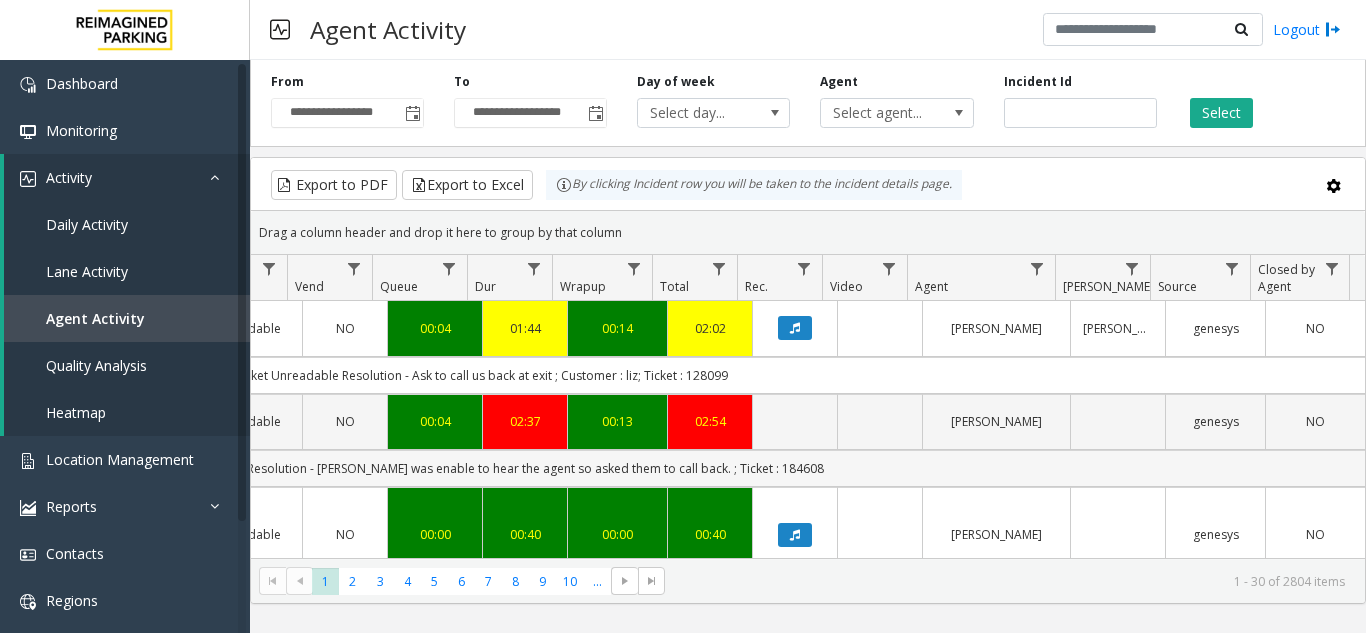 scroll, scrollTop: 0, scrollLeft: 715, axis: horizontal 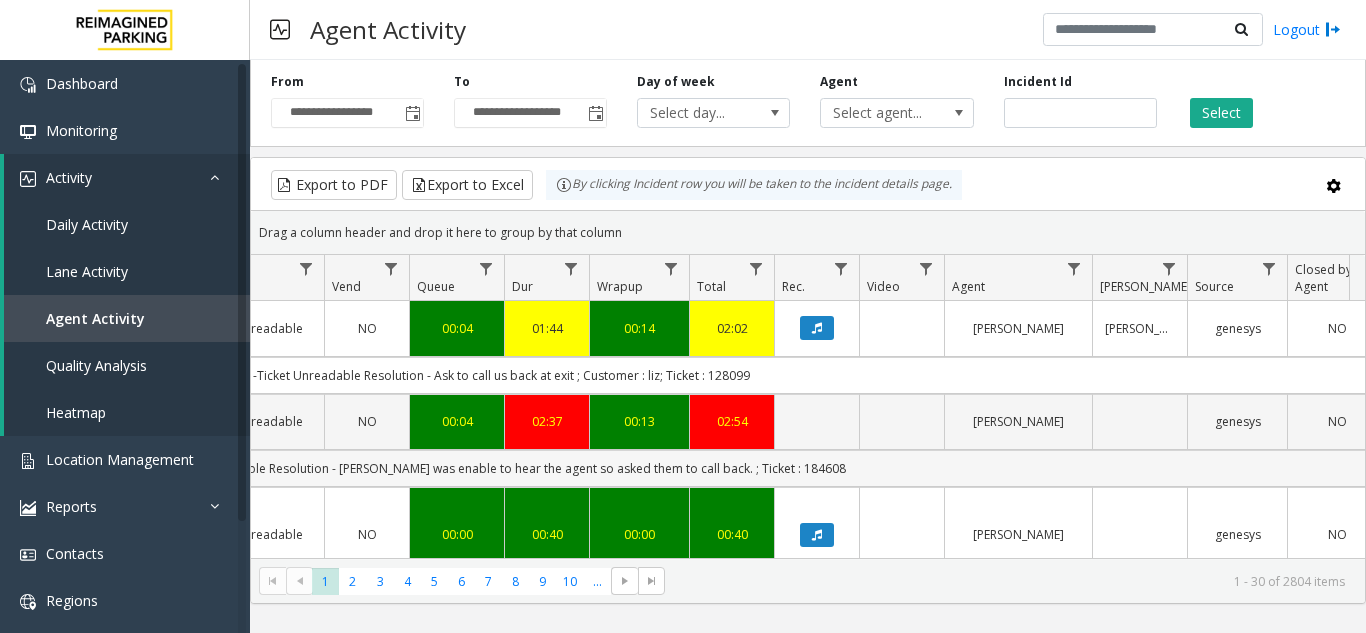 click on "Issue -Ticket Unreadable
Resolution - [PERSON_NAME] was enable to hear the agent so asked them to call back.
; Ticket : 184608" 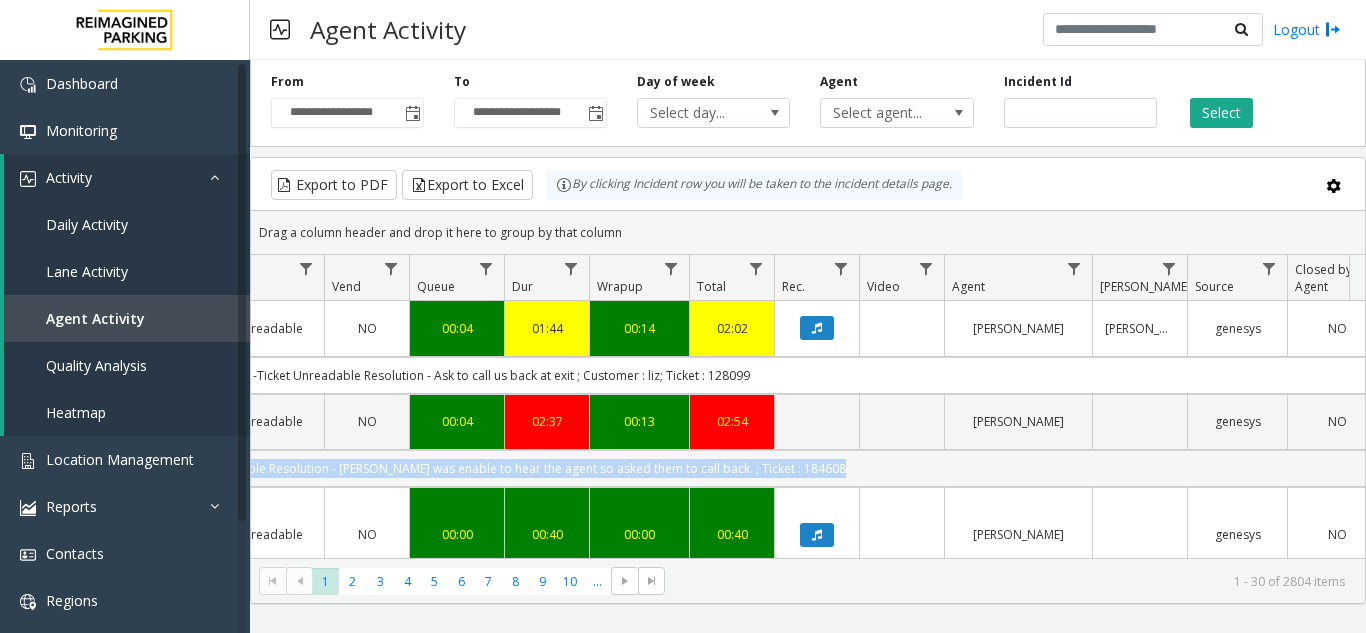 click on "Issue -Ticket Unreadable
Resolution - [PERSON_NAME] was enable to hear the agent so asked them to call back.
; Ticket : 184608" 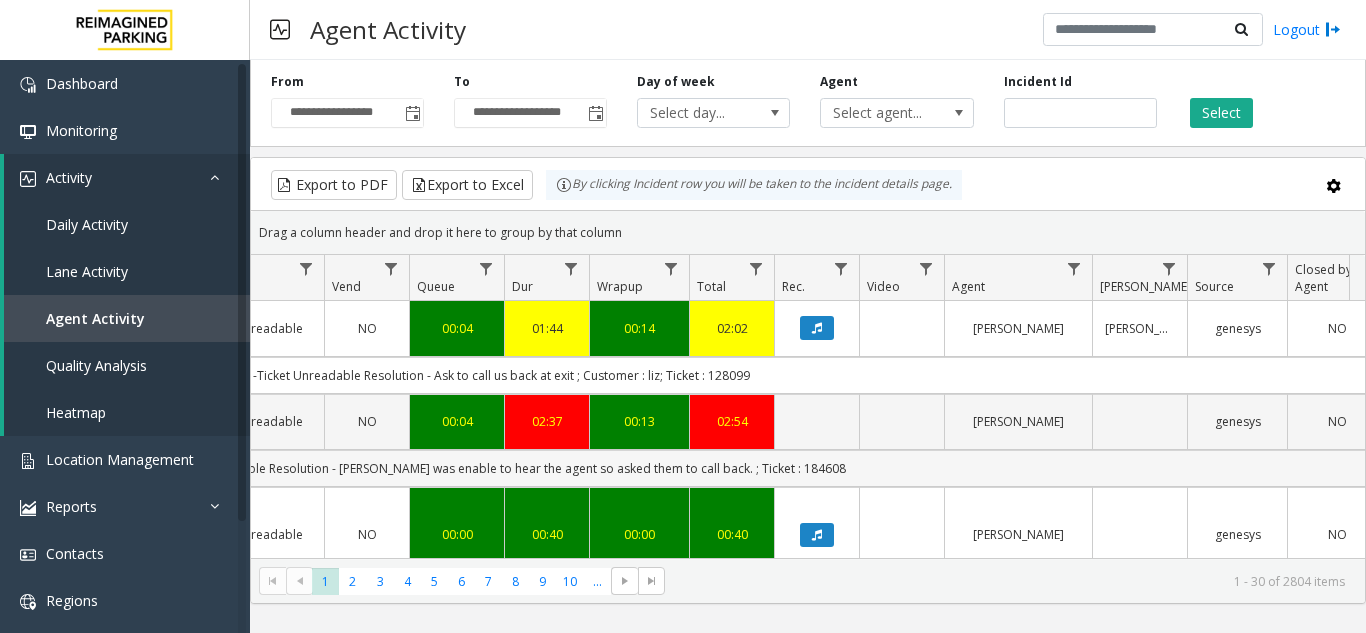 scroll, scrollTop: 0, scrollLeft: 638, axis: horizontal 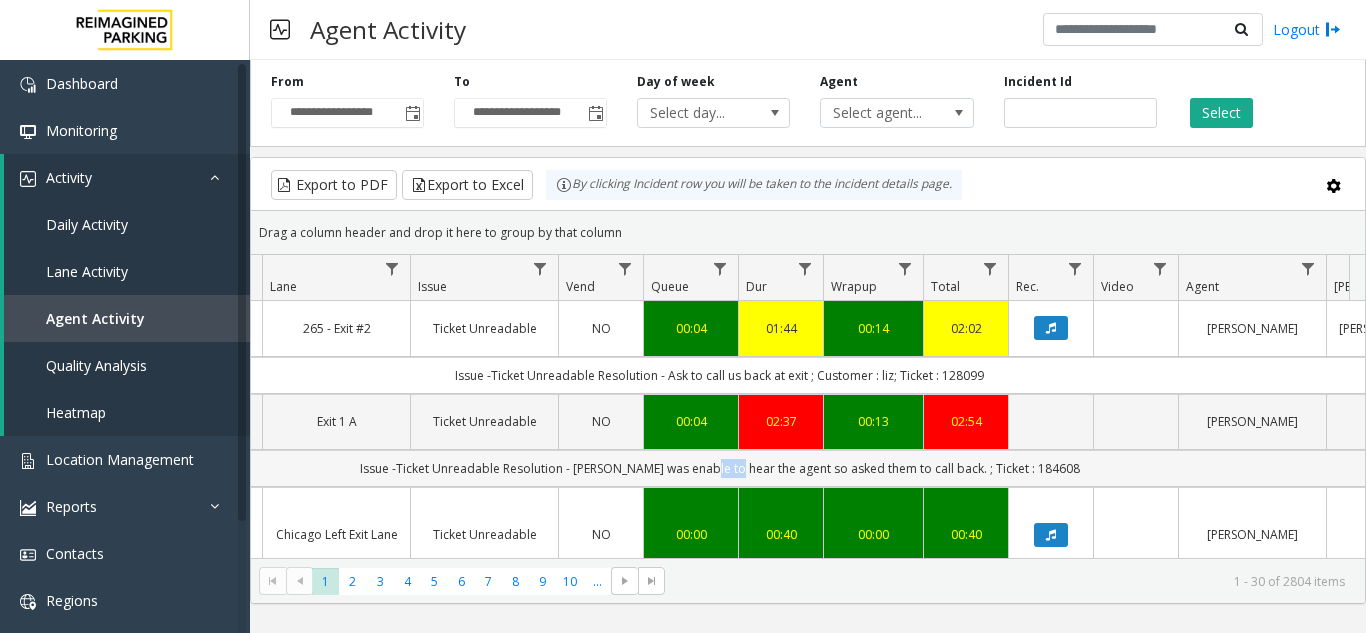 click on "Issue -Ticket Unreadable
Resolution - [PERSON_NAME] was enable to hear the agent so asked them to call back.
; Ticket : 184608" 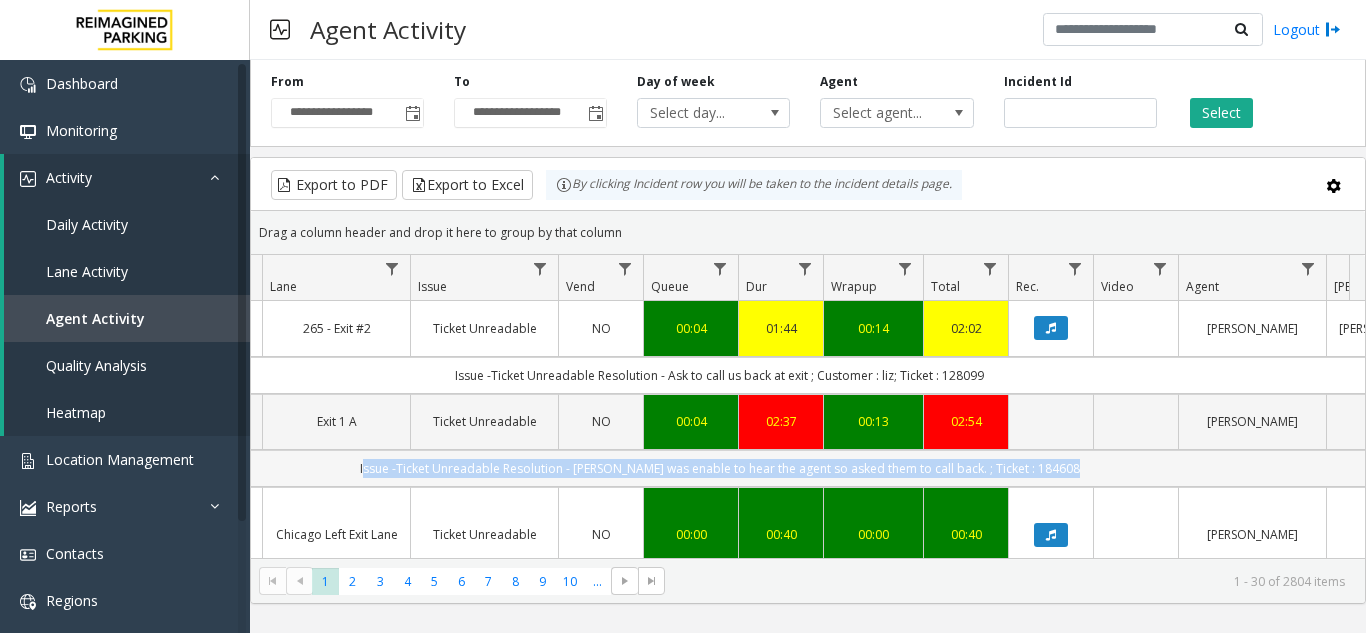 drag, startPoint x: 743, startPoint y: 466, endPoint x: 875, endPoint y: 461, distance: 132.09467 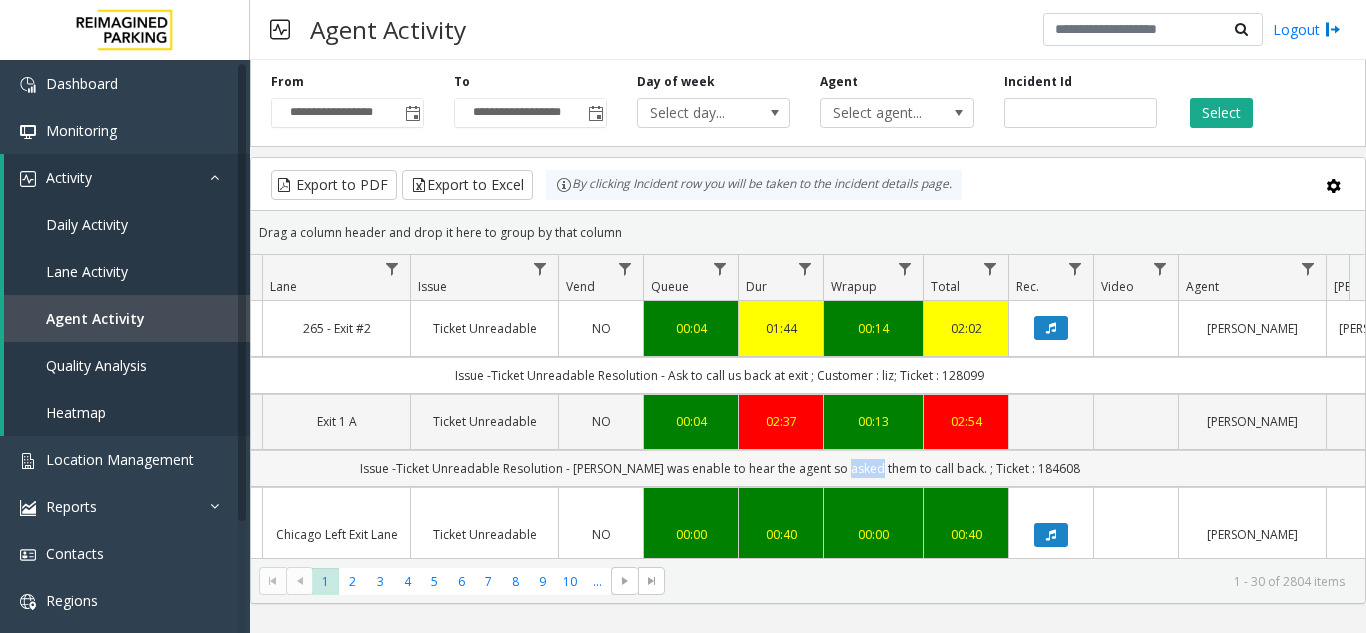 click on "Issue -Ticket Unreadable
Resolution - [PERSON_NAME] was enable to hear the agent so asked them to call back.
; Ticket : 184608" 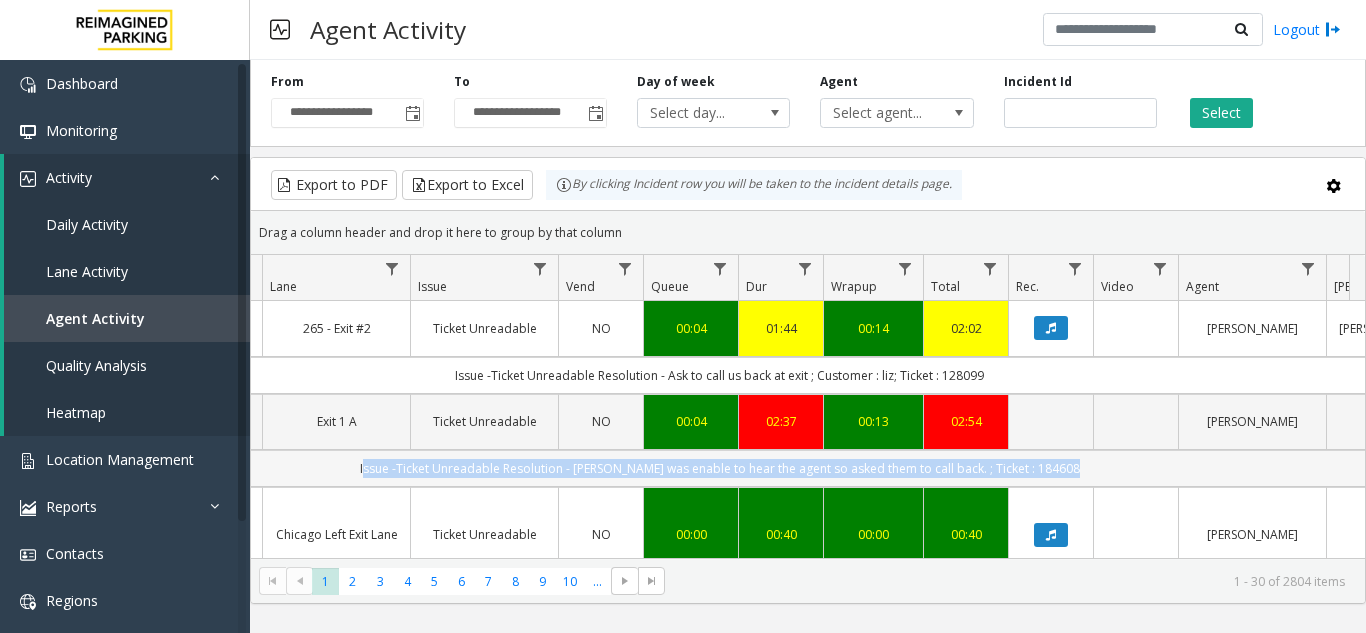 click on "Issue -Ticket Unreadable
Resolution - [PERSON_NAME] was enable to hear the agent so asked them to call back.
; Ticket : 184608" 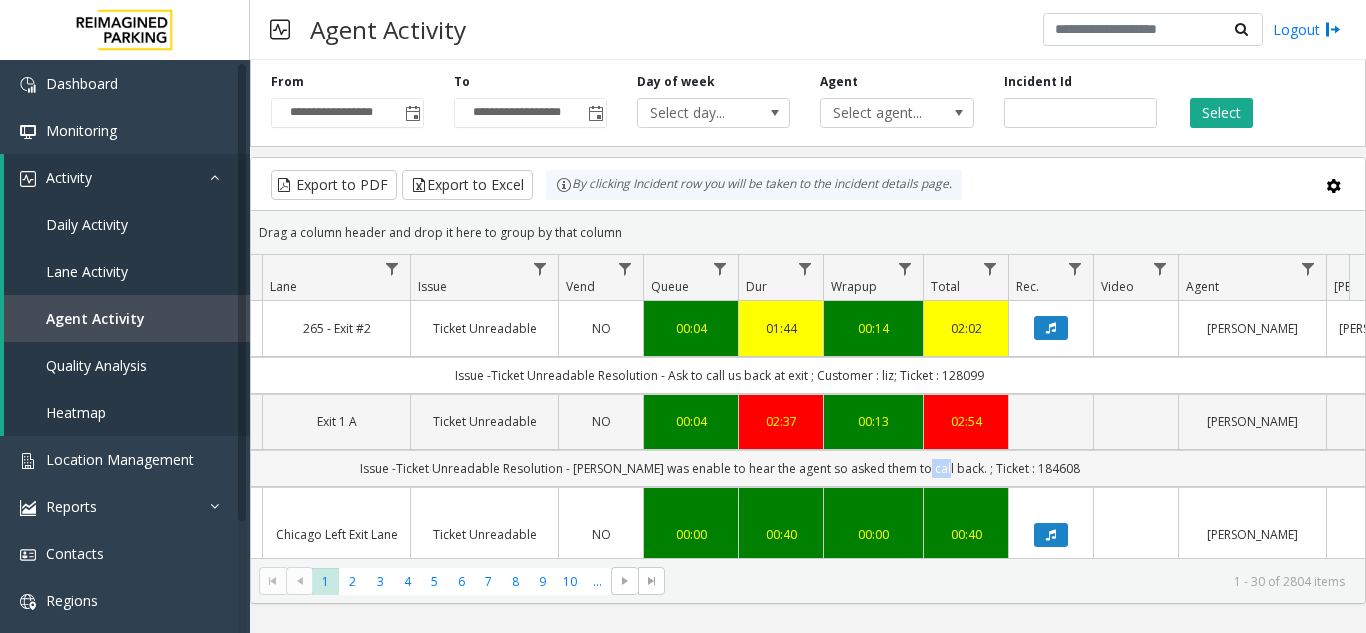 click on "Issue -Ticket Unreadable
Resolution - [PERSON_NAME] was enable to hear the agent so asked them to call back.
; Ticket : 184608" 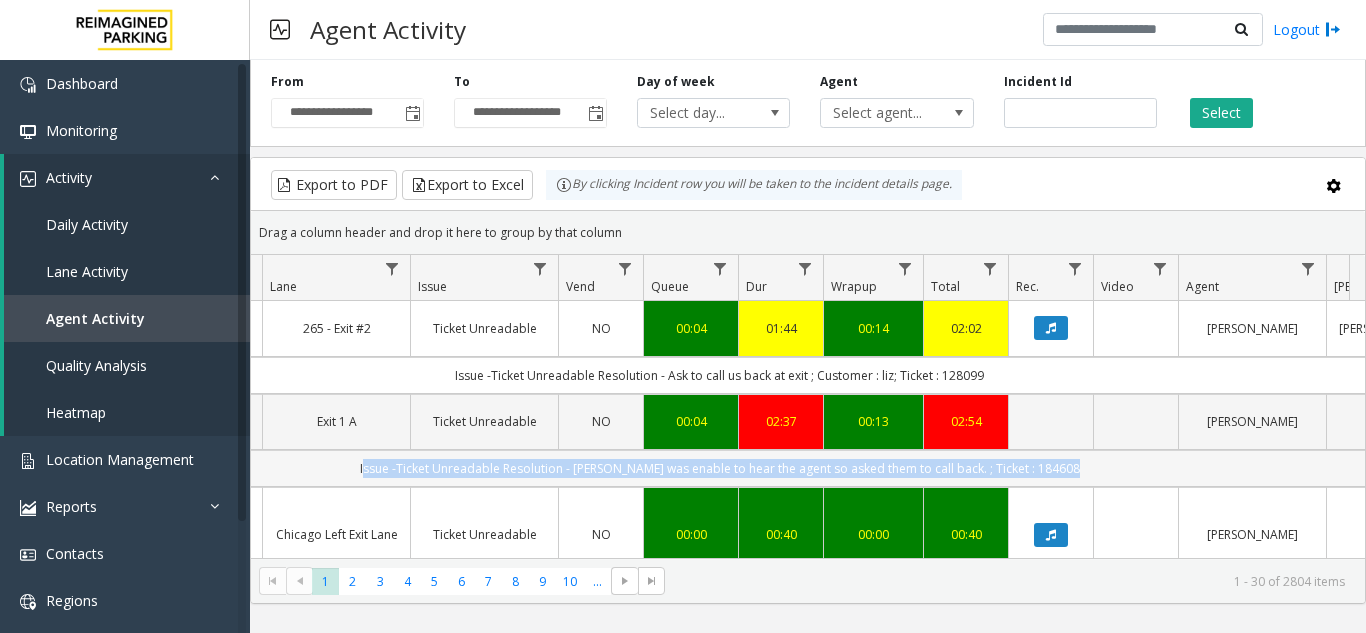 drag, startPoint x: 945, startPoint y: 461, endPoint x: 1064, endPoint y: 459, distance: 119.01681 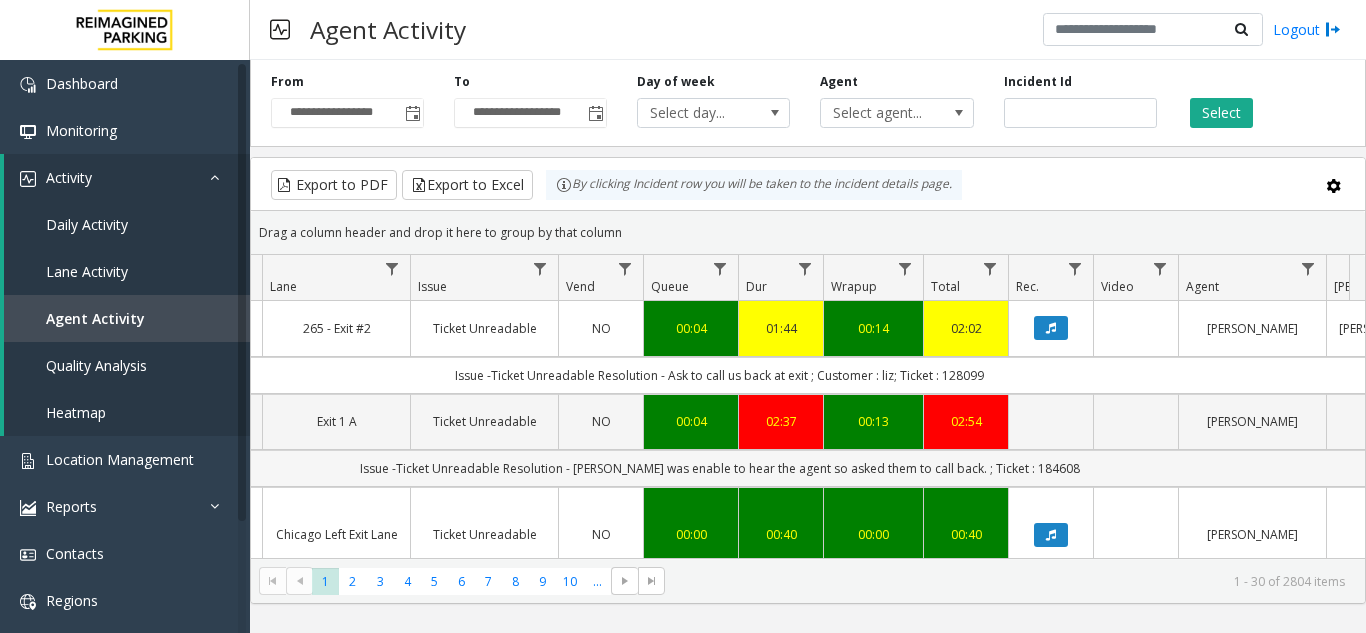 click on "Issue -Ticket Unreadable
Resolution - [PERSON_NAME] was enable to hear the agent so asked them to call back.
; Ticket : 184608" 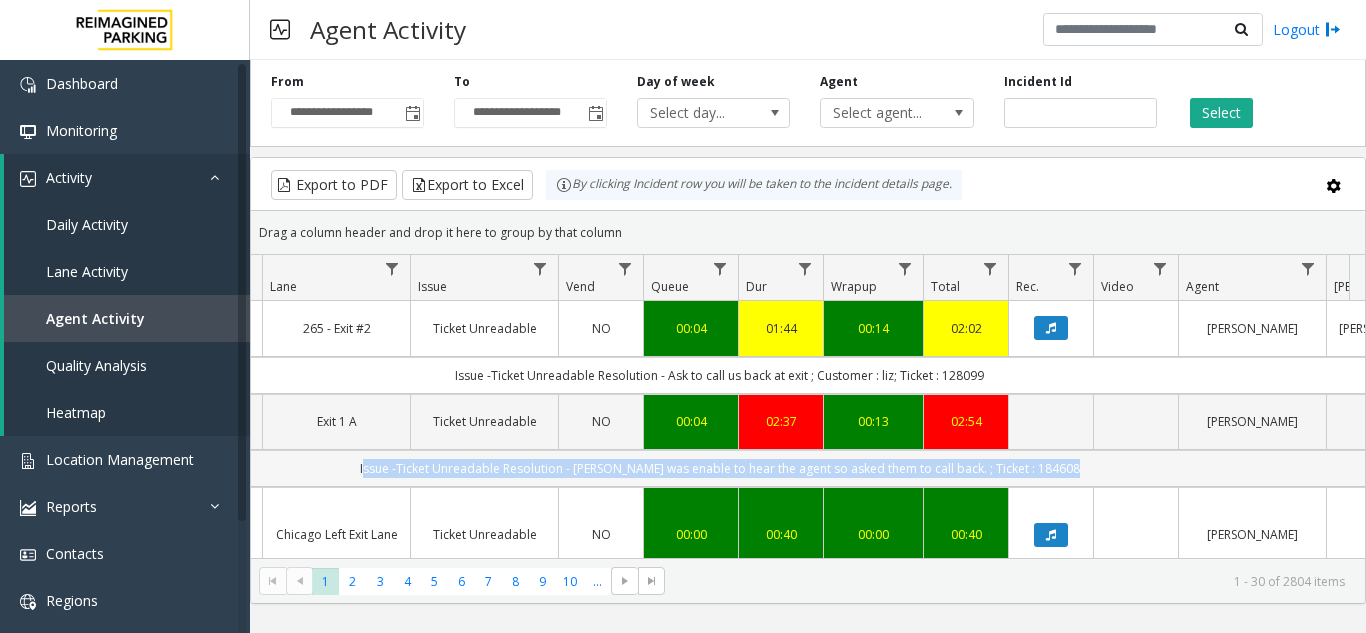 click on "Issue -Ticket Unreadable
Resolution - [PERSON_NAME] was enable to hear the agent so asked them to call back.
; Ticket : 184608" 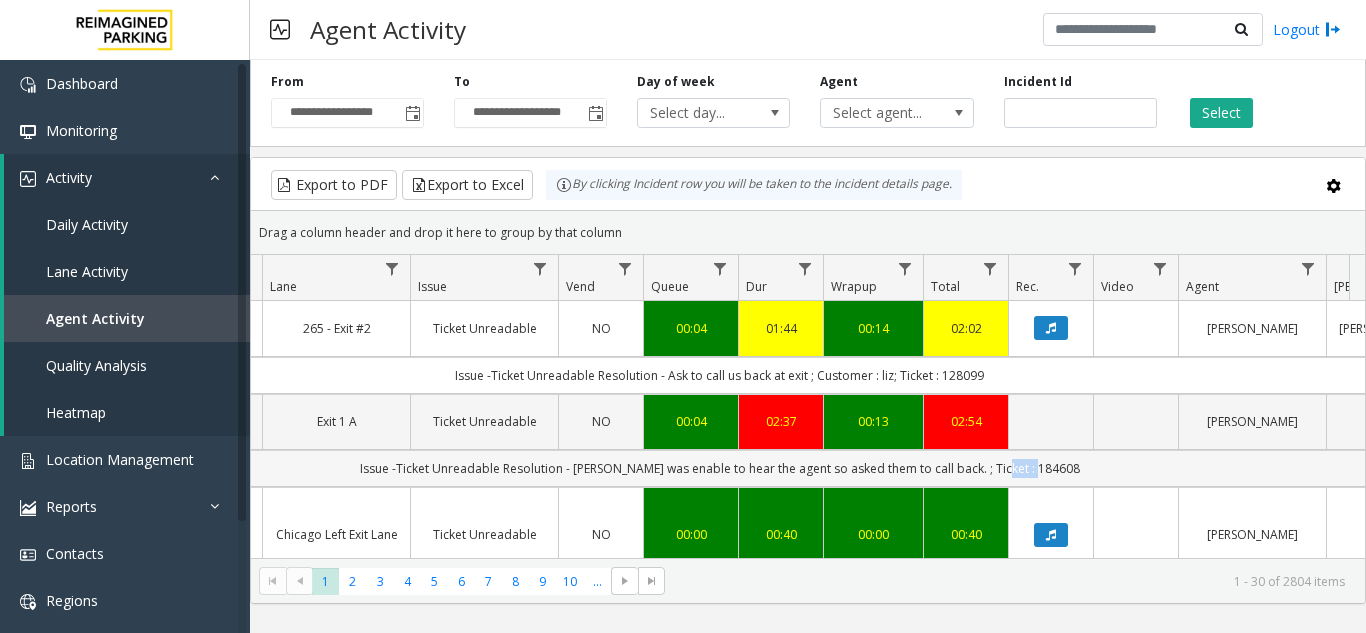 click on "Issue -Ticket Unreadable
Resolution - [PERSON_NAME] was enable to hear the agent so asked them to call back.
; Ticket : 184608" 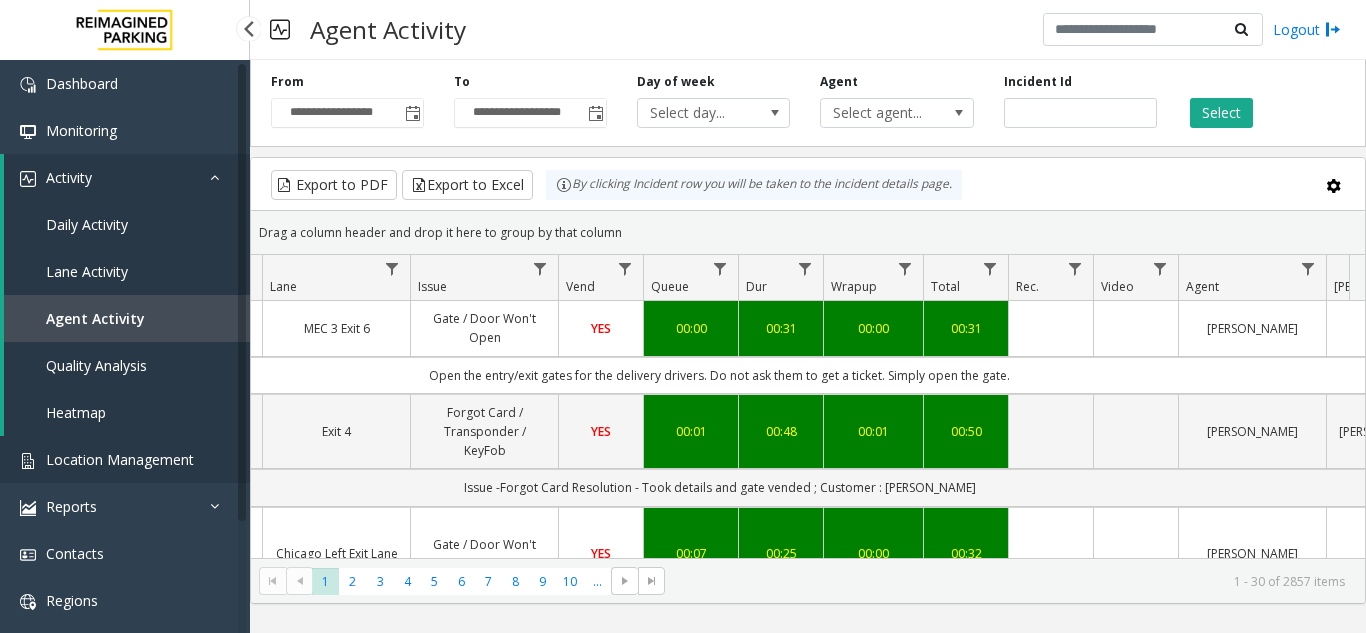 click on "Location Management" at bounding box center (120, 459) 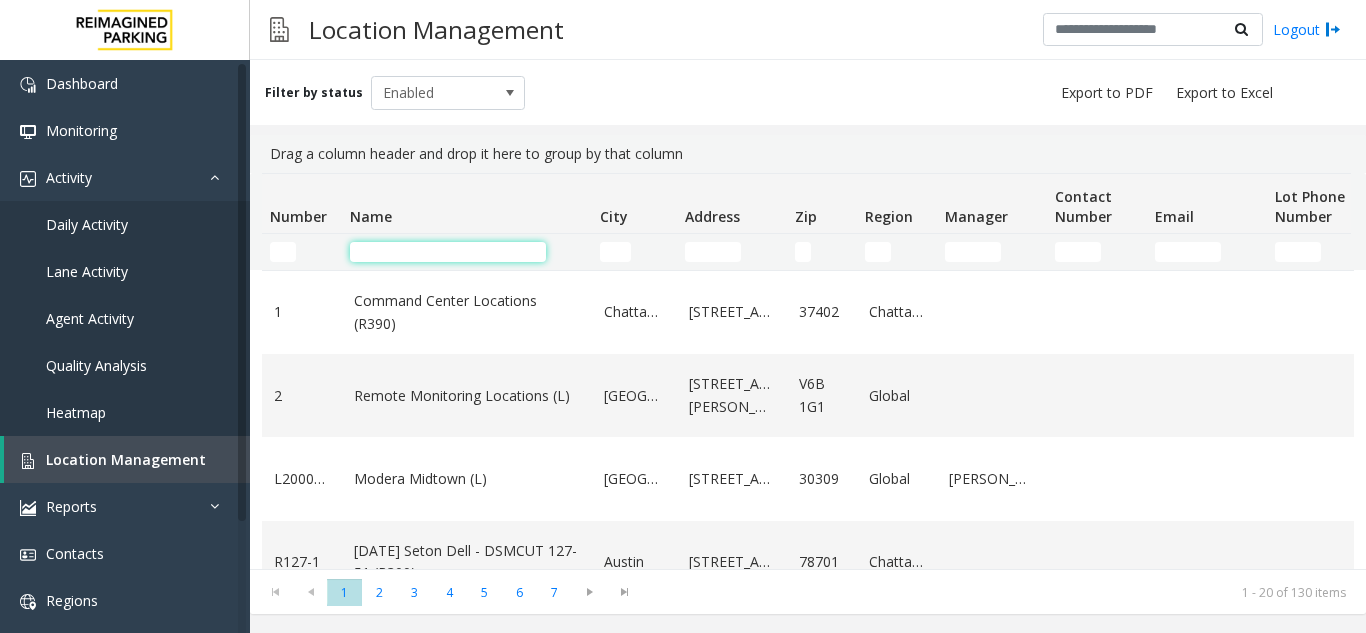 click 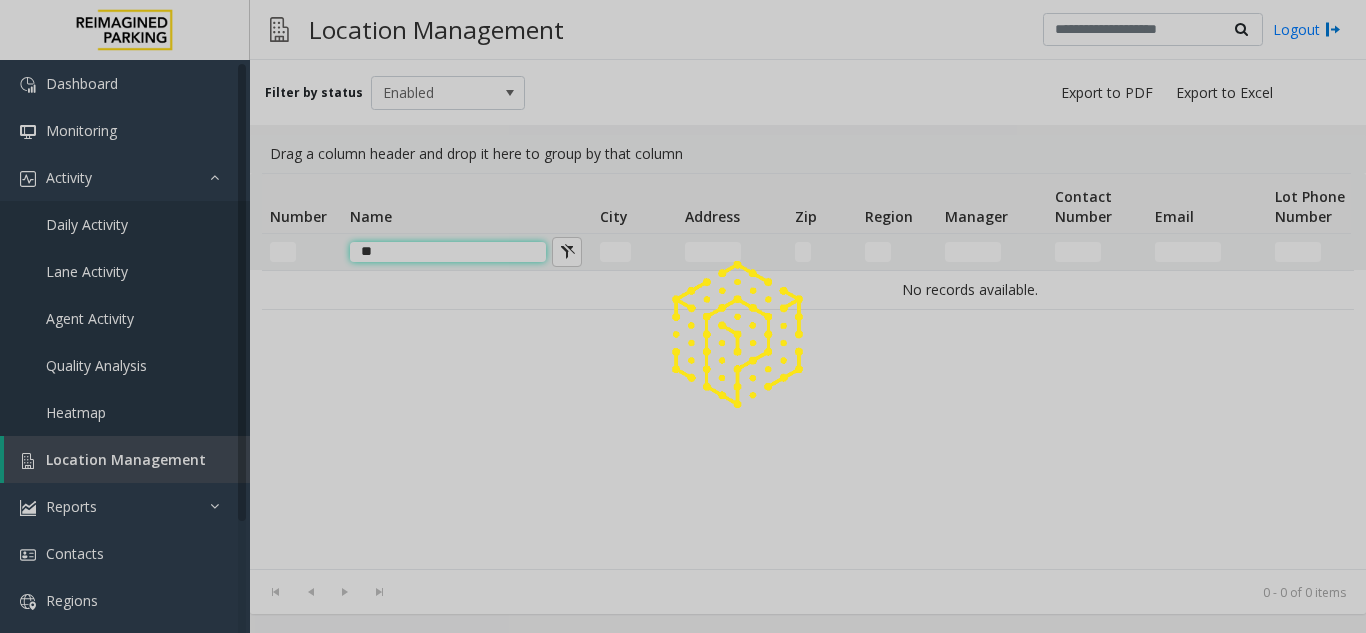 type on "*" 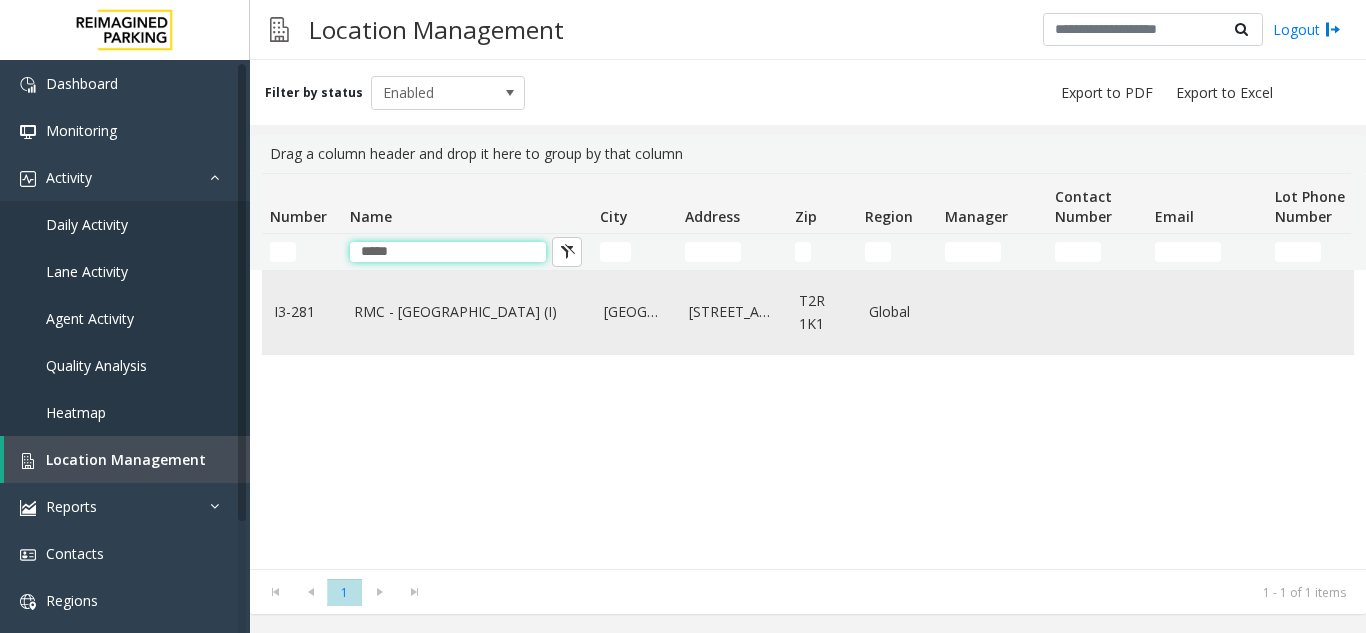 type on "*****" 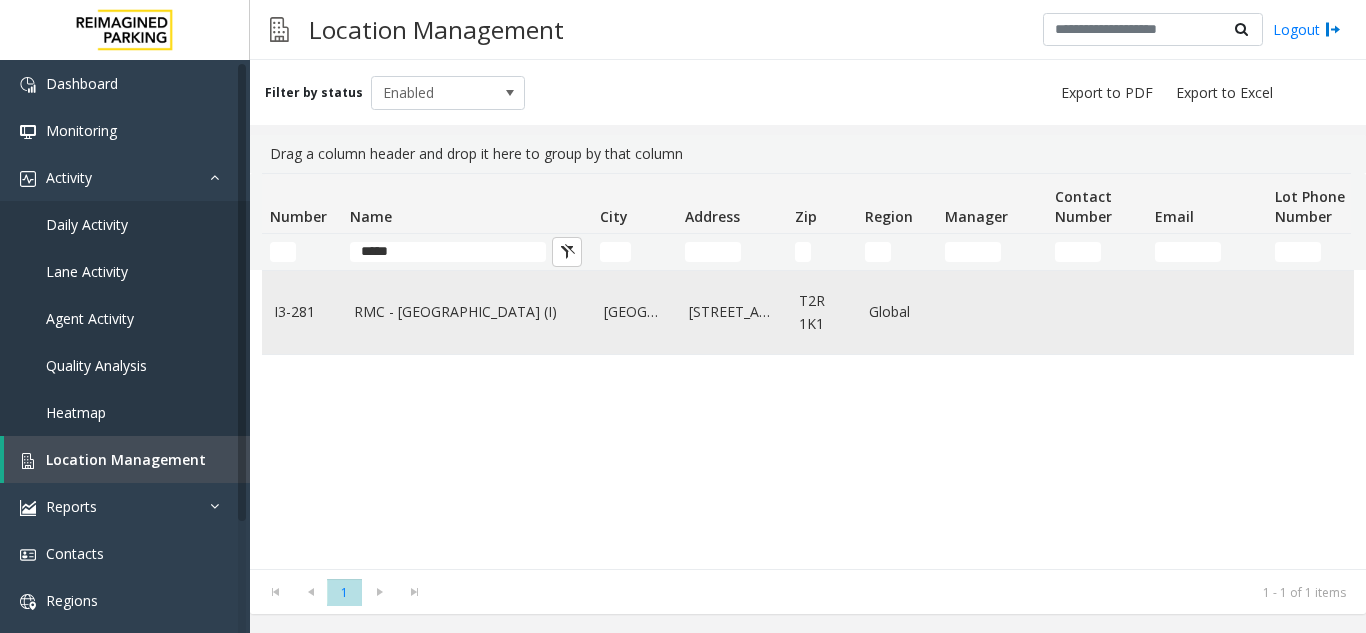 click on "RMC - [GEOGRAPHIC_DATA] (I)" 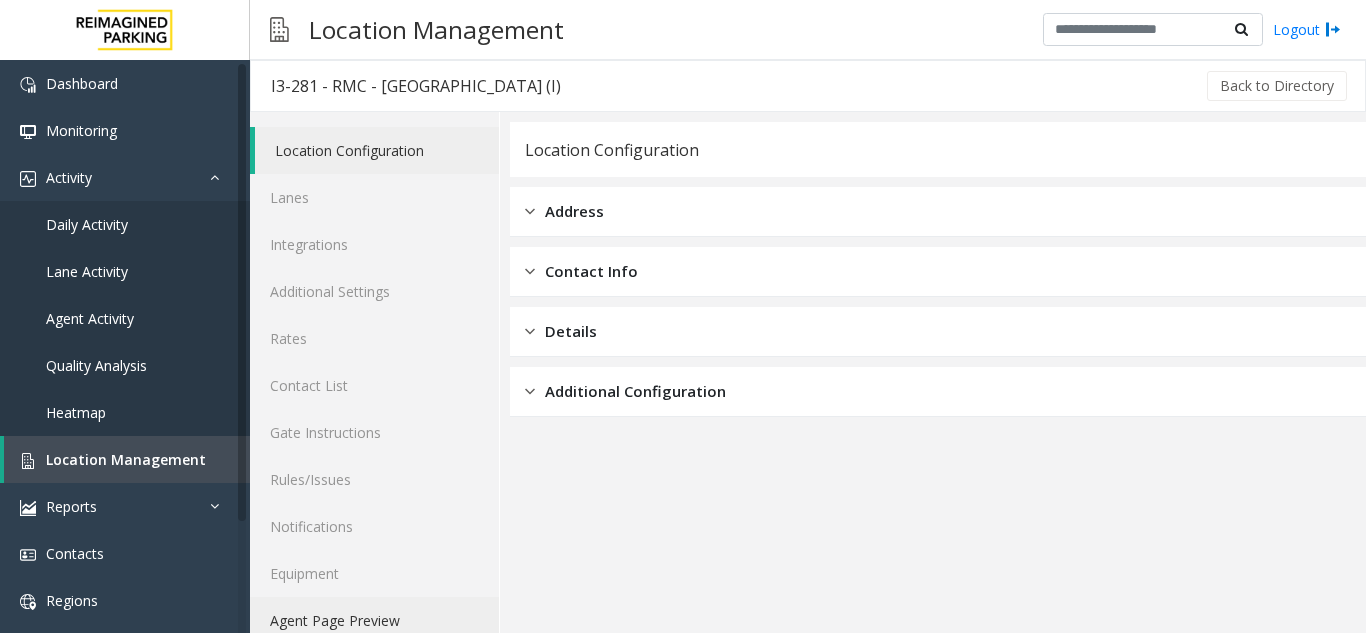 click on "Agent Page Preview" 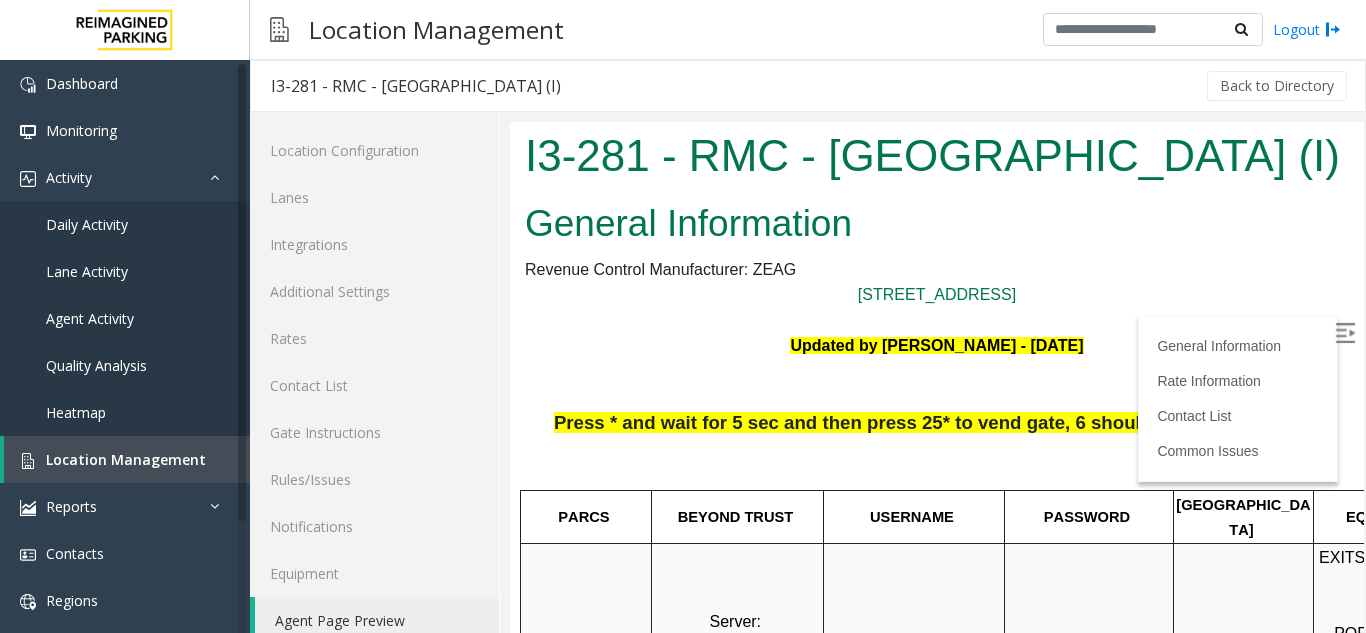 scroll, scrollTop: 0, scrollLeft: 0, axis: both 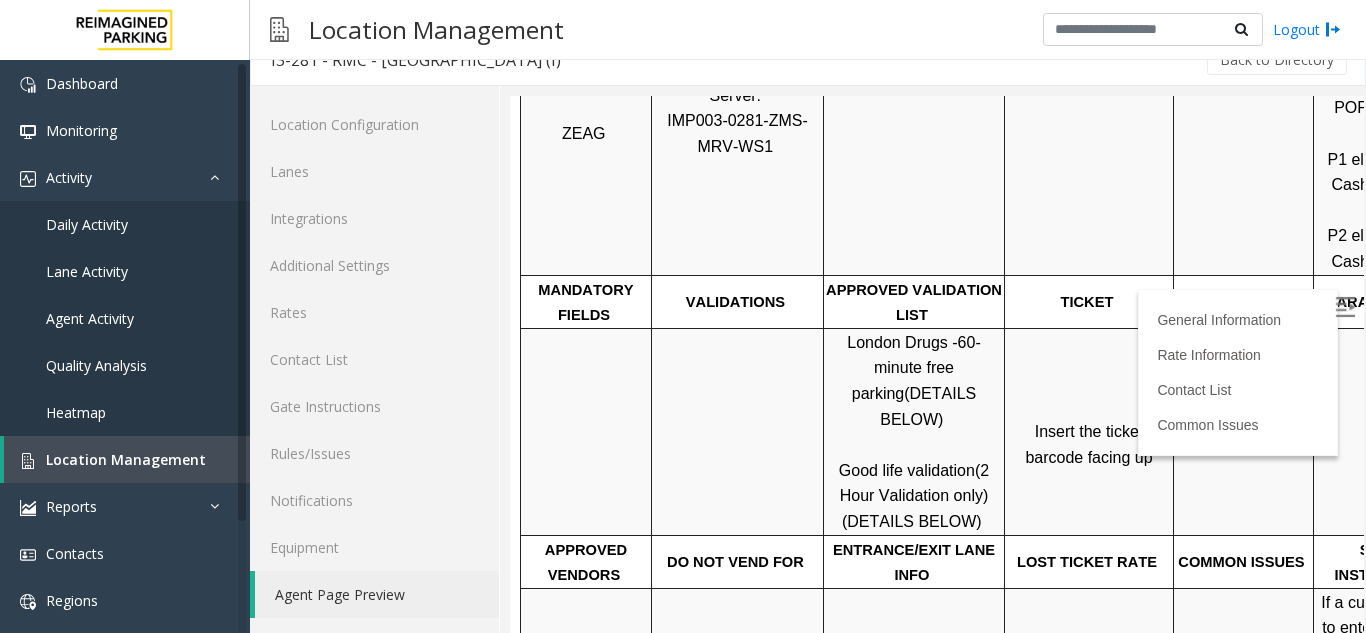 click at bounding box center [1345, 307] 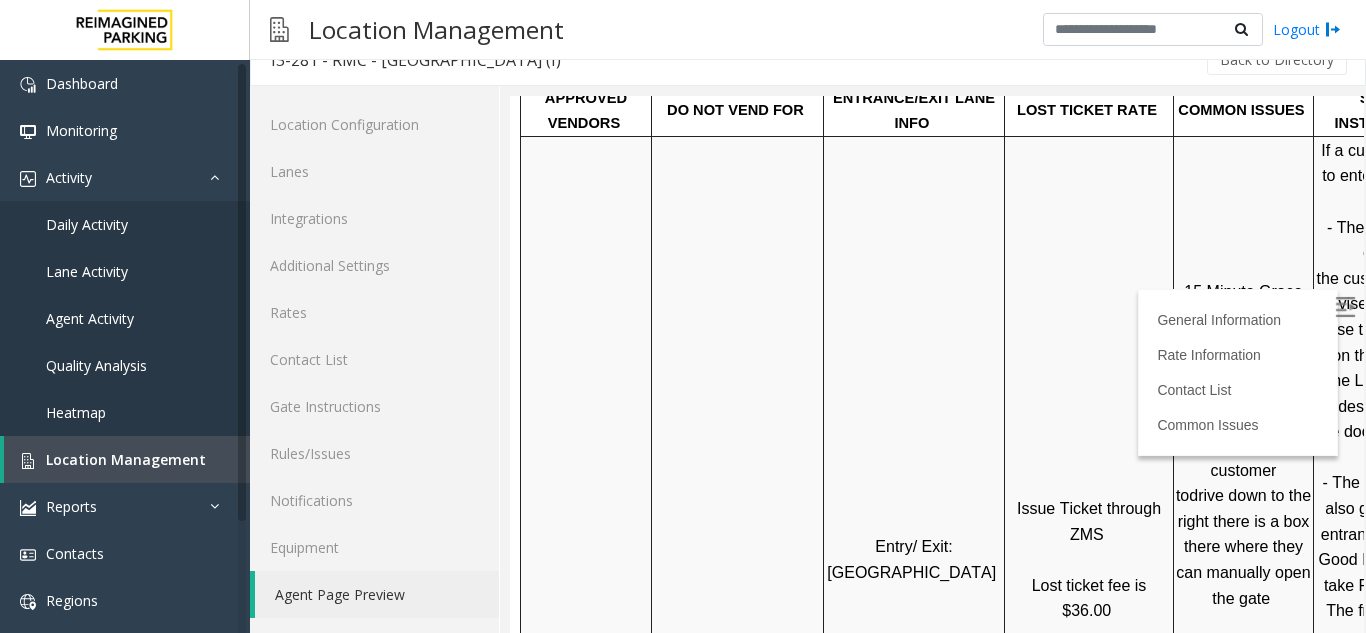 scroll, scrollTop: 1000, scrollLeft: 0, axis: vertical 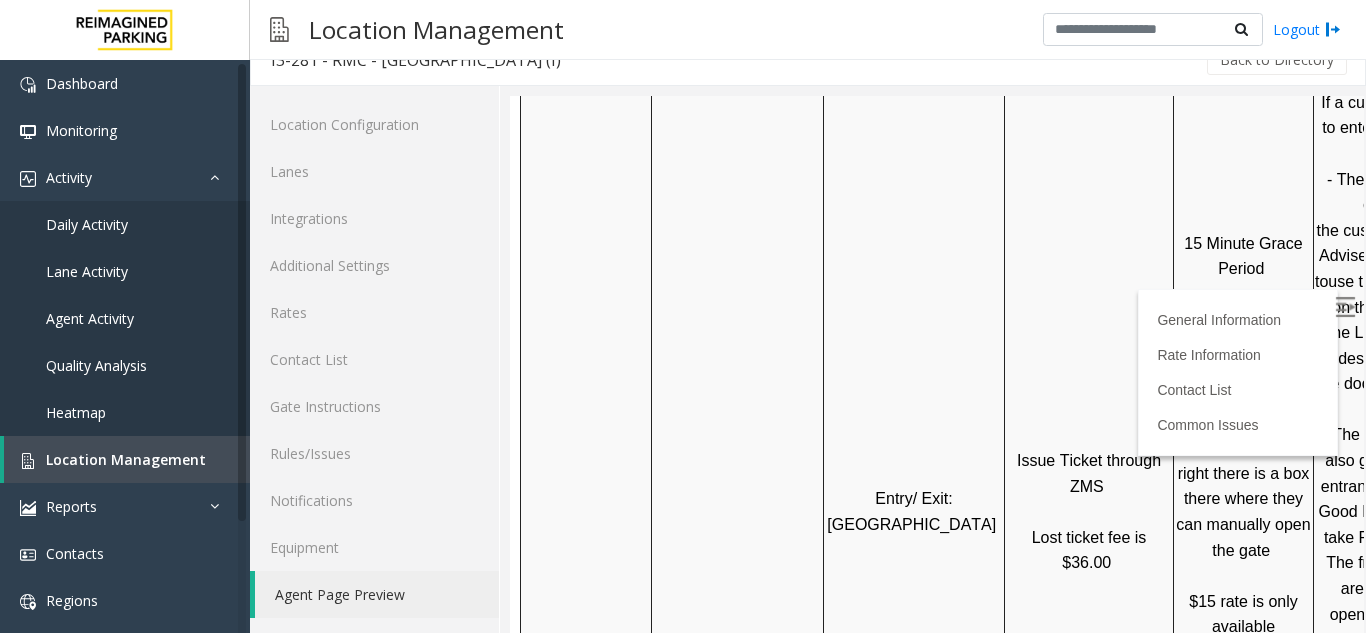 click on "Issue Ticket through ZMS" at bounding box center [1091, 473] 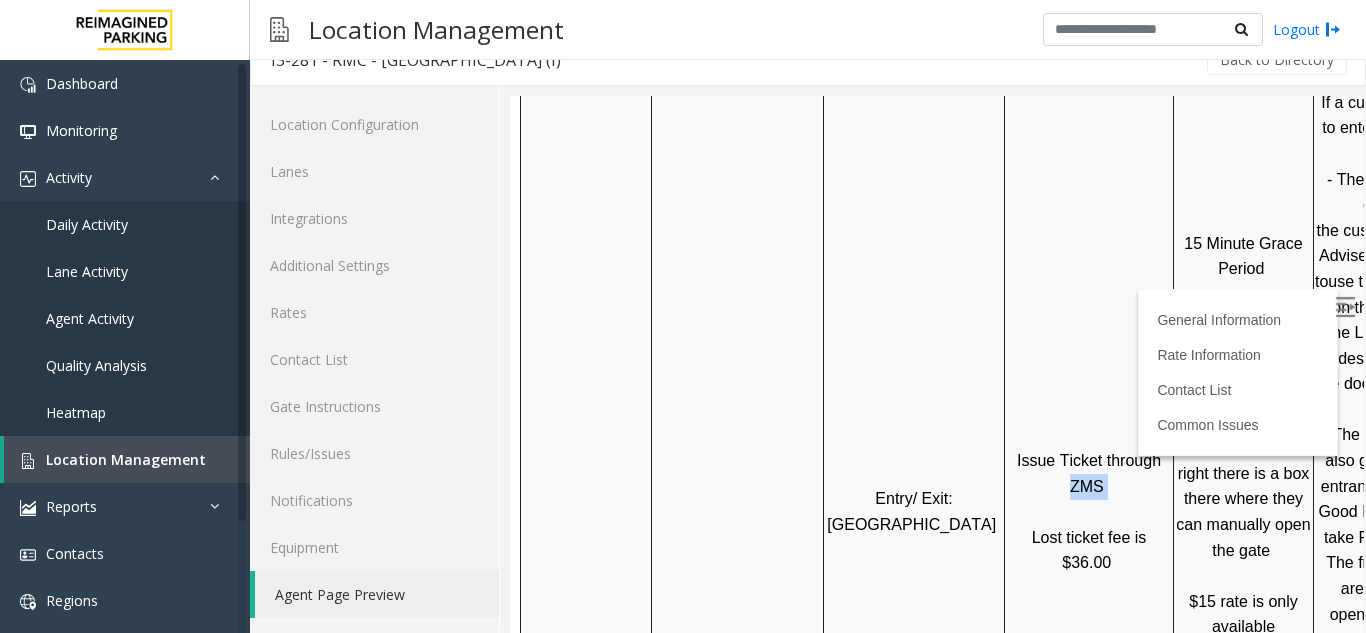 click on "Issue Ticket through ZMS" at bounding box center (1091, 473) 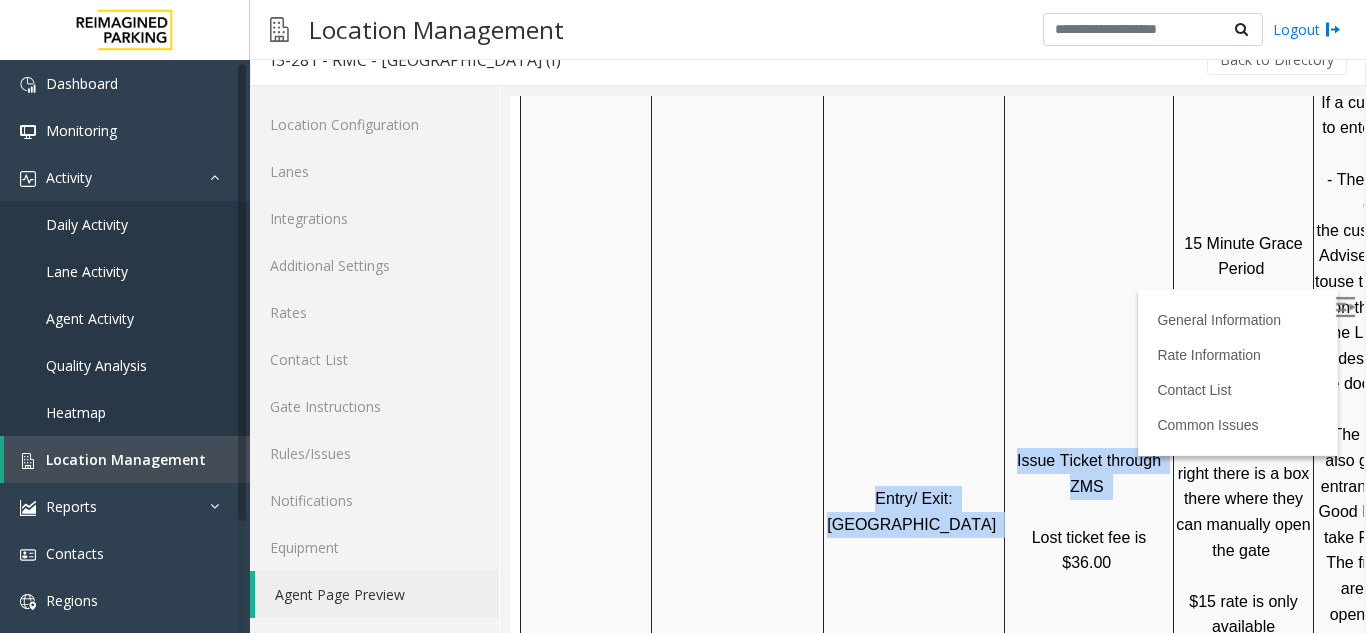 drag, startPoint x: 1094, startPoint y: 467, endPoint x: 1005, endPoint y: 365, distance: 135.36986 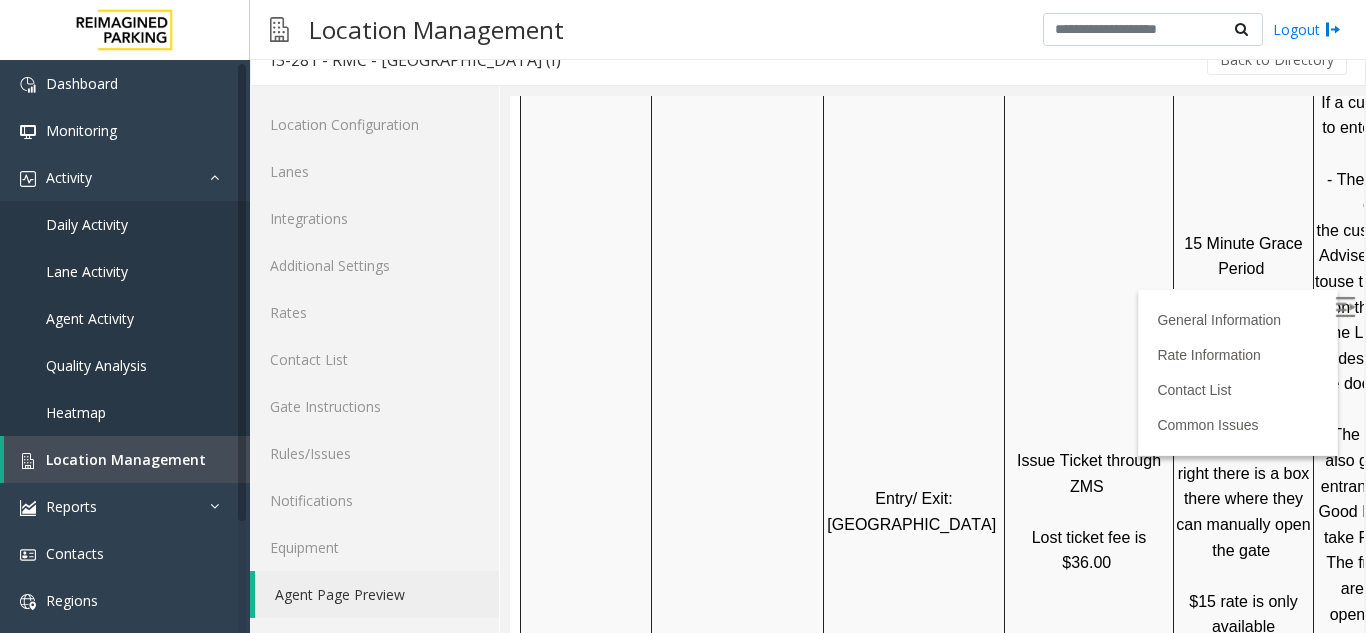 click at bounding box center [1004, 511] 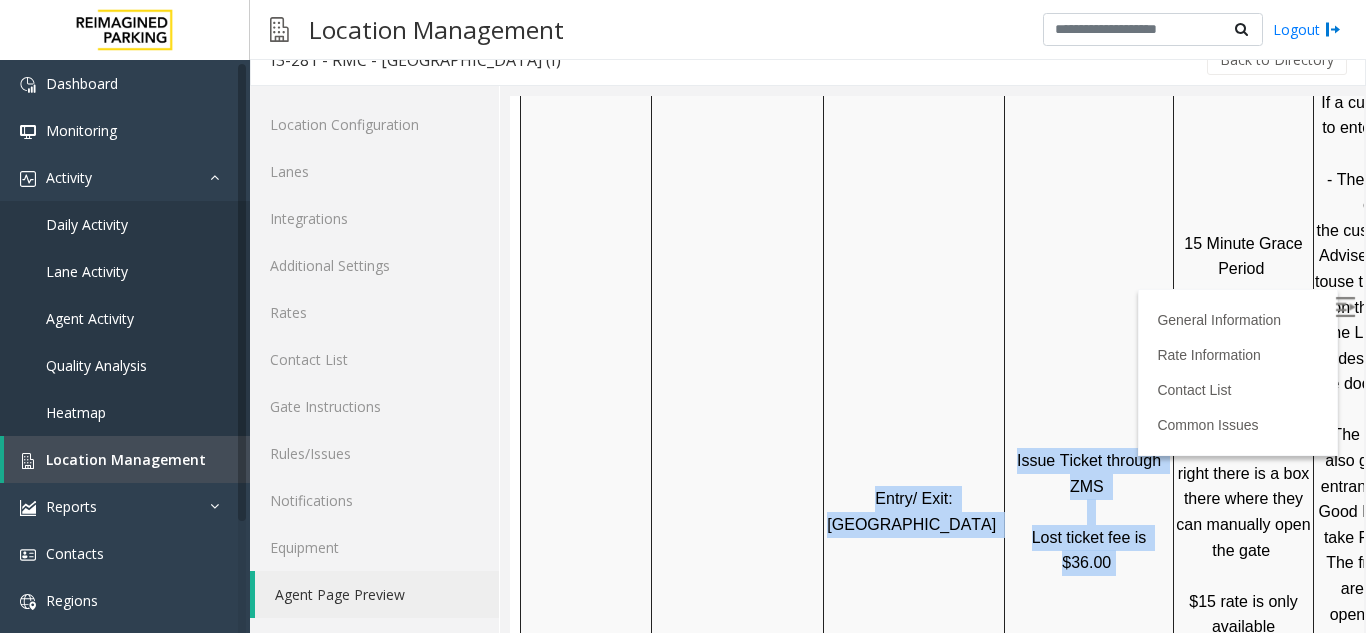 drag, startPoint x: 1005, startPoint y: 365, endPoint x: 1115, endPoint y: 507, distance: 179.62183 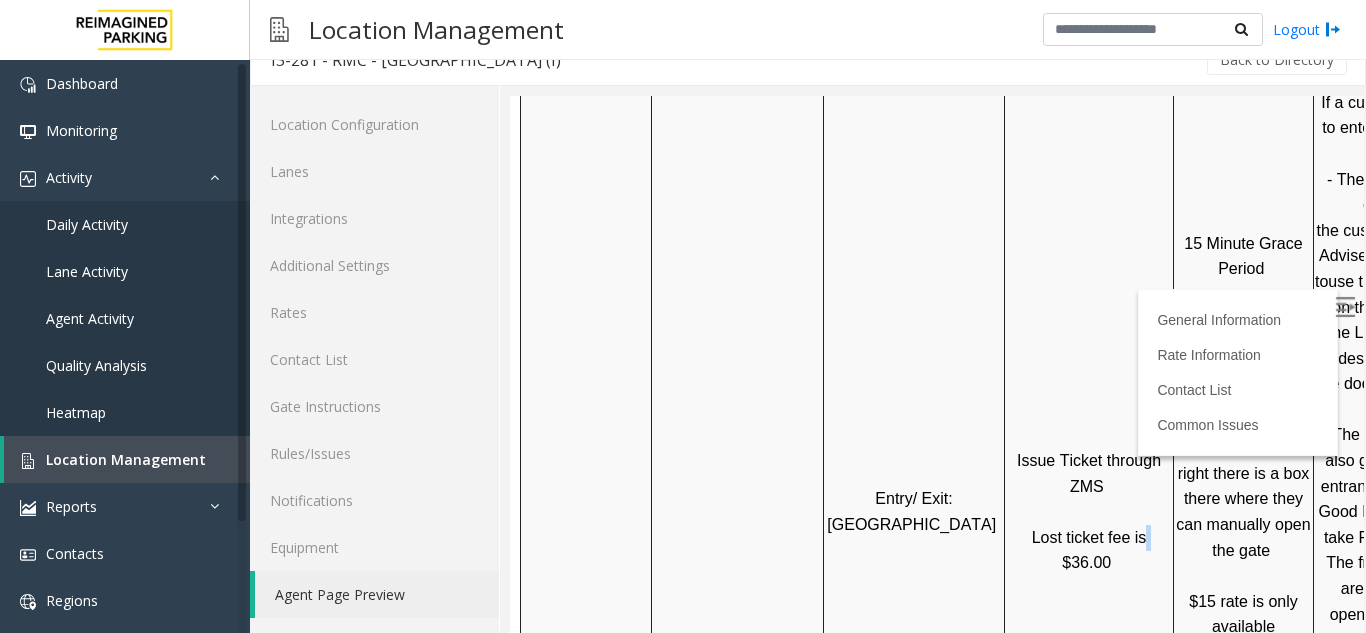click on "Lost ticket fee is $36.00" at bounding box center [1091, 550] 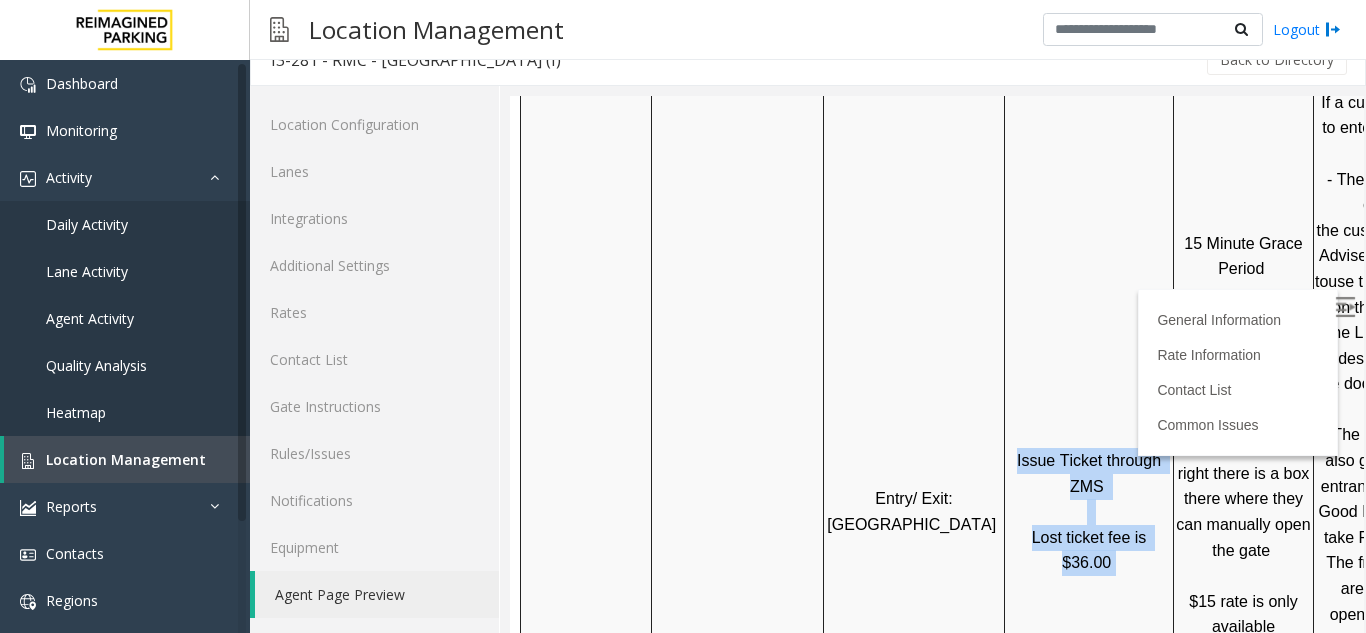 drag, startPoint x: 1115, startPoint y: 507, endPoint x: 1078, endPoint y: 450, distance: 67.95587 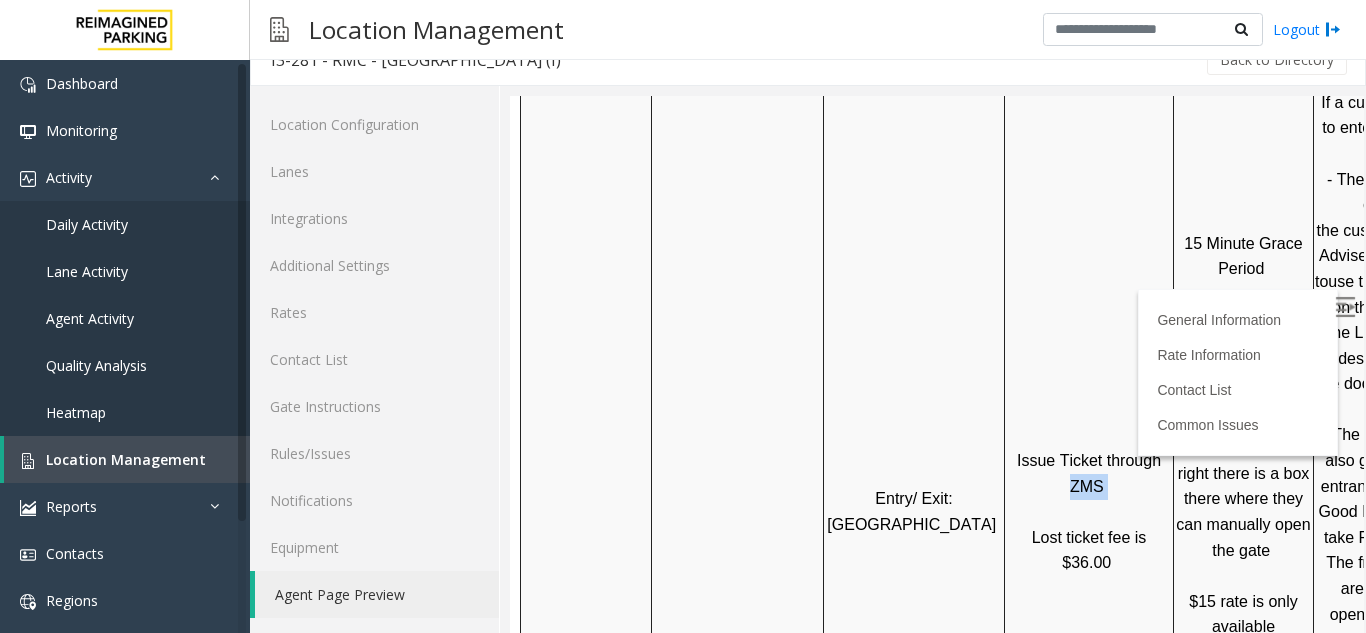 click on "Issue Ticket through ZMS     Lost ticket fee is $36.00" at bounding box center (1089, 512) 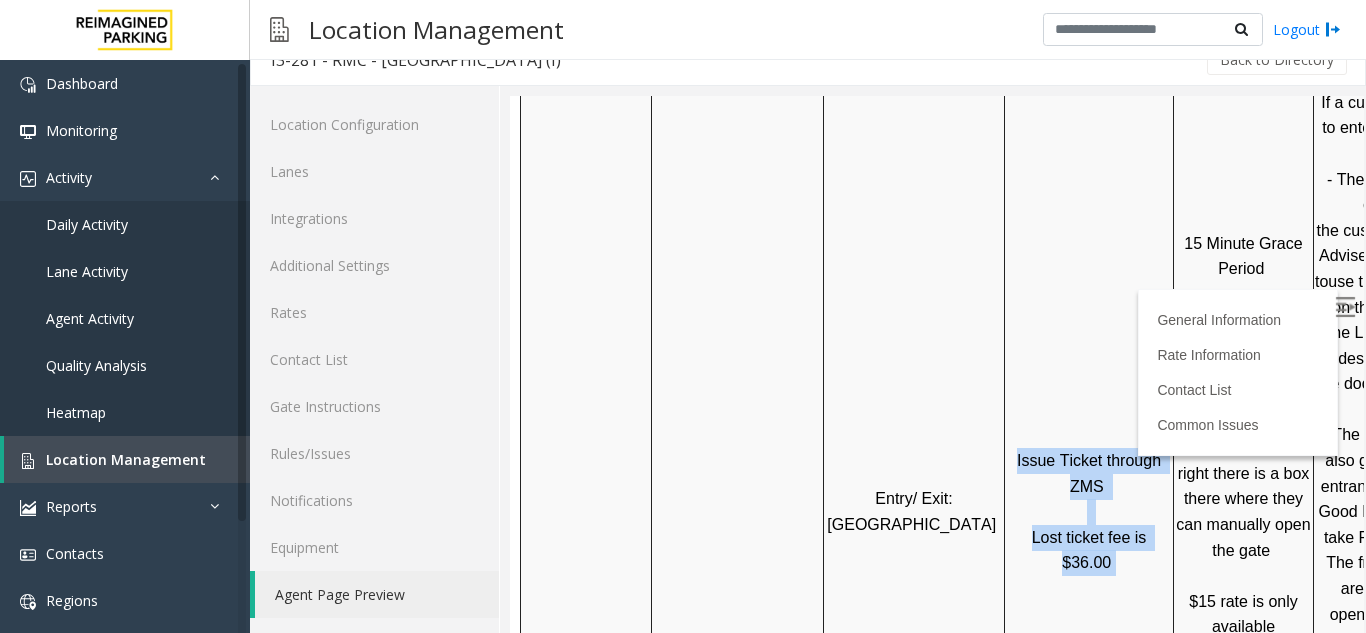 drag, startPoint x: 1078, startPoint y: 450, endPoint x: 1108, endPoint y: 507, distance: 64.412735 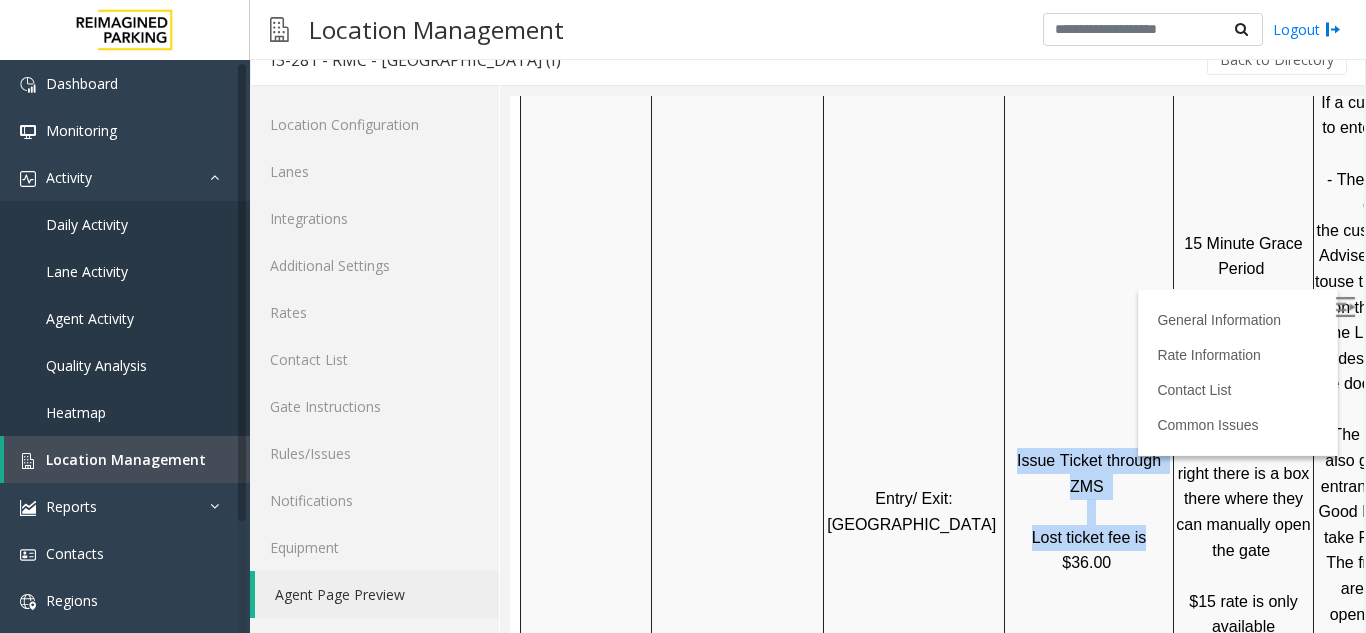 drag, startPoint x: 1108, startPoint y: 507, endPoint x: 1050, endPoint y: 436, distance: 91.67879 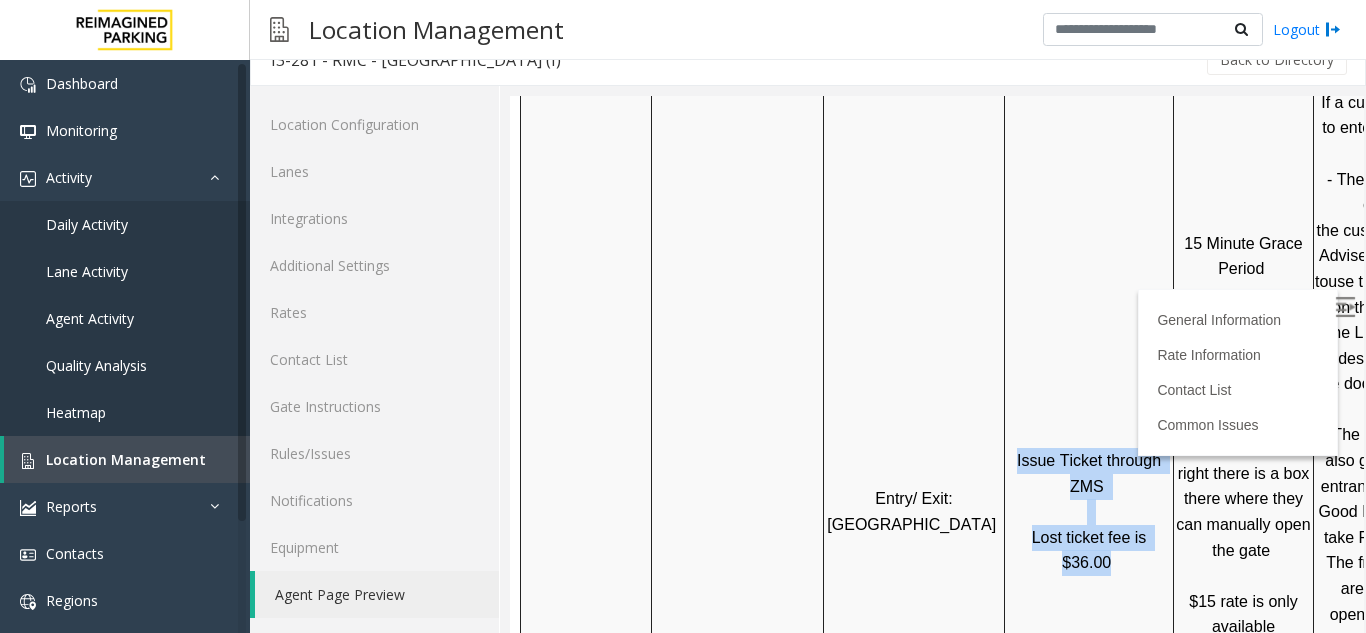 drag, startPoint x: 1050, startPoint y: 436, endPoint x: 1128, endPoint y: 516, distance: 111.73182 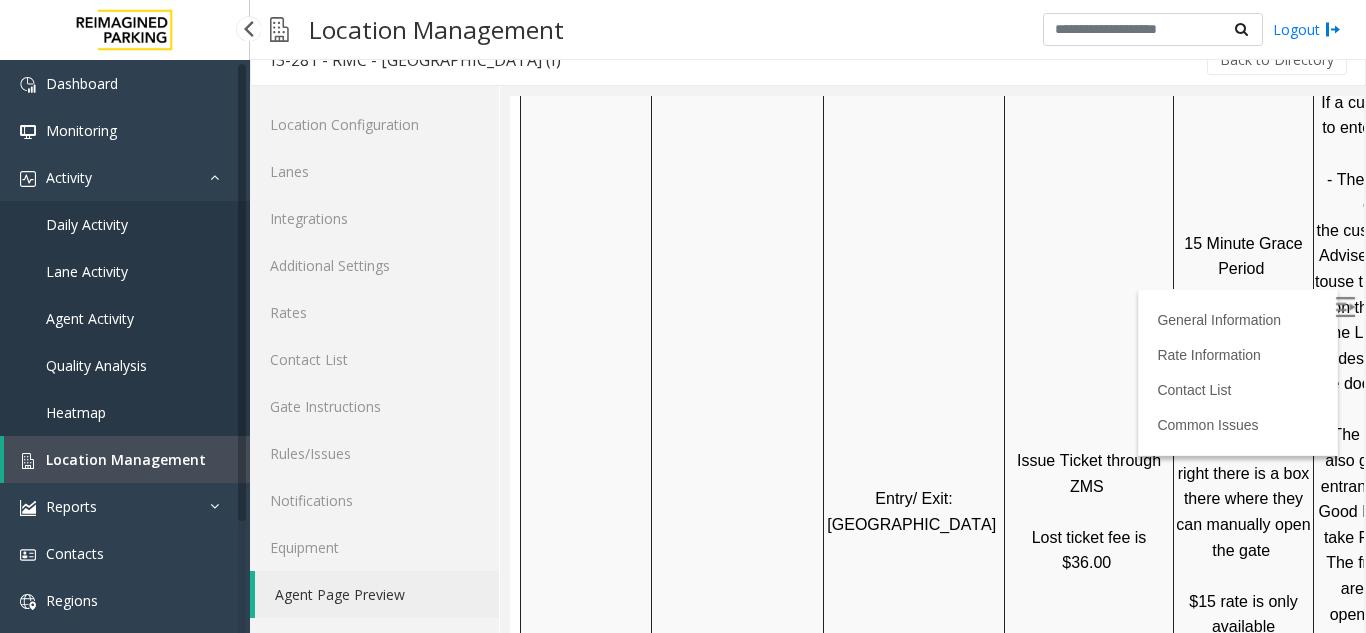 click on "Agent Activity" at bounding box center (125, 318) 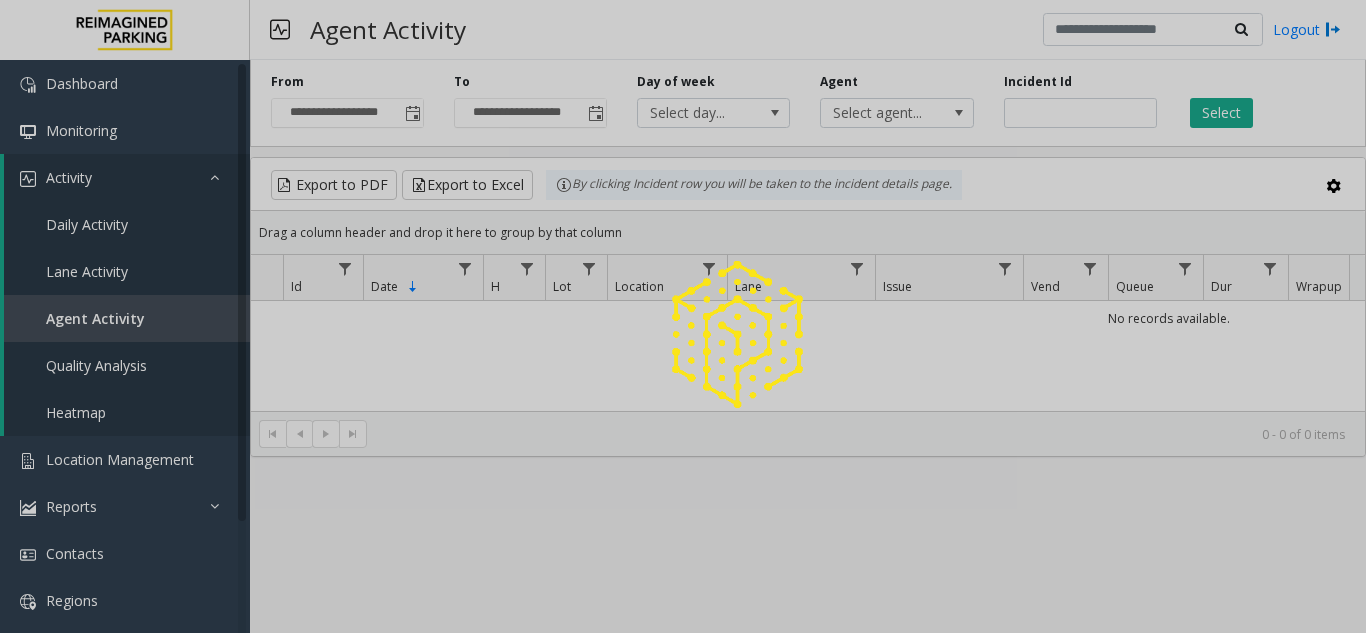 click 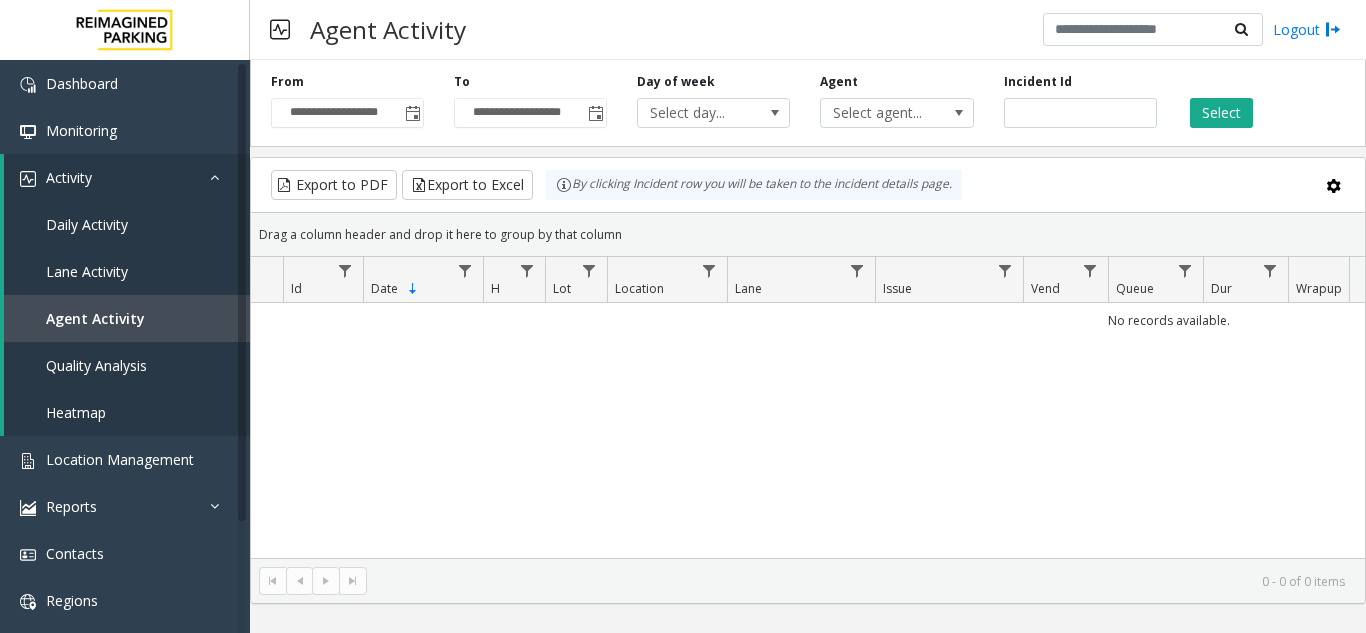click 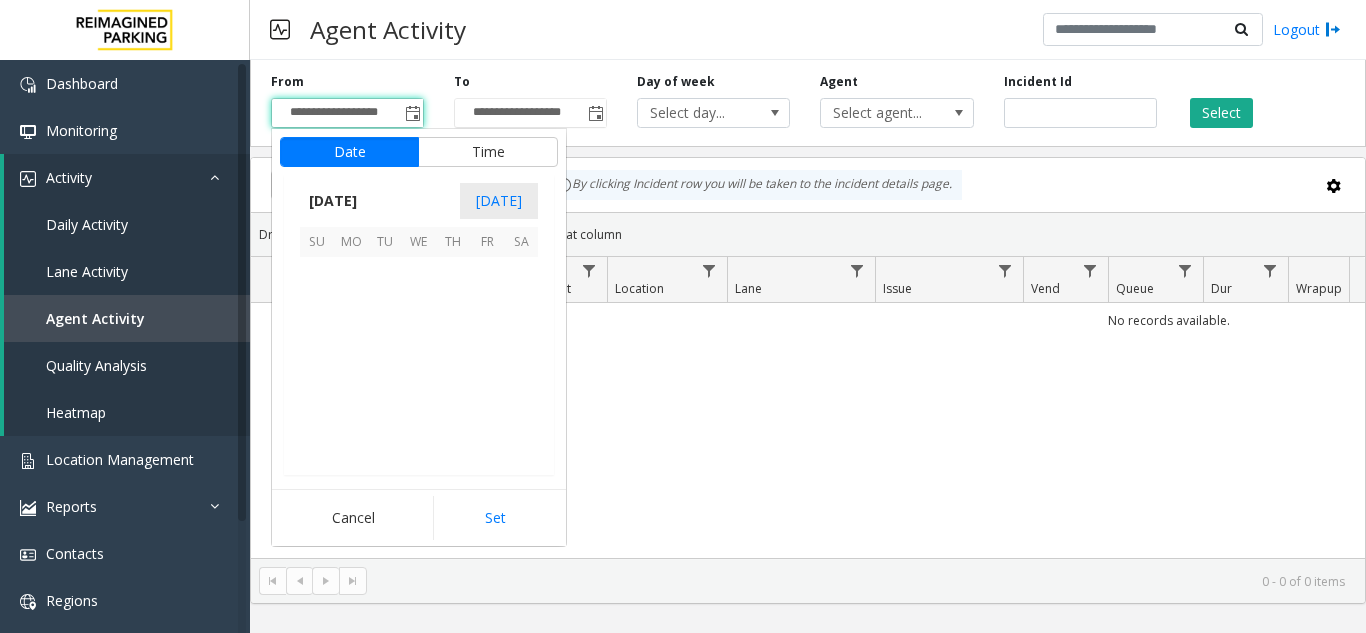 scroll, scrollTop: 358428, scrollLeft: 0, axis: vertical 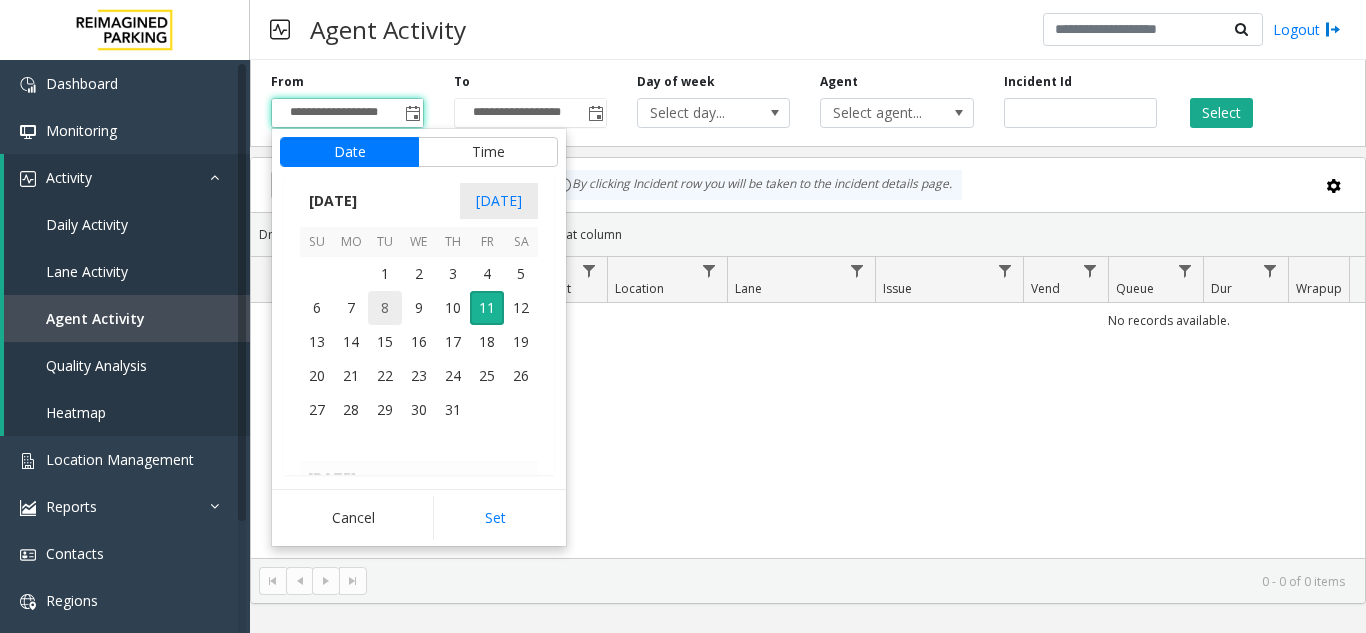 click on "8" at bounding box center (385, 308) 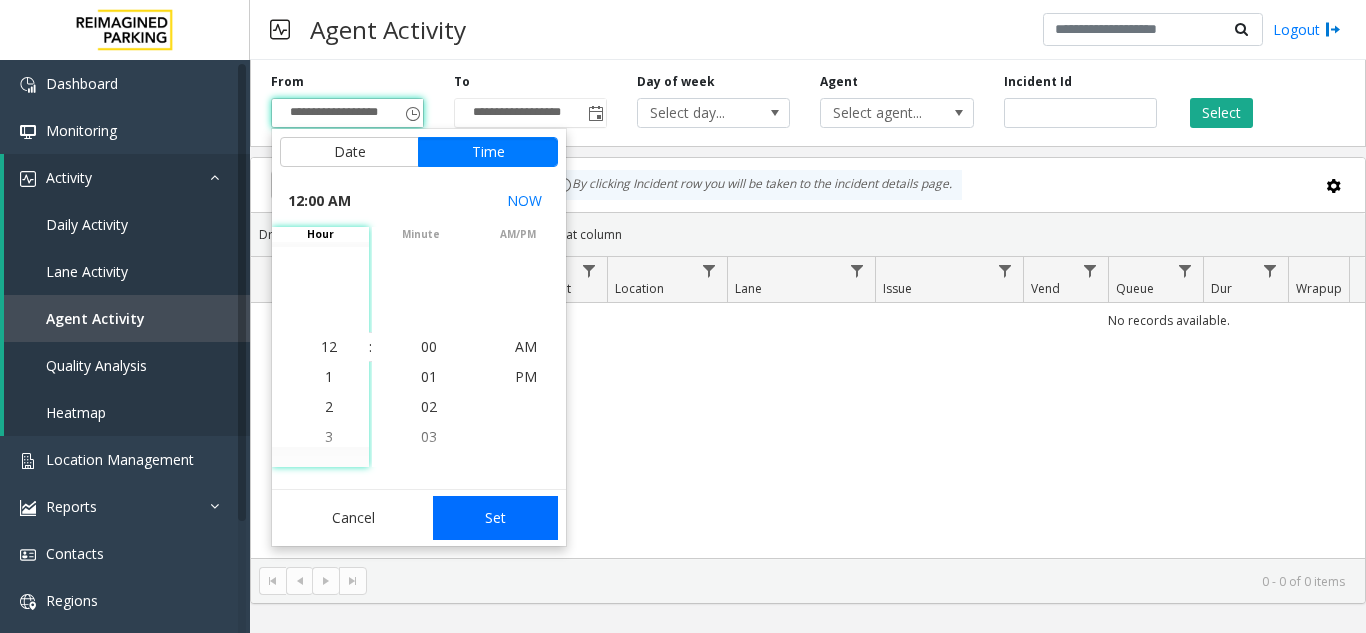 click on "Set" 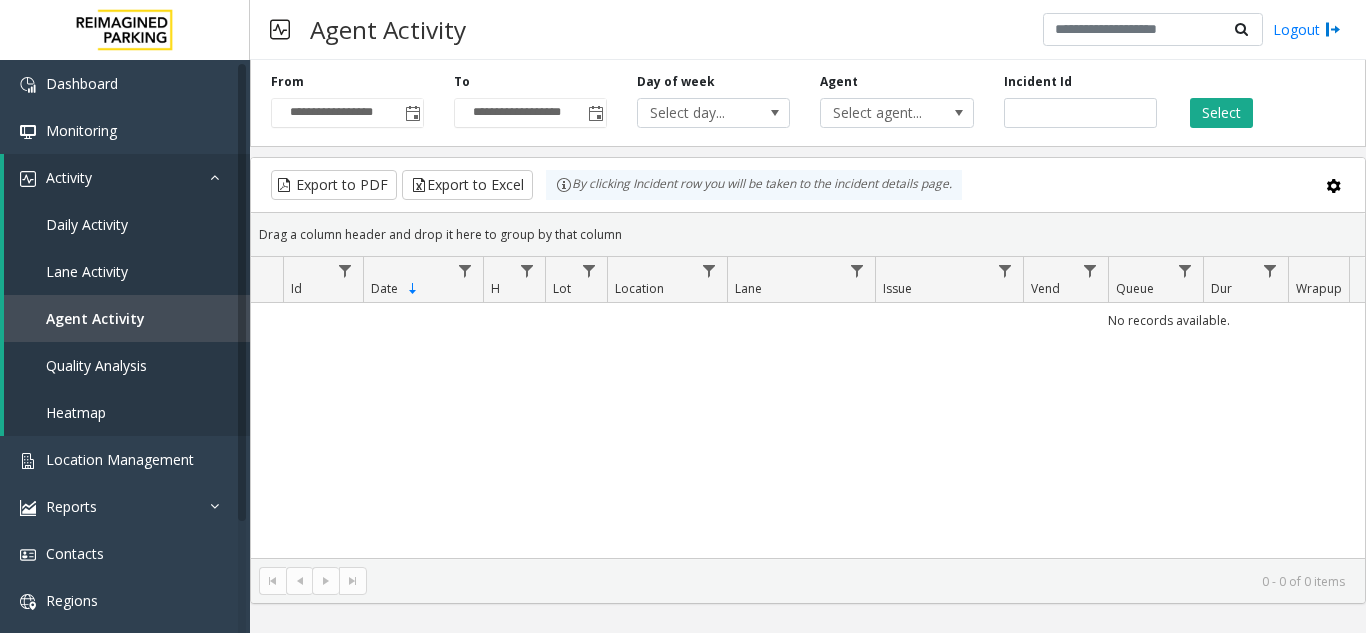 click on "Select" 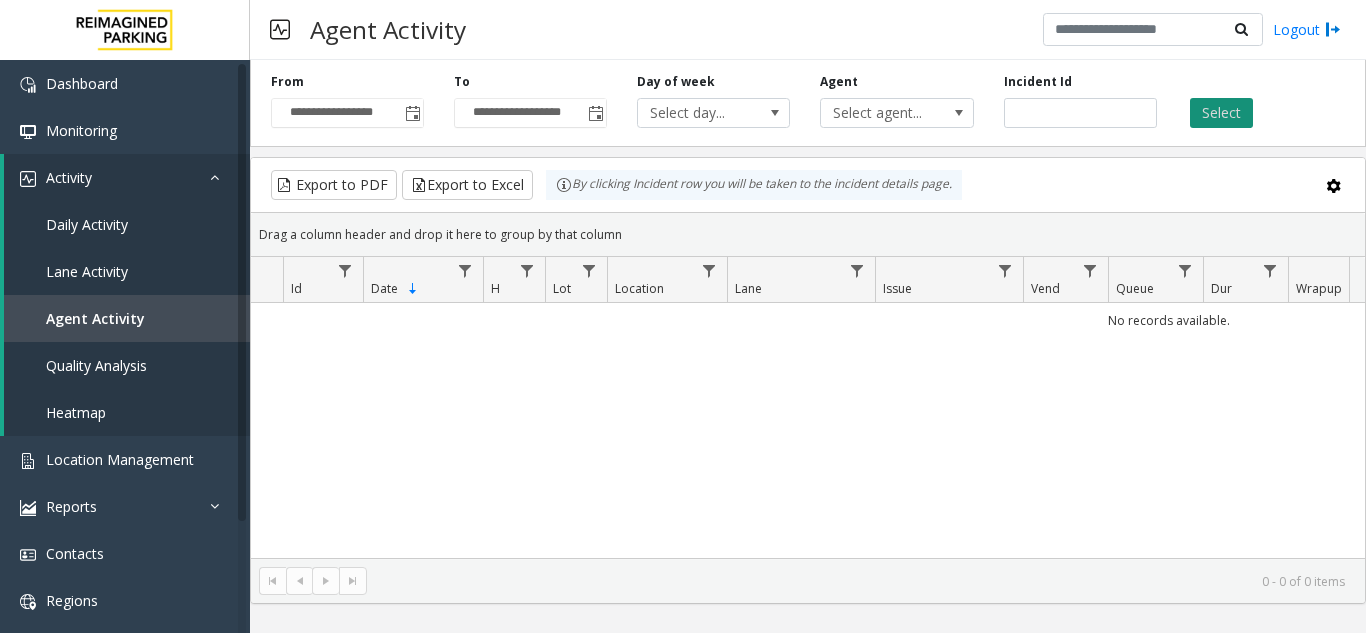 click on "Select" 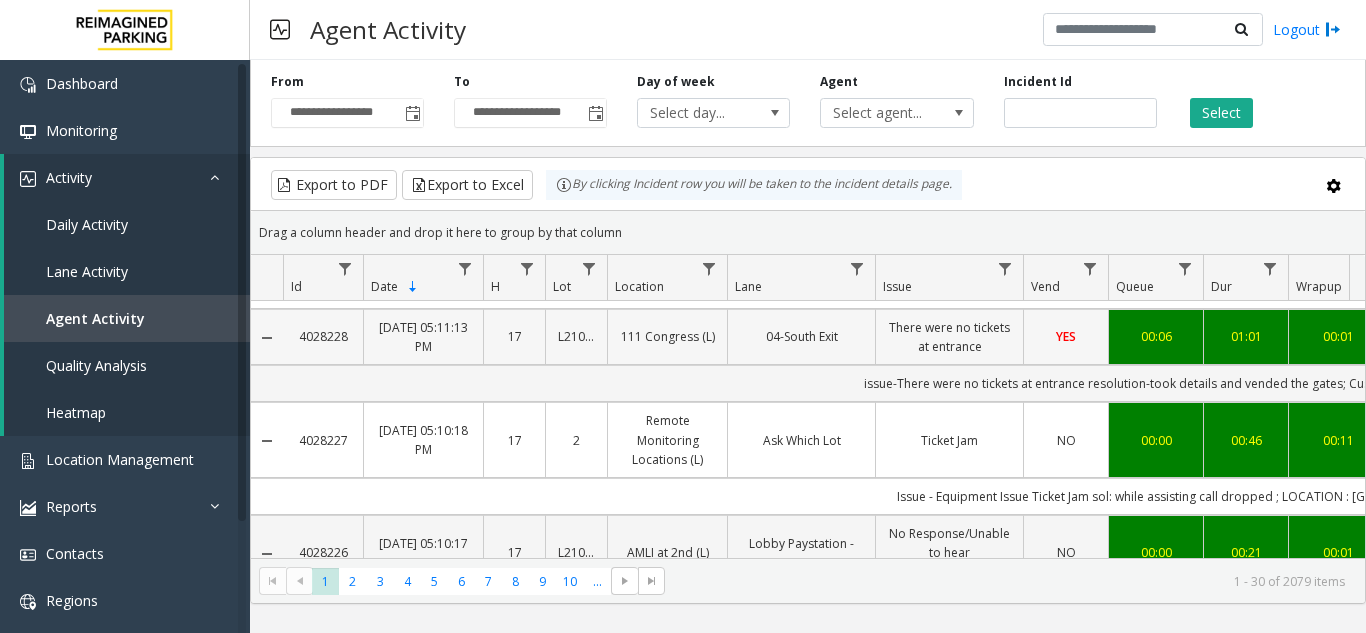 scroll, scrollTop: 200, scrollLeft: 0, axis: vertical 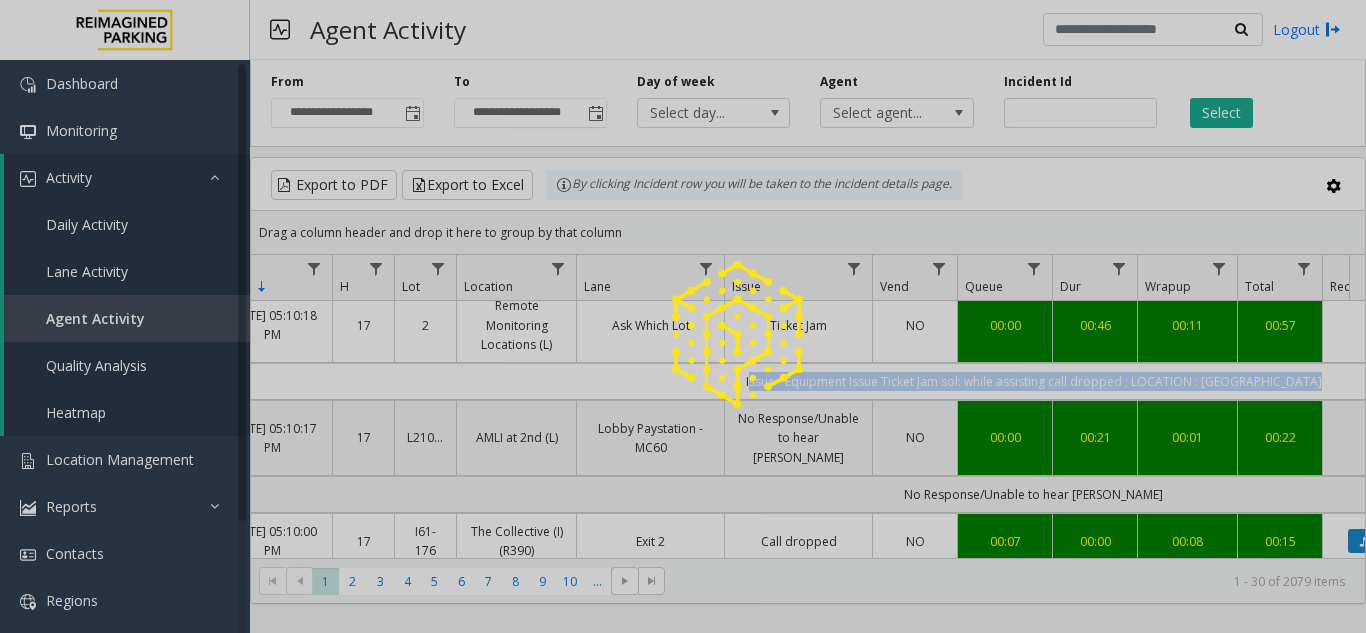 click on "Issue - Equipment Issue
Ticket Jam
sol: while assisting call dropped ; LOCATION : [GEOGRAPHIC_DATA]" 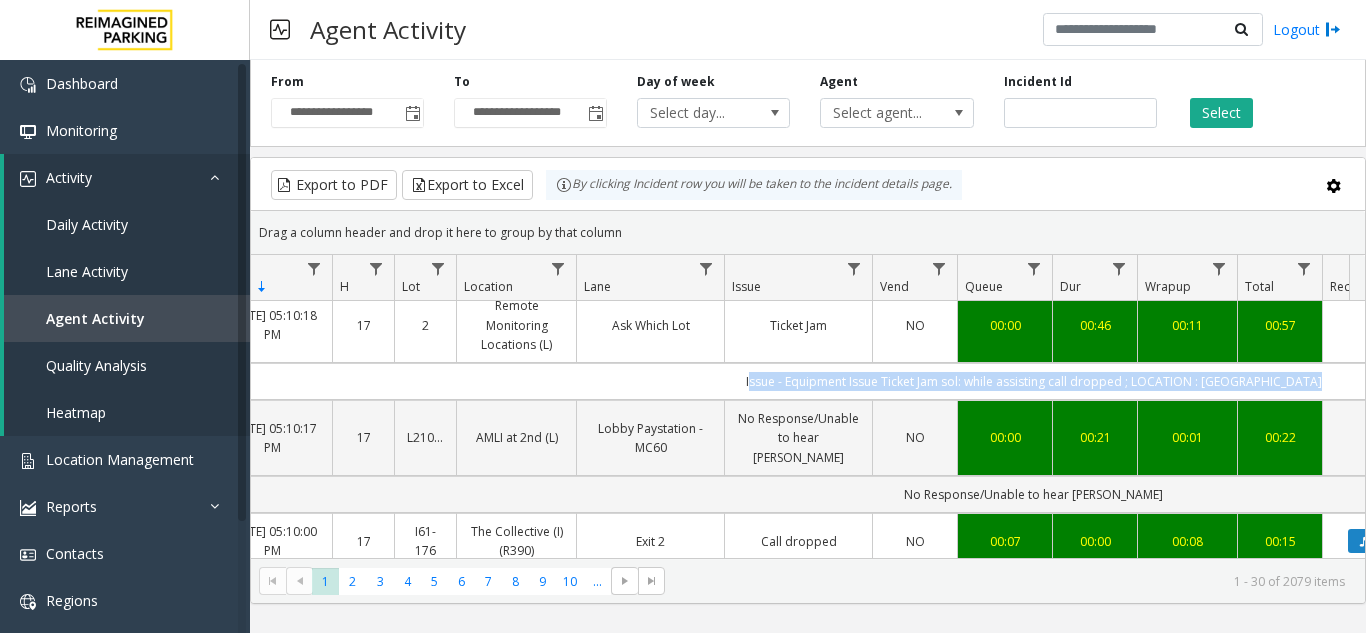 click on "Issue - Equipment Issue
Ticket Jam
sol: while assisting call dropped ; LOCATION : [GEOGRAPHIC_DATA]" 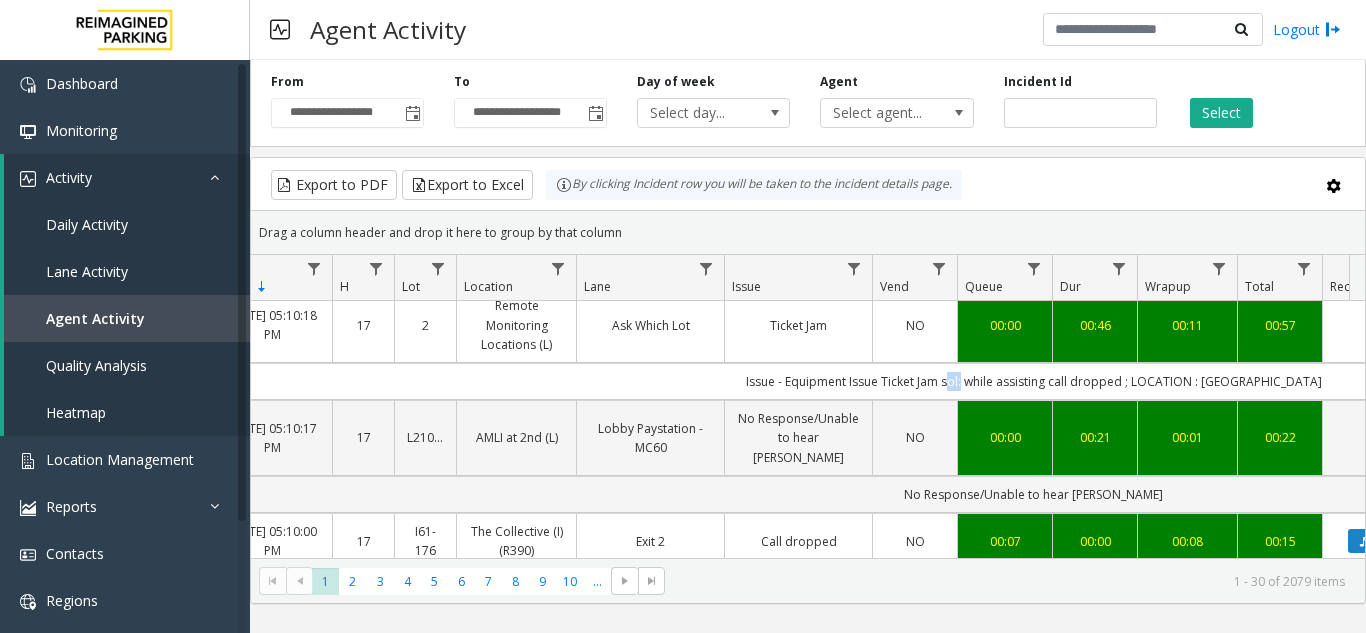 click on "Issue - Equipment Issue
Ticket Jam
sol: while assisting call dropped ; LOCATION : [GEOGRAPHIC_DATA]" 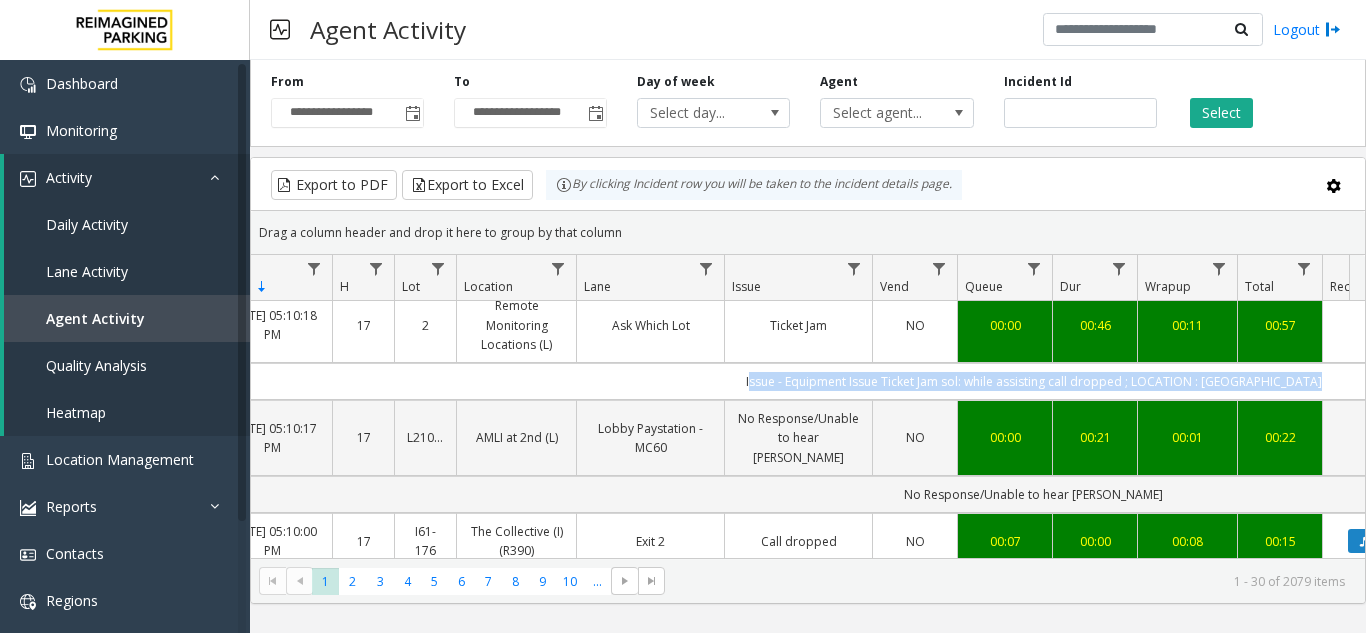 scroll, scrollTop: 200, scrollLeft: 275, axis: both 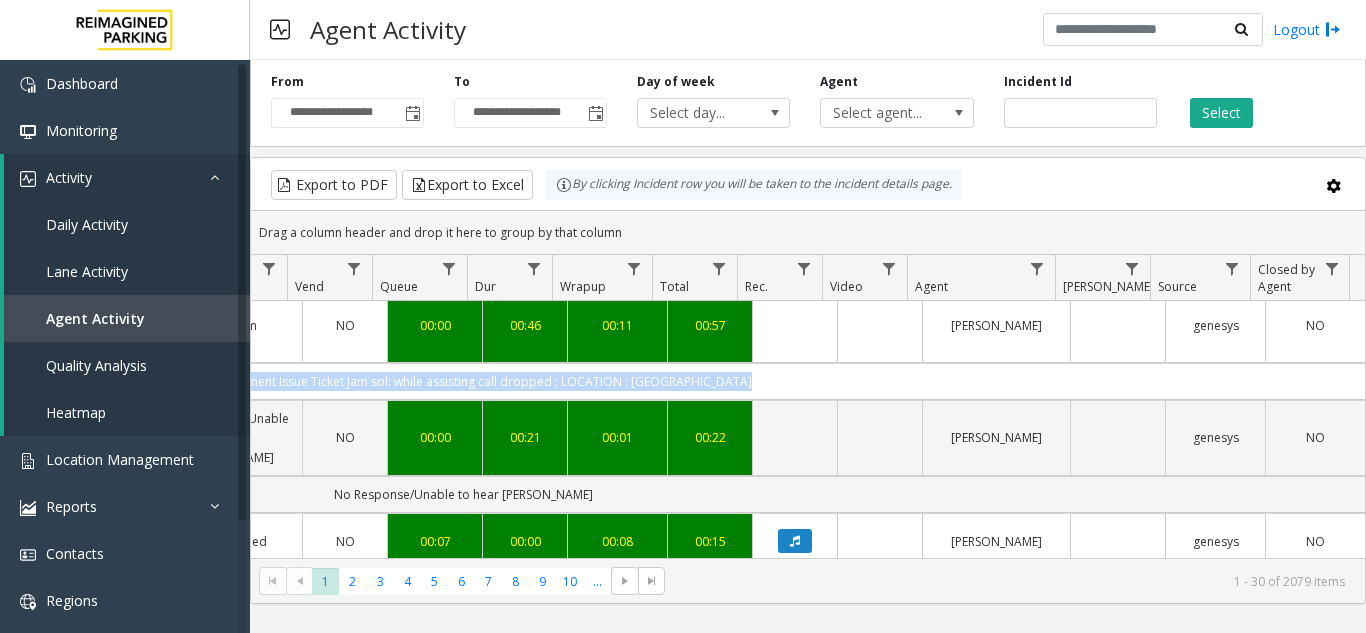 drag, startPoint x: 954, startPoint y: 378, endPoint x: 1180, endPoint y: 389, distance: 226.26755 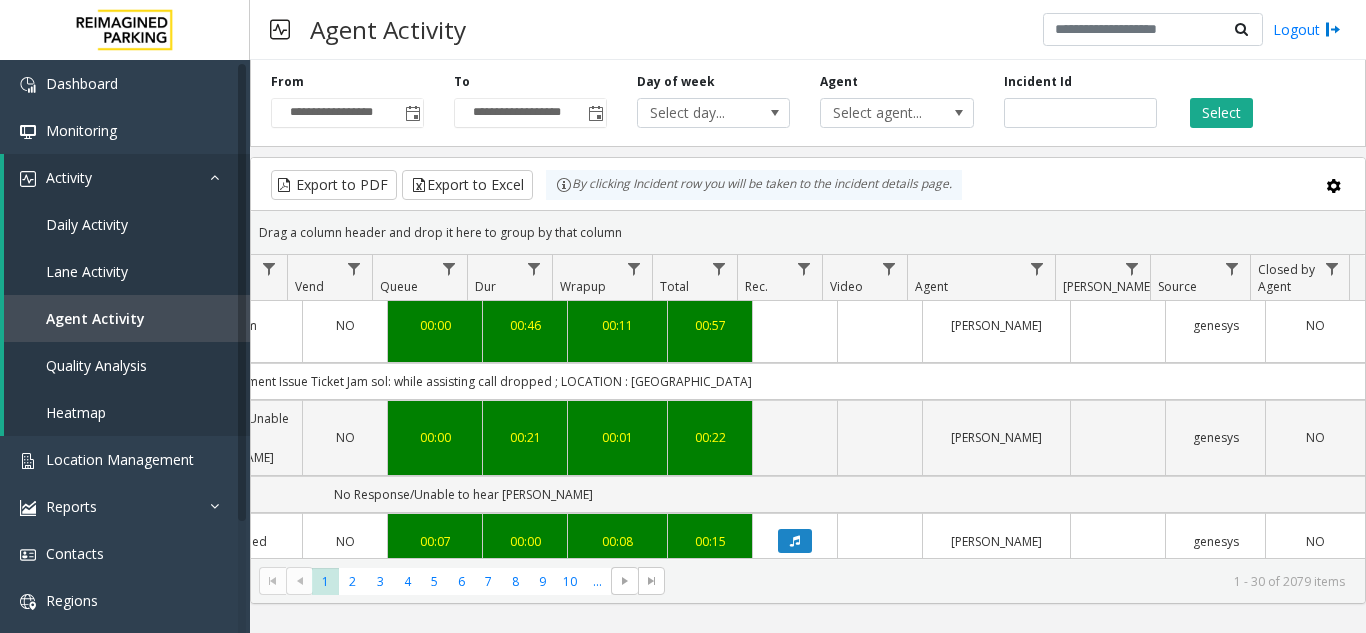 click on "Issue - Equipment Issue
Ticket Jam
sol: while assisting call dropped ; LOCATION : [GEOGRAPHIC_DATA]" 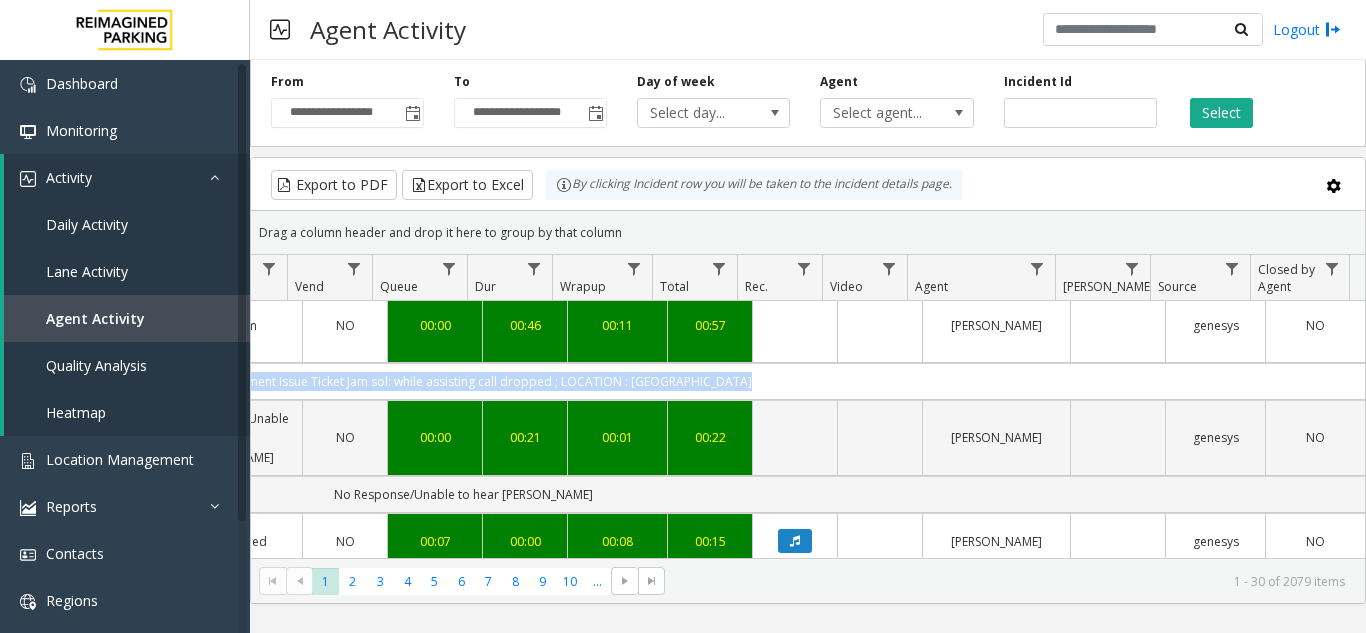 click on "Issue - Equipment Issue
Ticket Jam
sol: while assisting call dropped ; LOCATION : [GEOGRAPHIC_DATA]" 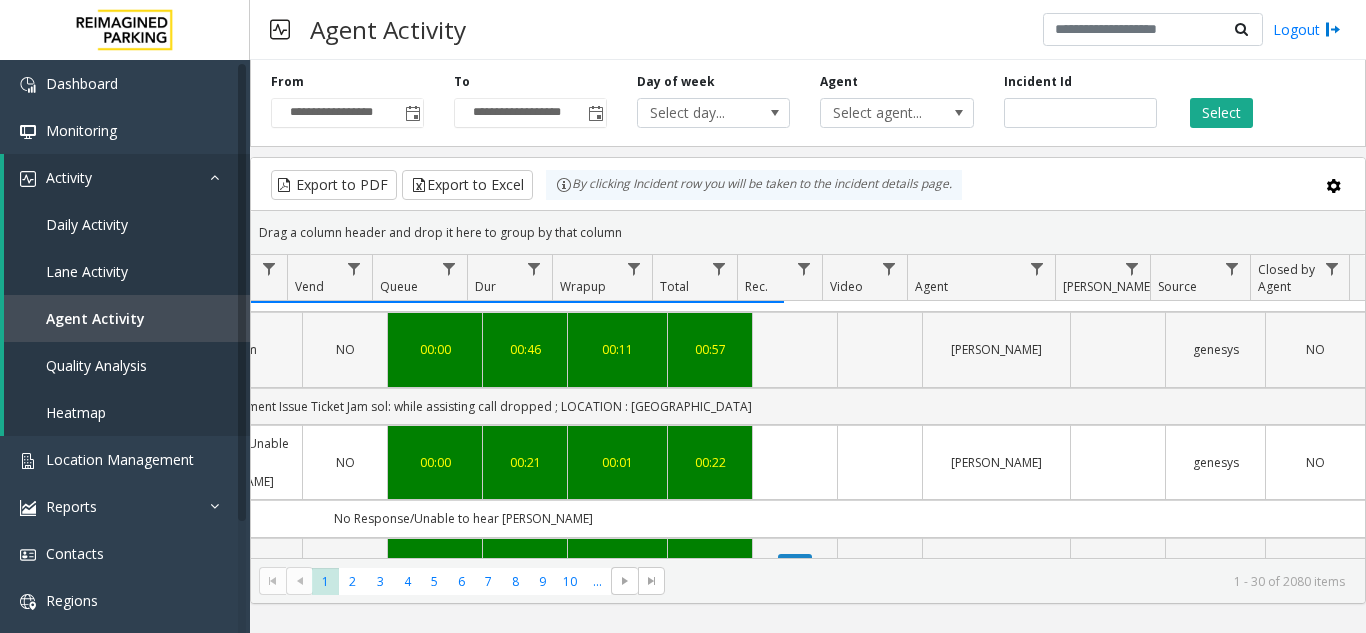 scroll, scrollTop: 400, scrollLeft: 736, axis: both 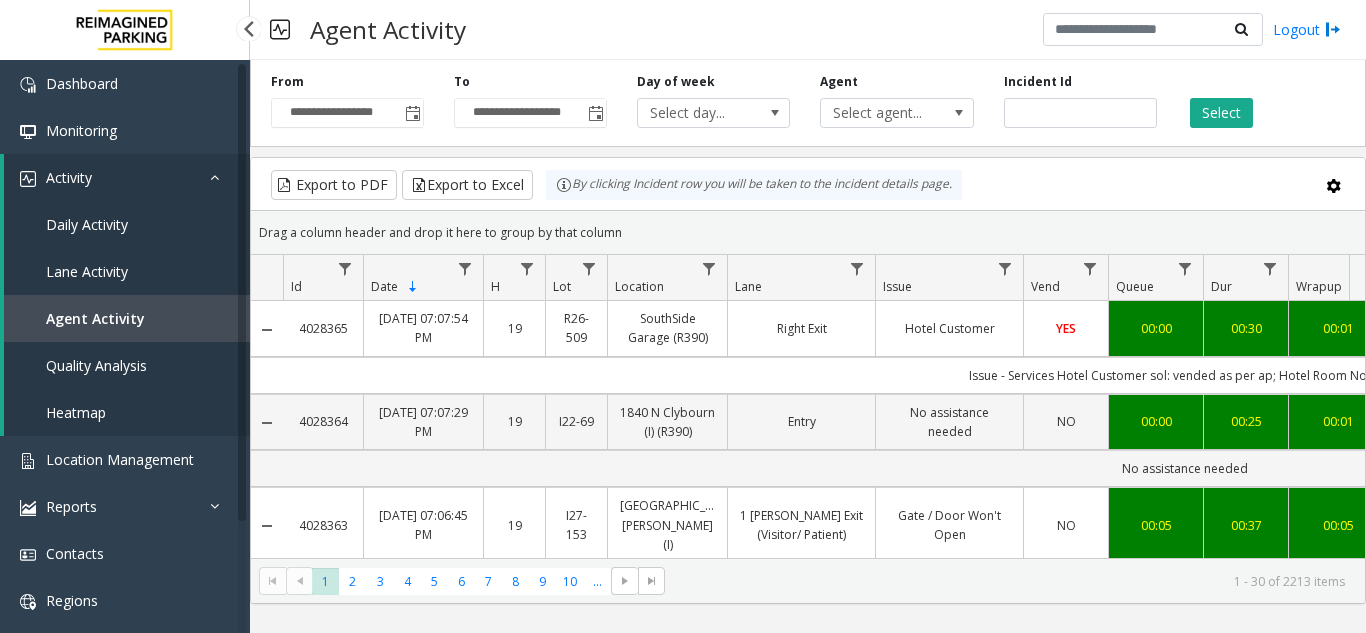 click on "Location Management" at bounding box center [120, 459] 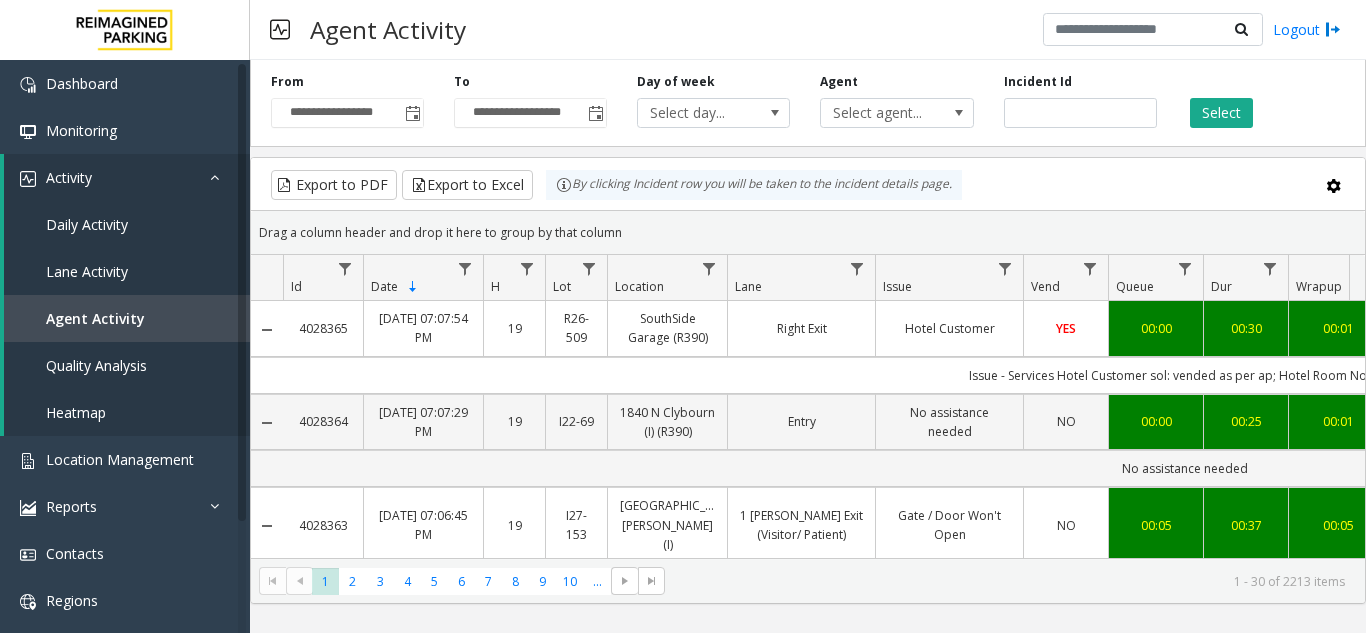 scroll, scrollTop: 0, scrollLeft: 0, axis: both 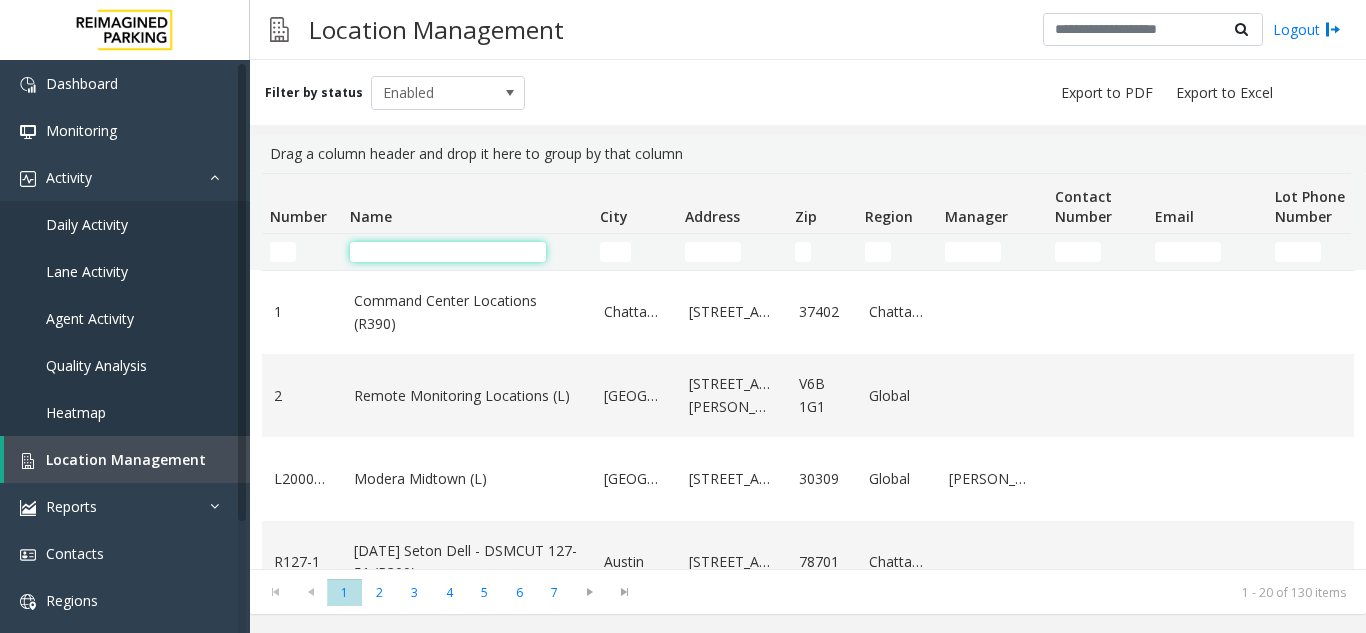 click 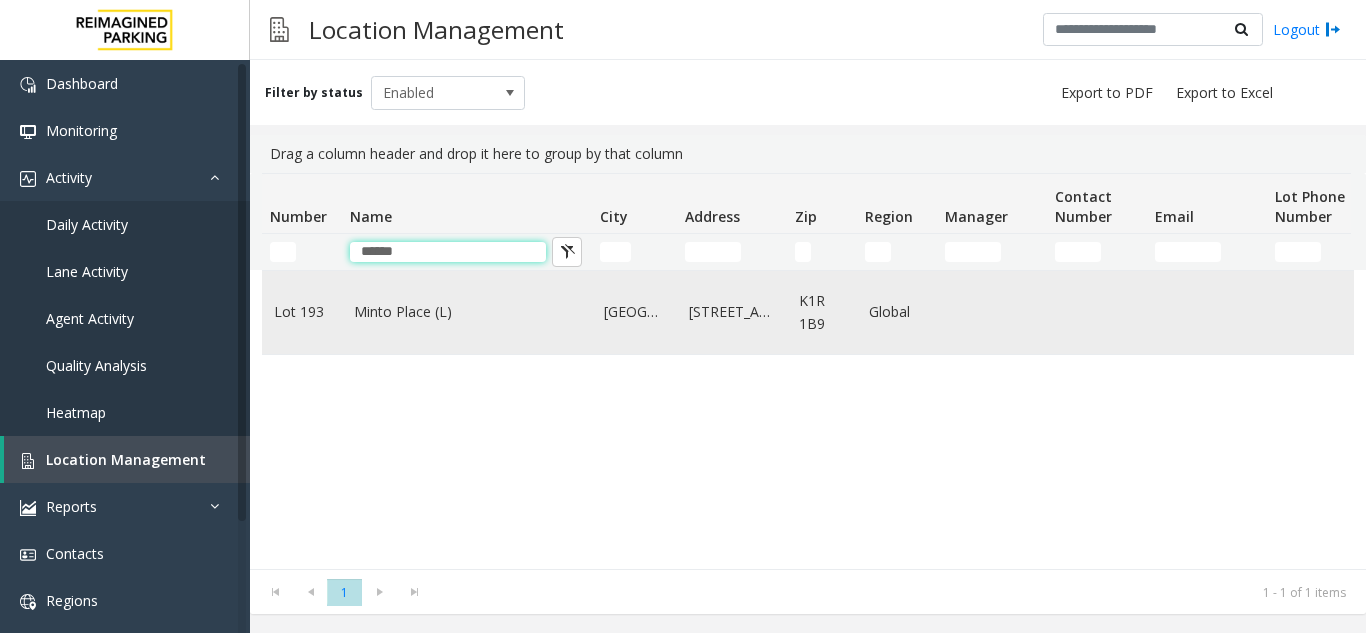 type on "*****" 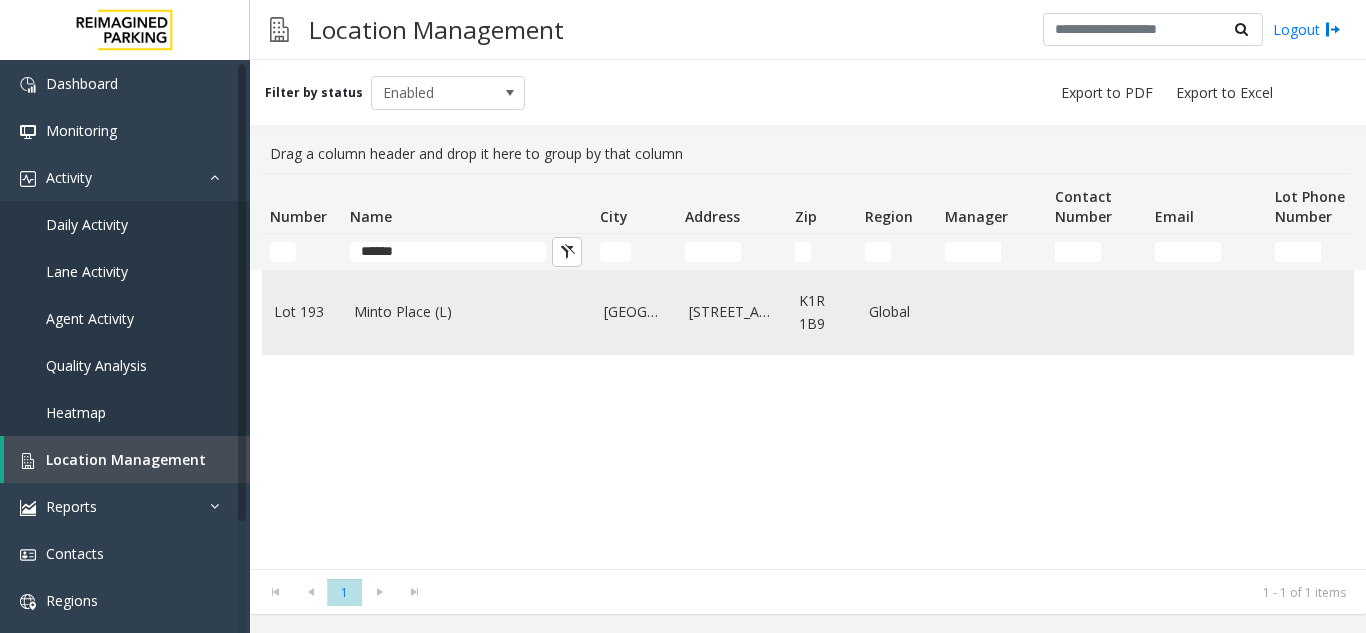 click on "Minto Place (L)" 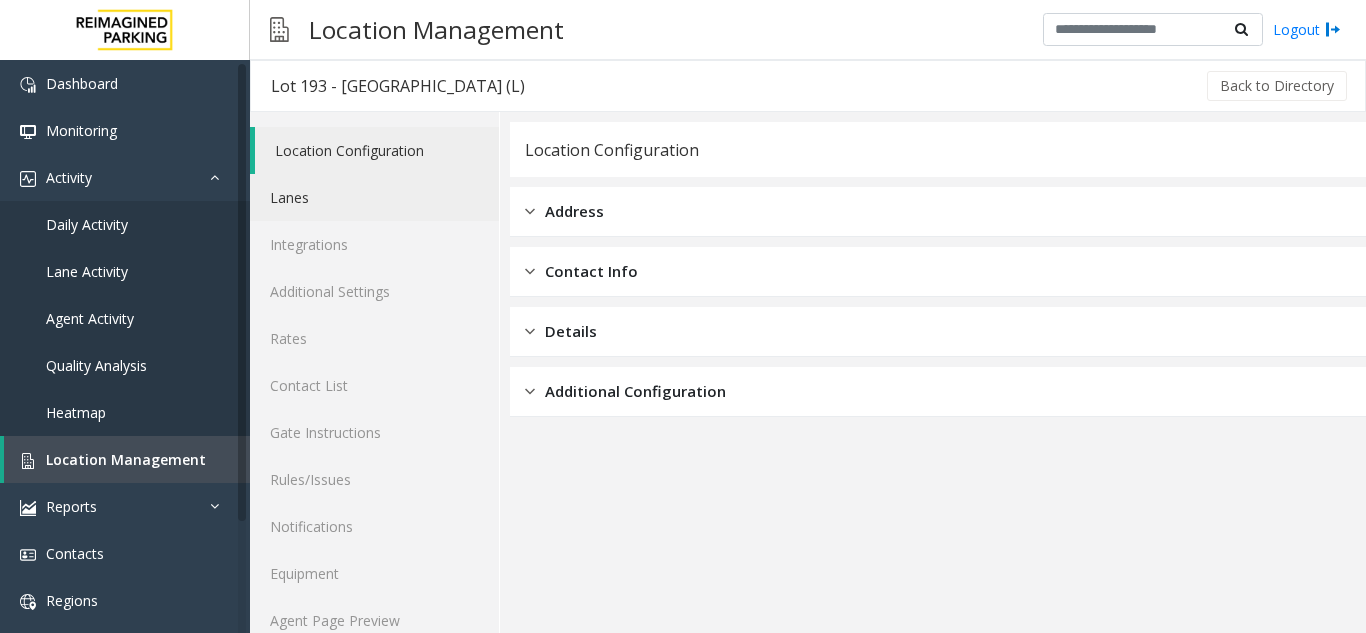click on "Lanes" 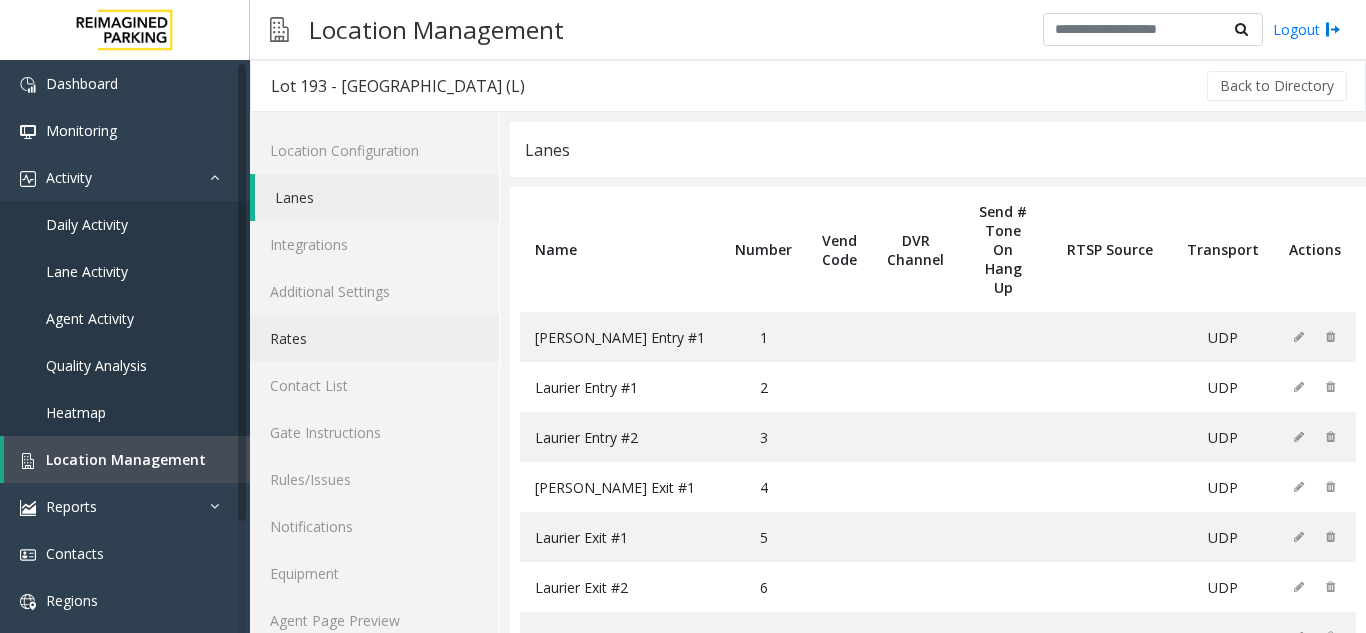 click on "Rates" 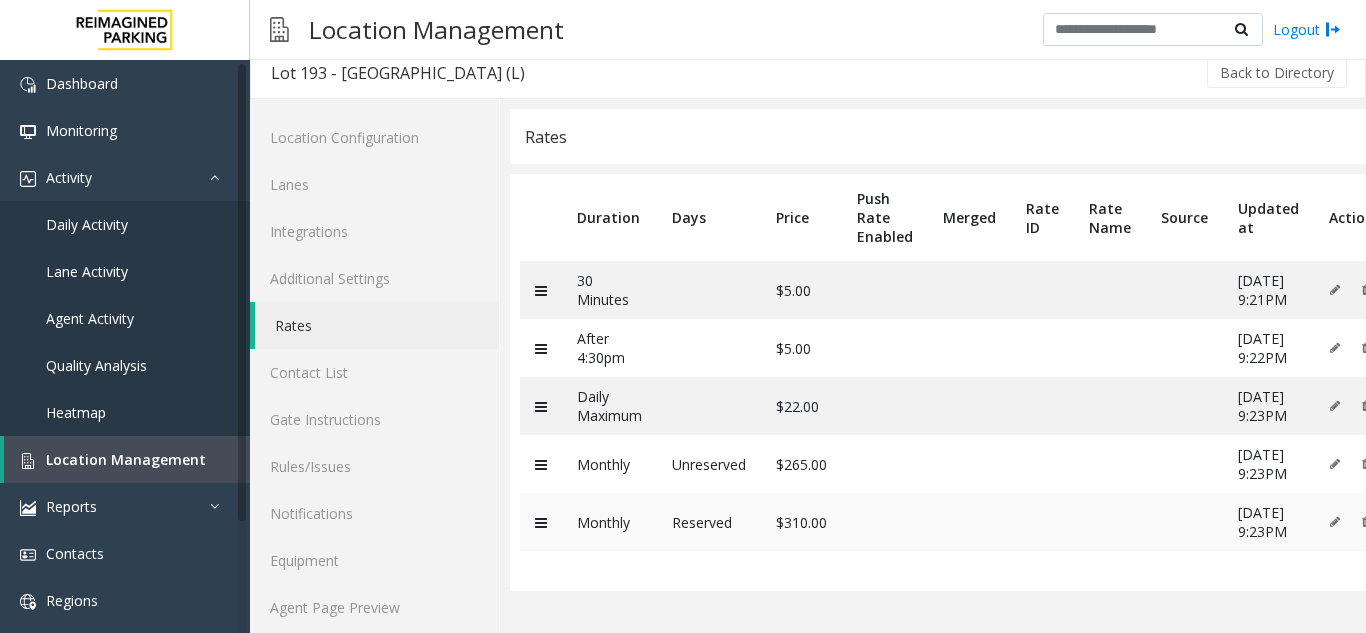 scroll, scrollTop: 26, scrollLeft: 0, axis: vertical 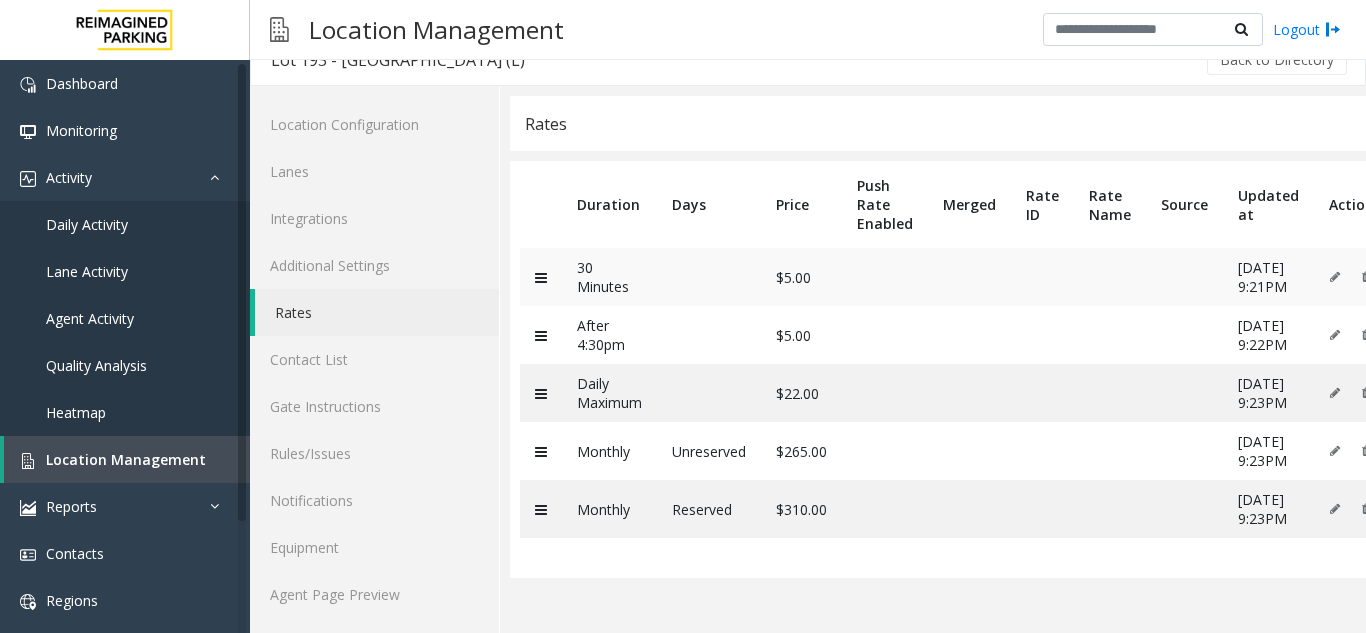 click on "30 Minutes" at bounding box center (609, 277) 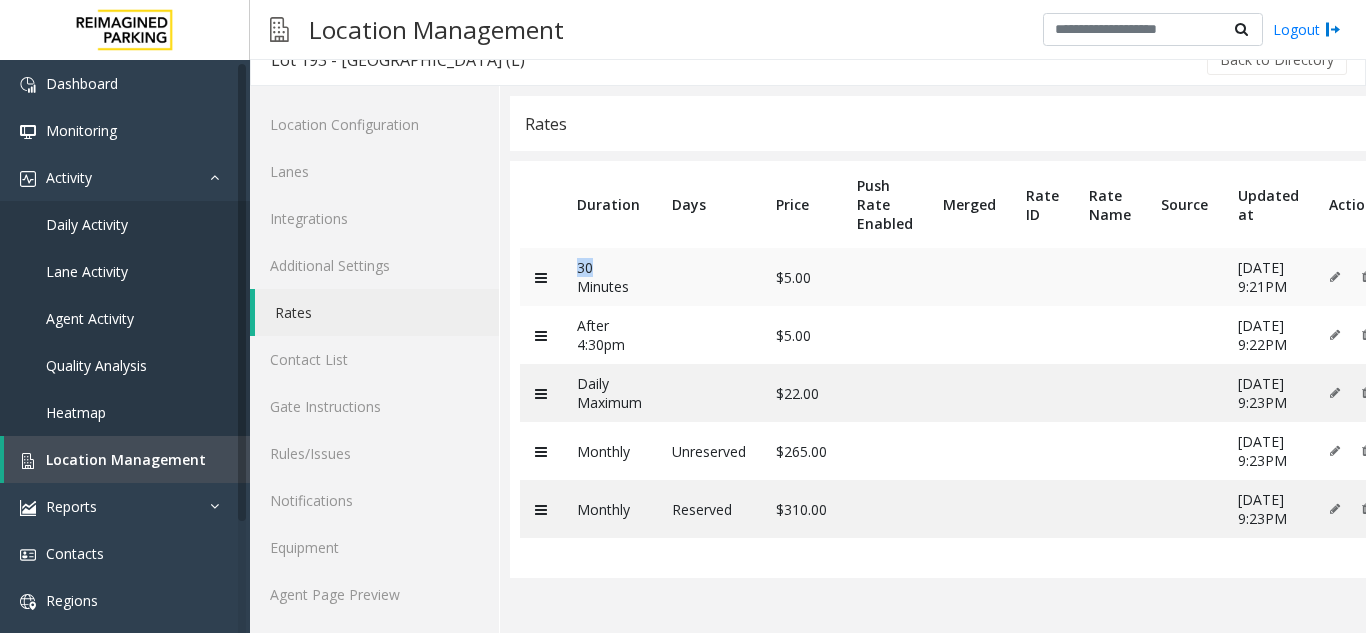 click on "30 Minutes" at bounding box center (609, 277) 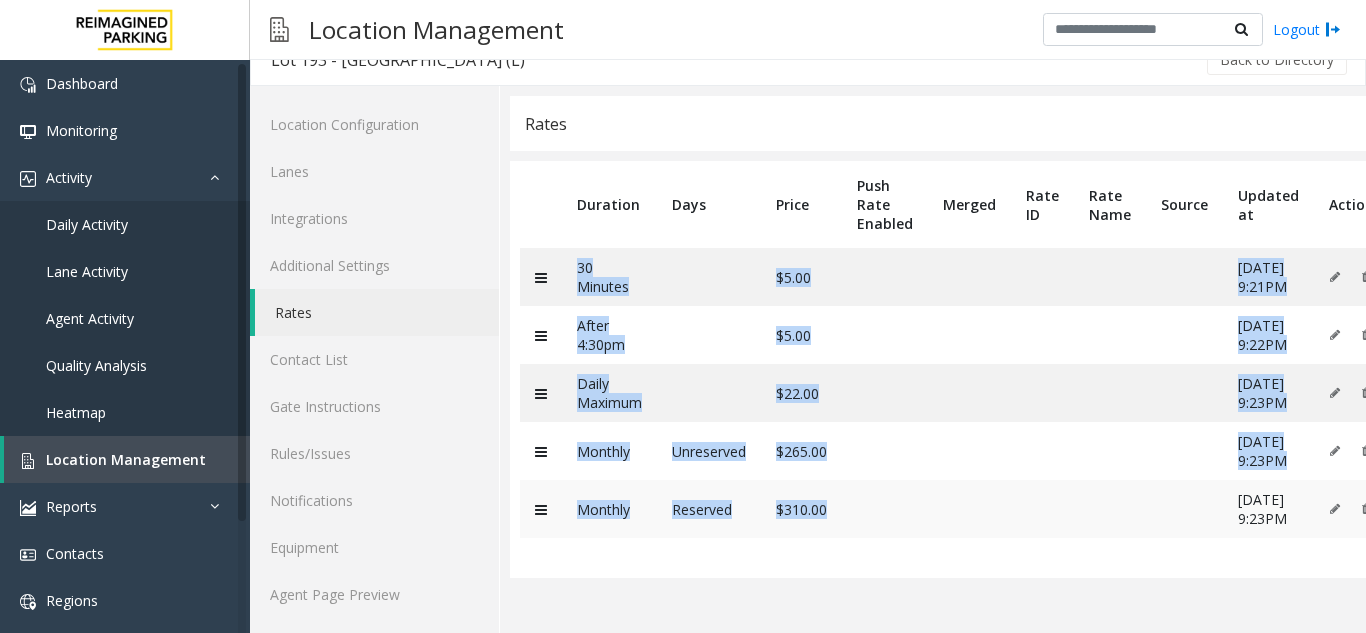 drag, startPoint x: 617, startPoint y: 256, endPoint x: 1096, endPoint y: 516, distance: 545.01465 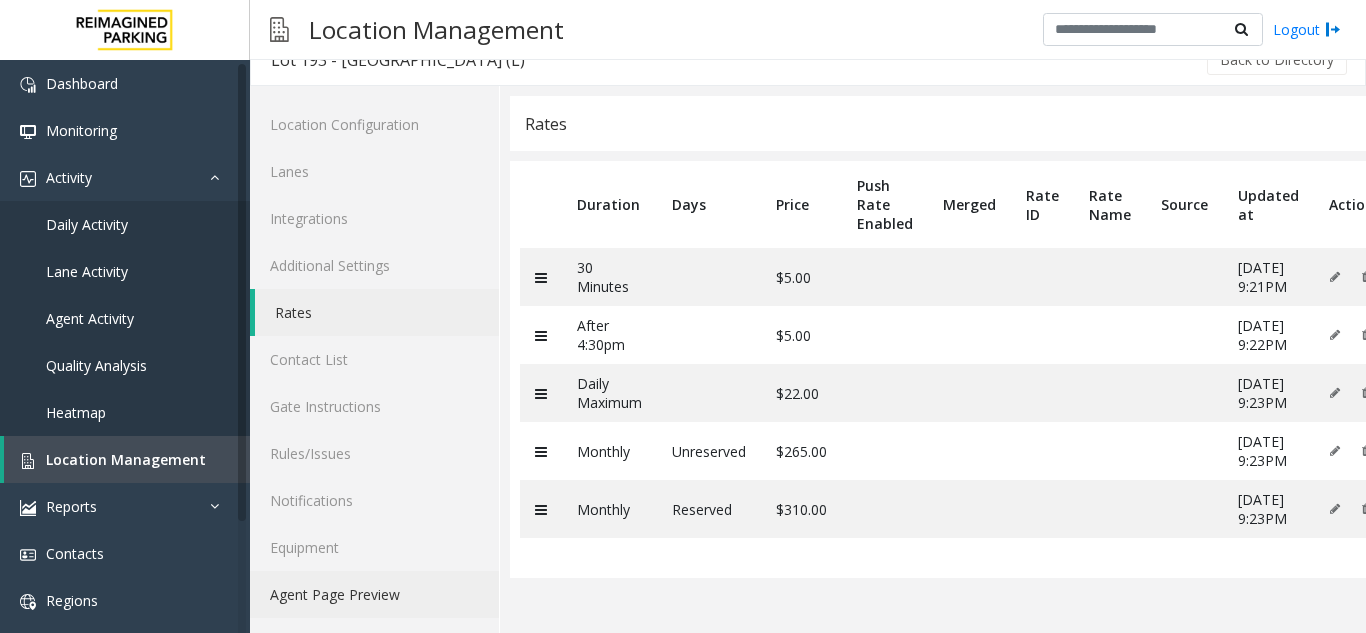 click on "Agent Page Preview" 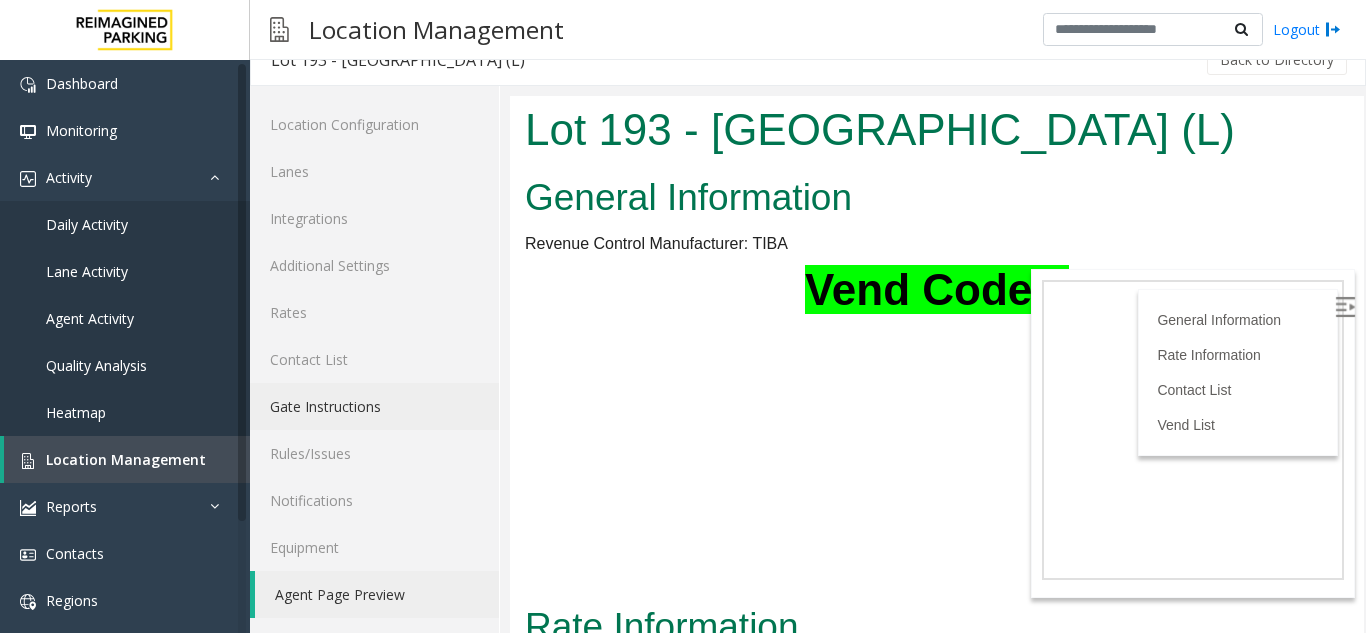 scroll, scrollTop: 100, scrollLeft: 0, axis: vertical 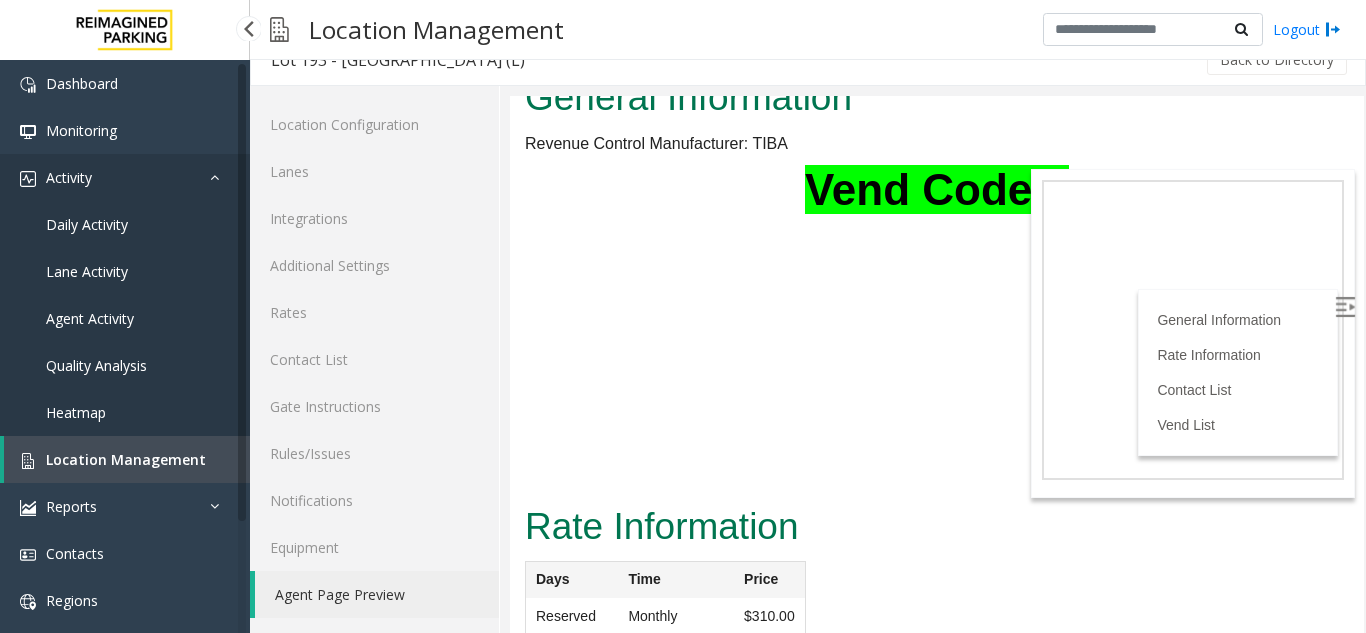 click on "Activity" at bounding box center [125, 177] 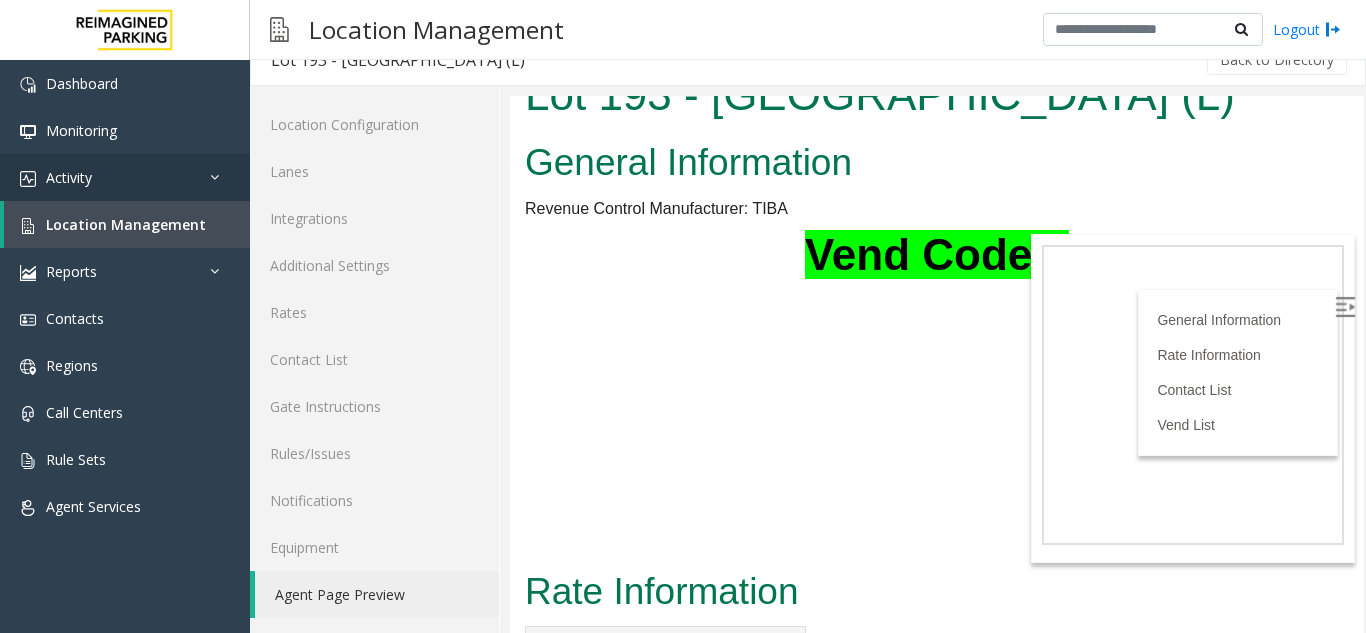 scroll, scrollTop: 0, scrollLeft: 0, axis: both 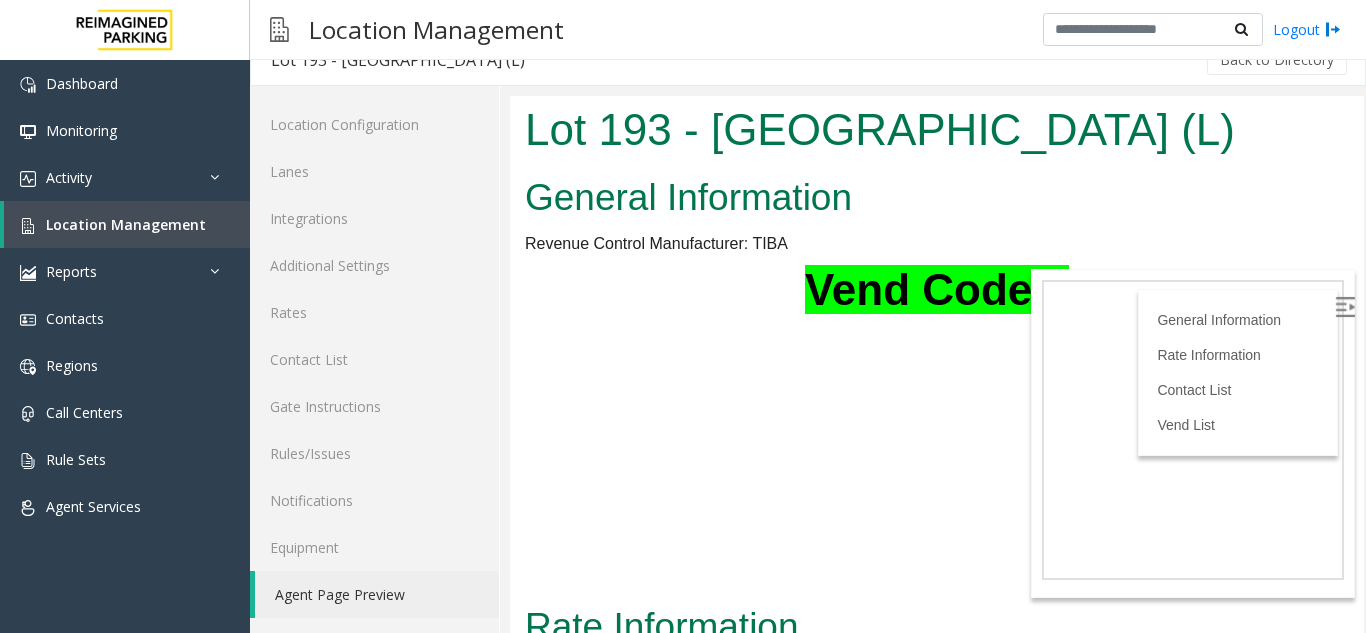 click on "Revenue Control Manufacturer: TIBA" at bounding box center [656, 243] 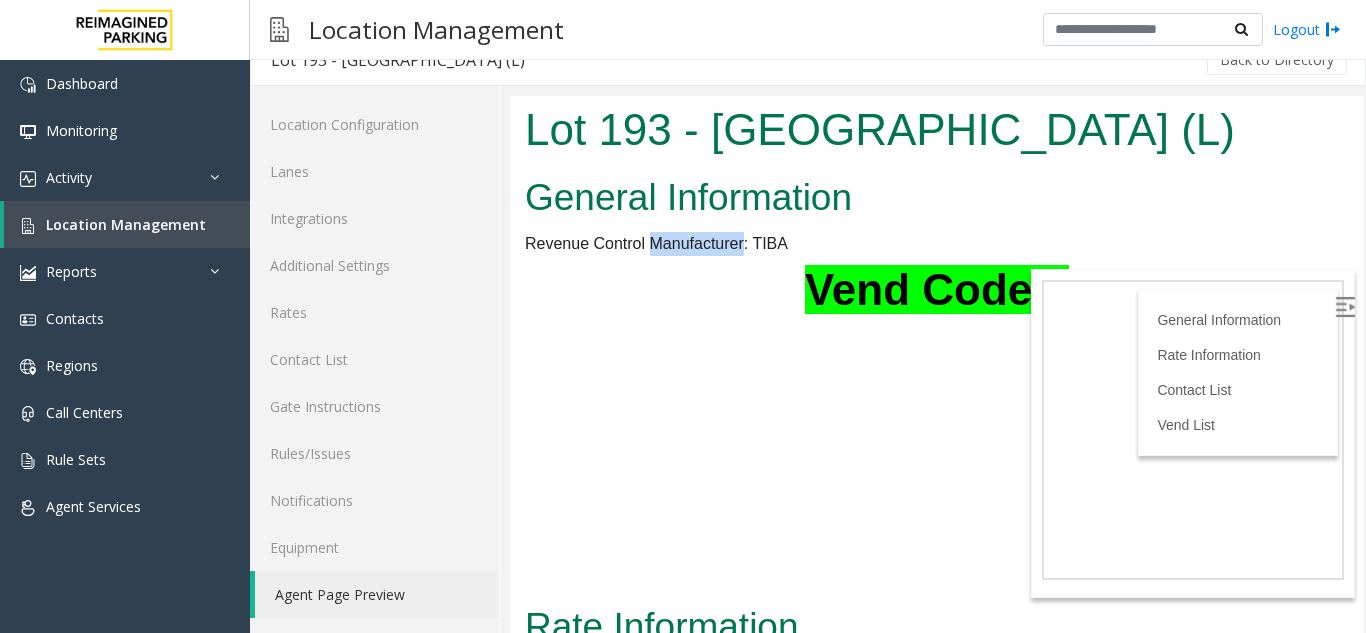 click on "Revenue Control Manufacturer: TIBA" at bounding box center (656, 243) 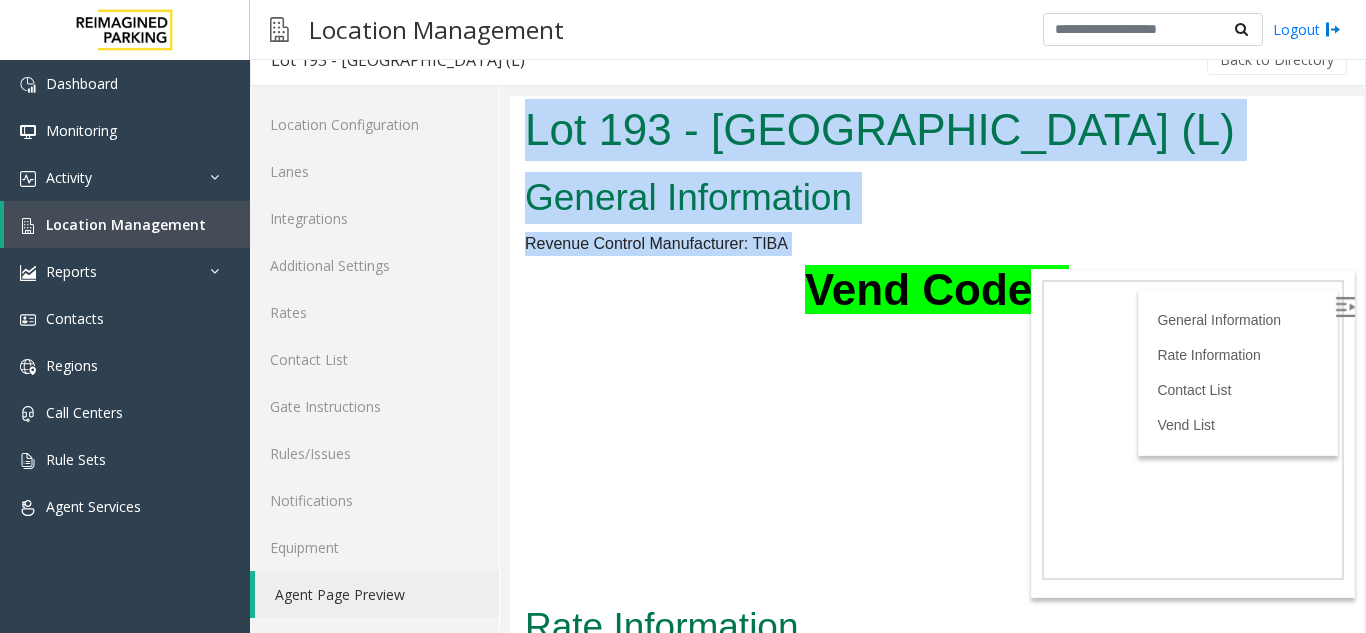 drag, startPoint x: 716, startPoint y: 239, endPoint x: 564, endPoint y: 152, distance: 175.13708 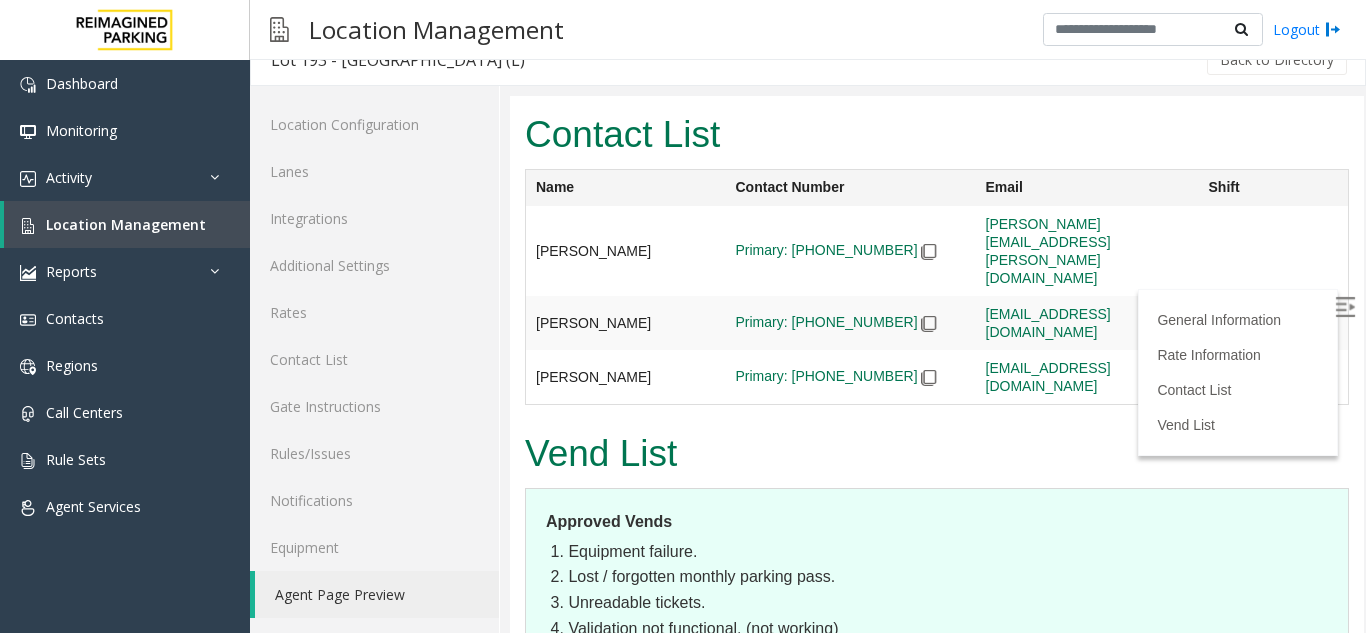 scroll, scrollTop: 947, scrollLeft: 0, axis: vertical 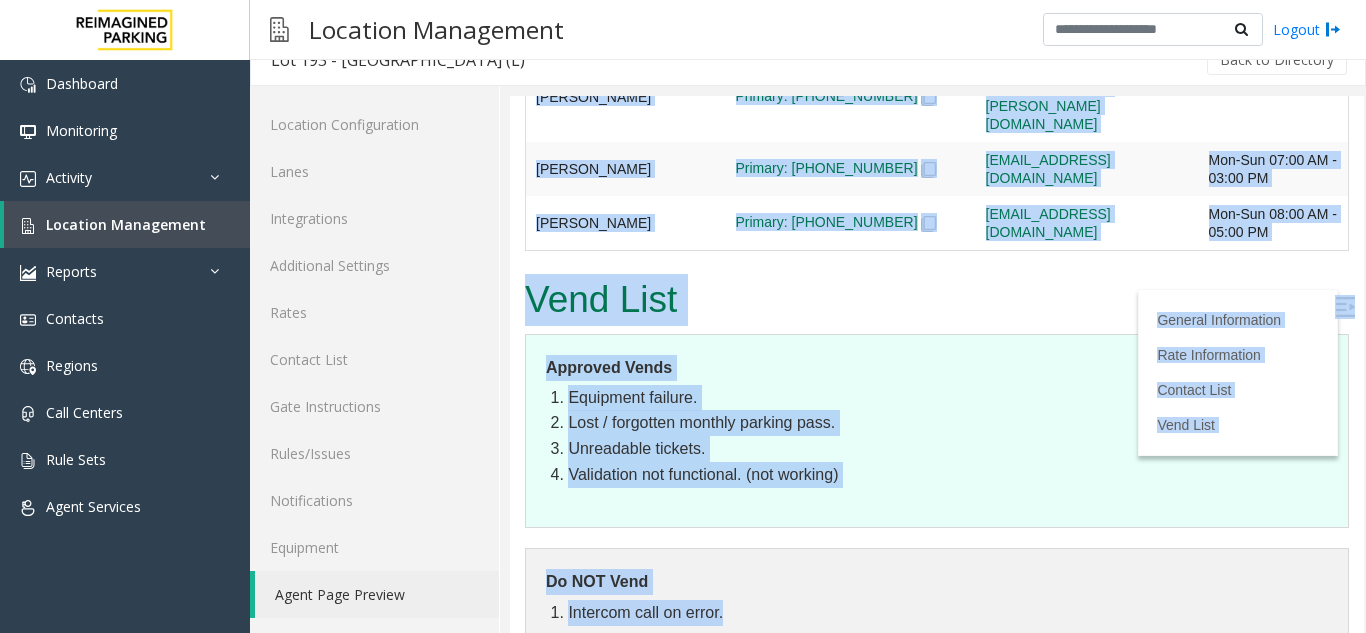 drag, startPoint x: 564, startPoint y: 152, endPoint x: 762, endPoint y: 577, distance: 468.85925 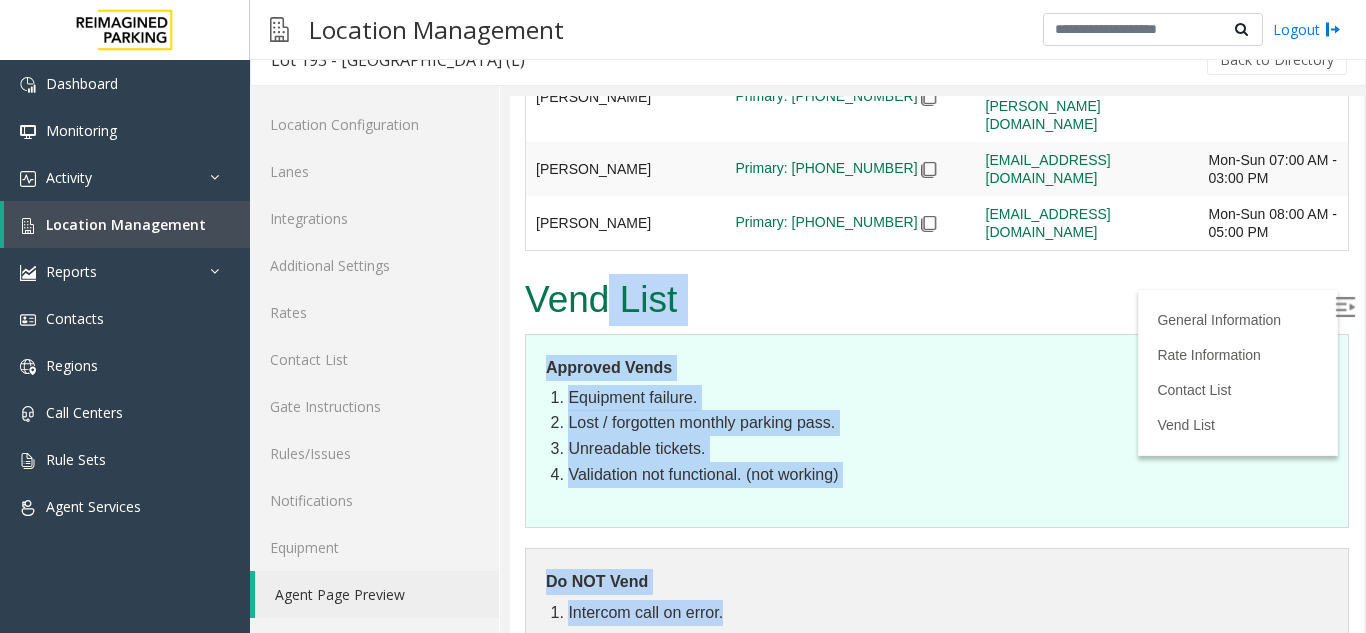 drag, startPoint x: 762, startPoint y: 577, endPoint x: 610, endPoint y: 224, distance: 384.3345 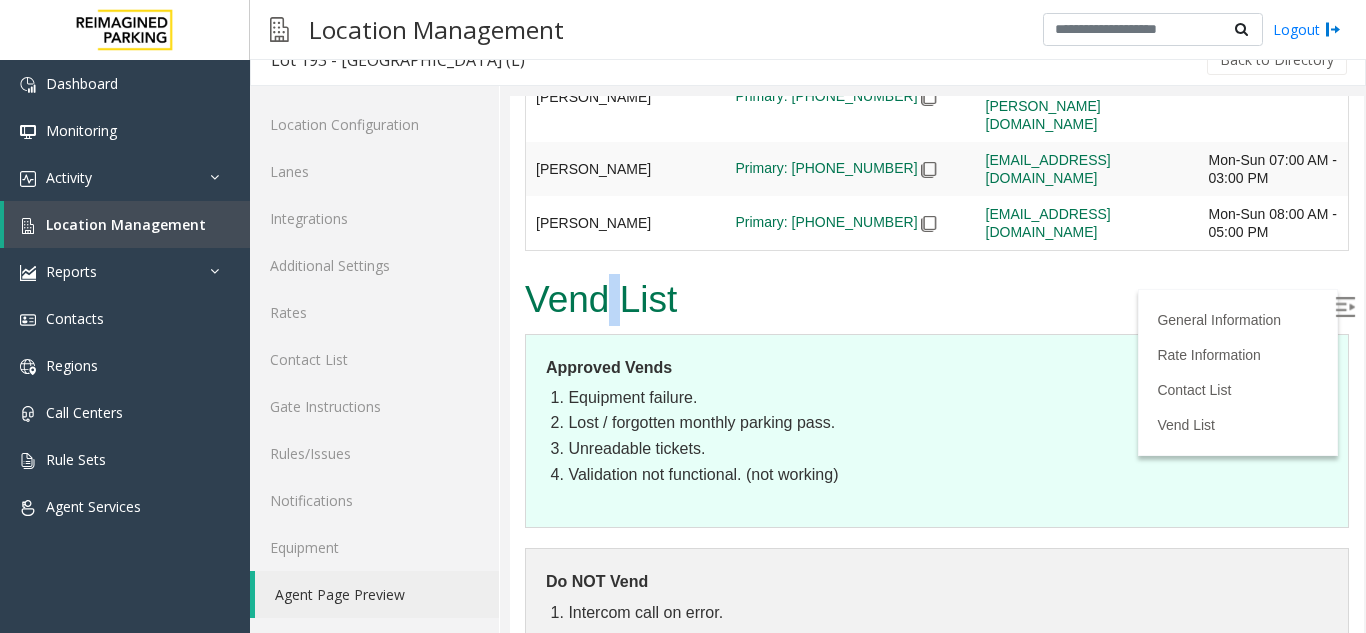click on "Vend List" at bounding box center (937, 300) 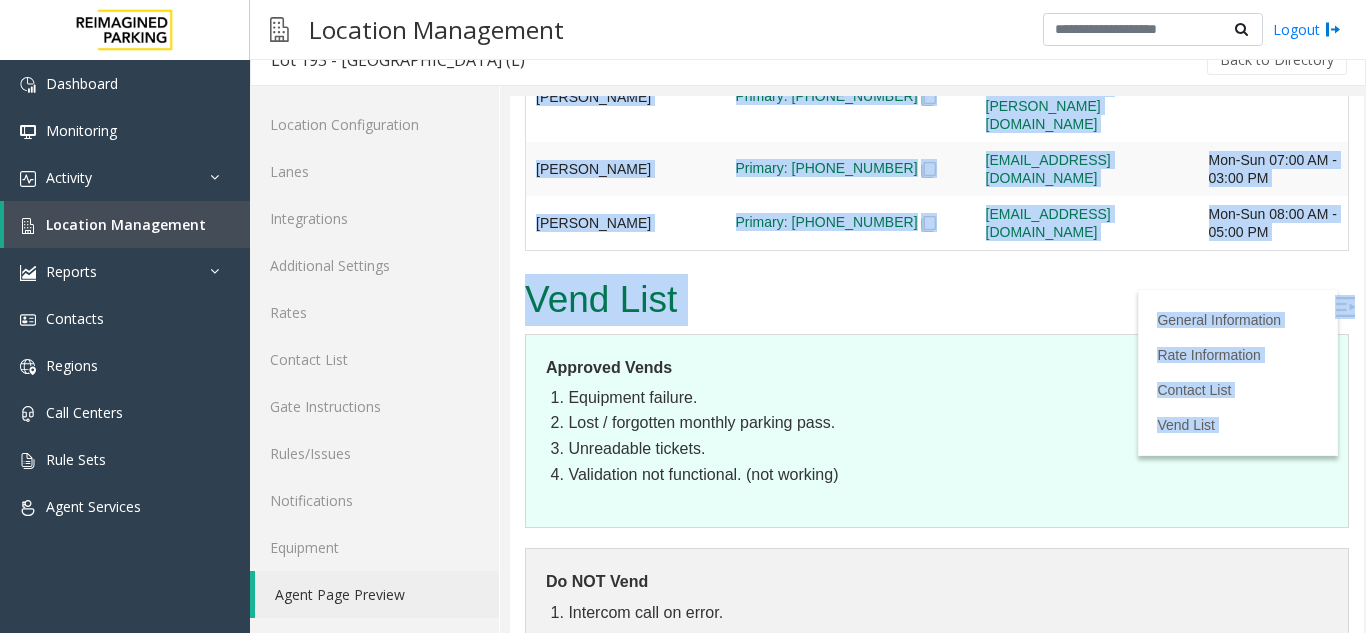 drag, startPoint x: 610, startPoint y: 224, endPoint x: 954, endPoint y: 680, distance: 571.2023 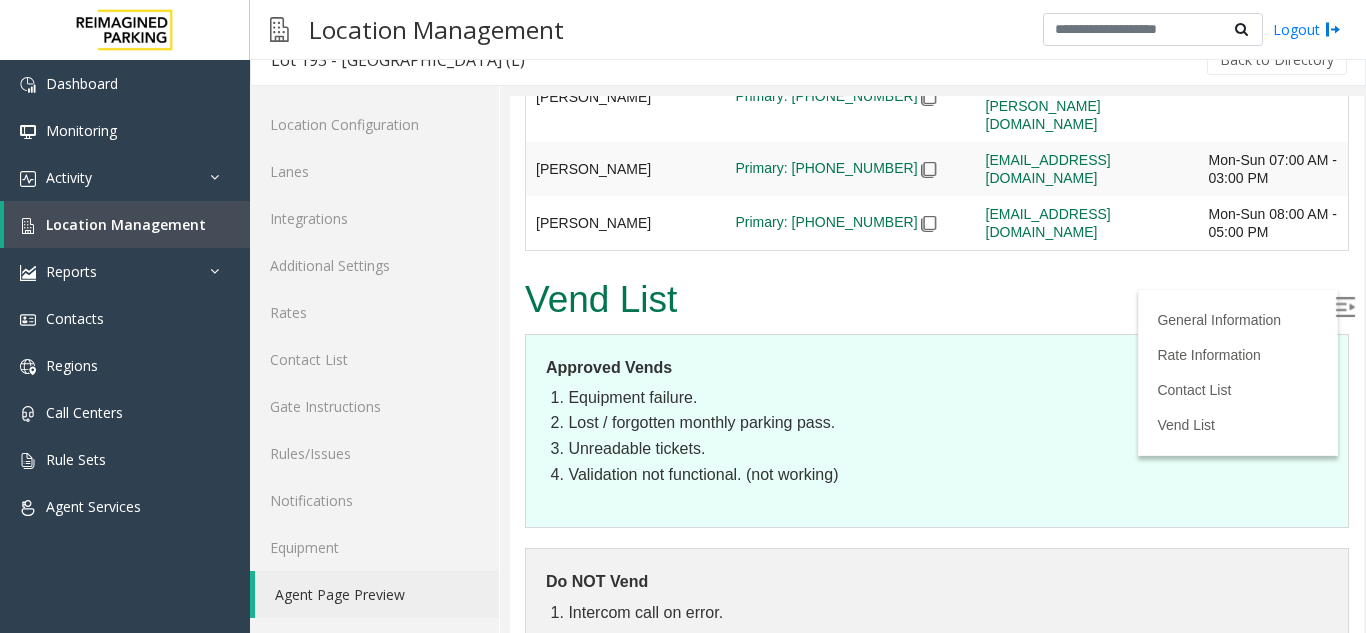 click on "Equipment failure." at bounding box center (948, 398) 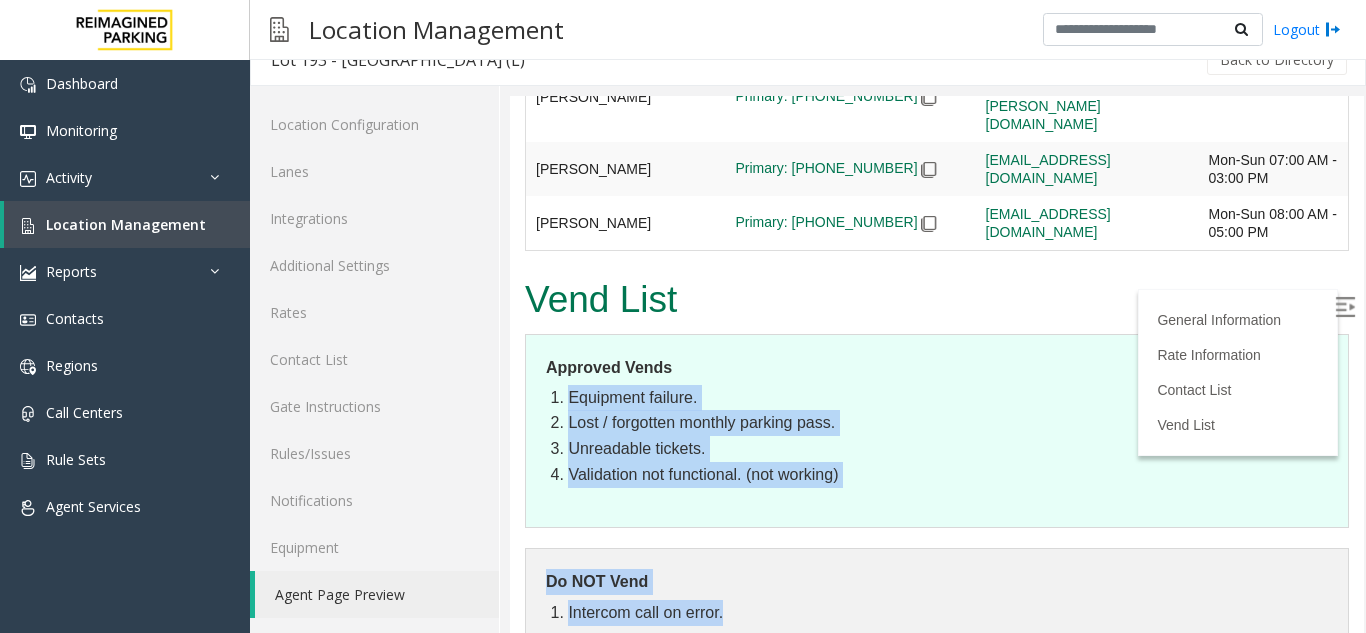 drag, startPoint x: 826, startPoint y: 343, endPoint x: 937, endPoint y: 598, distance: 278.11148 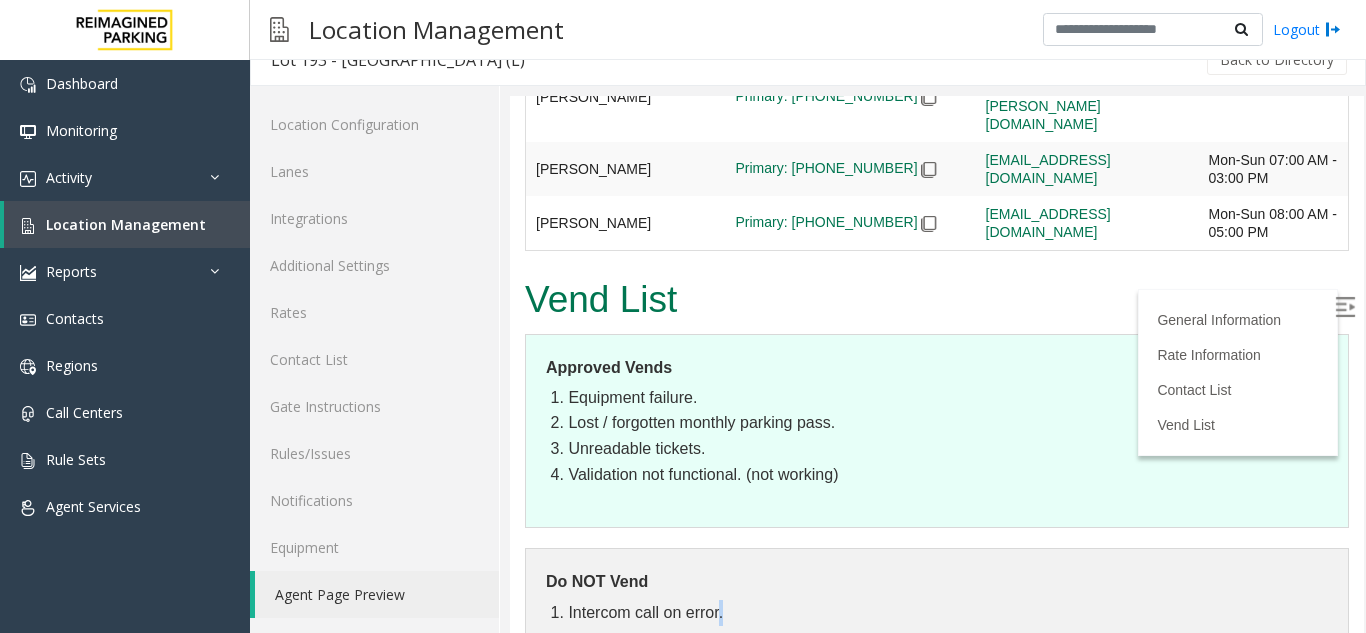 click on "Intercom call on error." at bounding box center (948, 613) 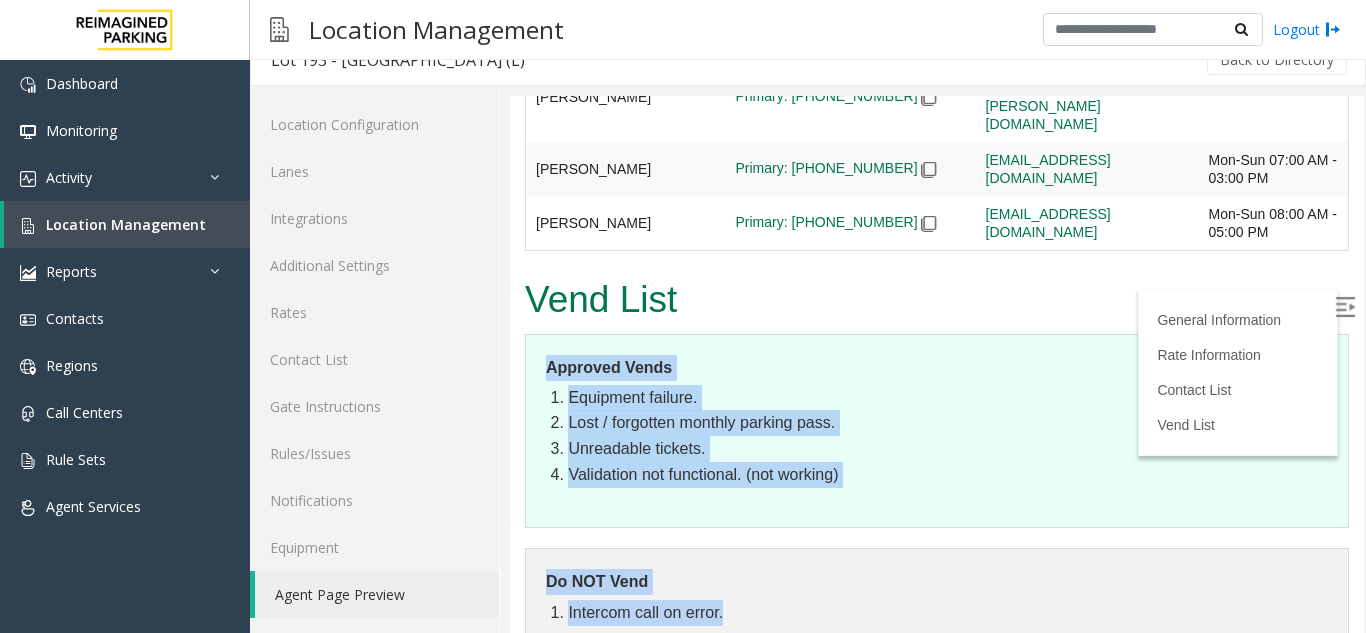 drag, startPoint x: 807, startPoint y: 564, endPoint x: 569, endPoint y: 299, distance: 356.18674 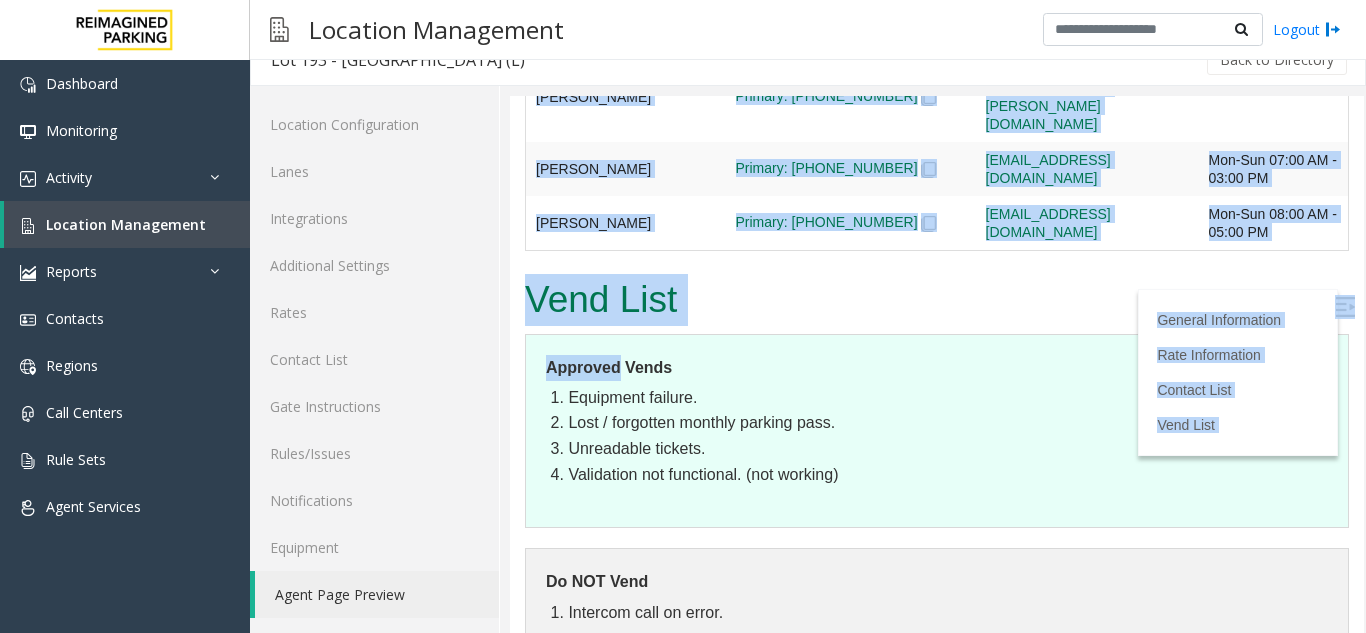 drag, startPoint x: 569, startPoint y: 299, endPoint x: 985, endPoint y: 662, distance: 552.1096 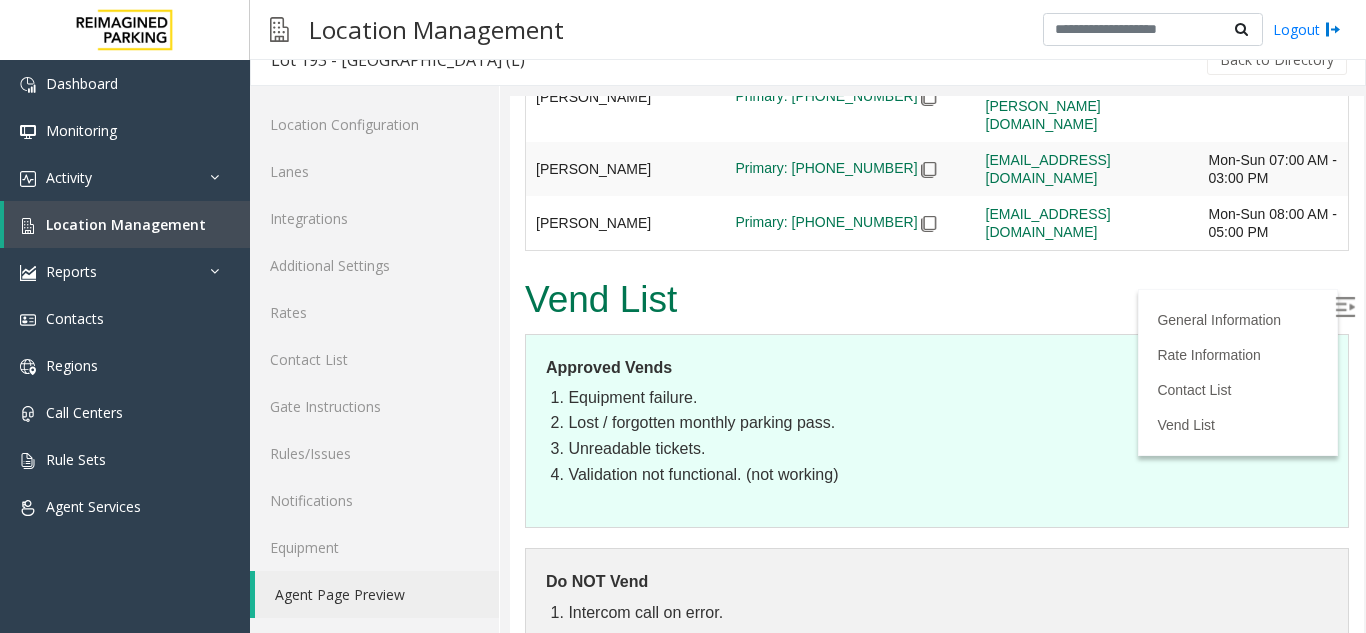 click on "Intercom call on error." at bounding box center (948, 613) 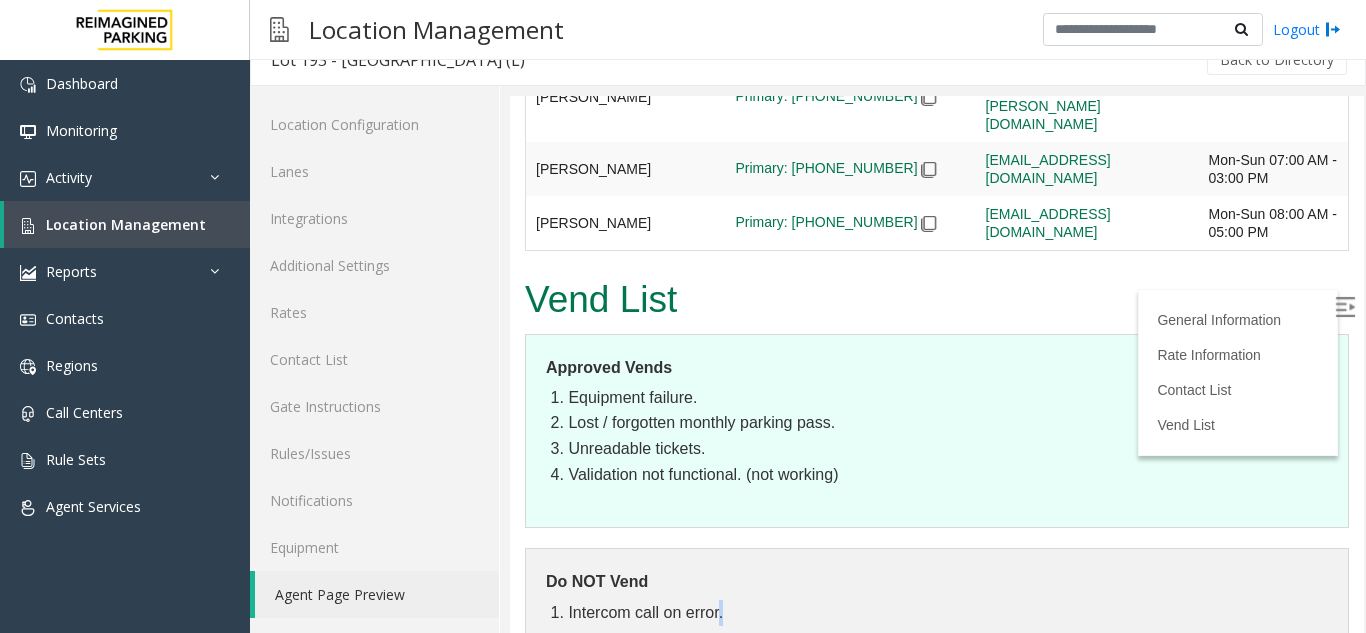 click on "Intercom call on error." at bounding box center (948, 613) 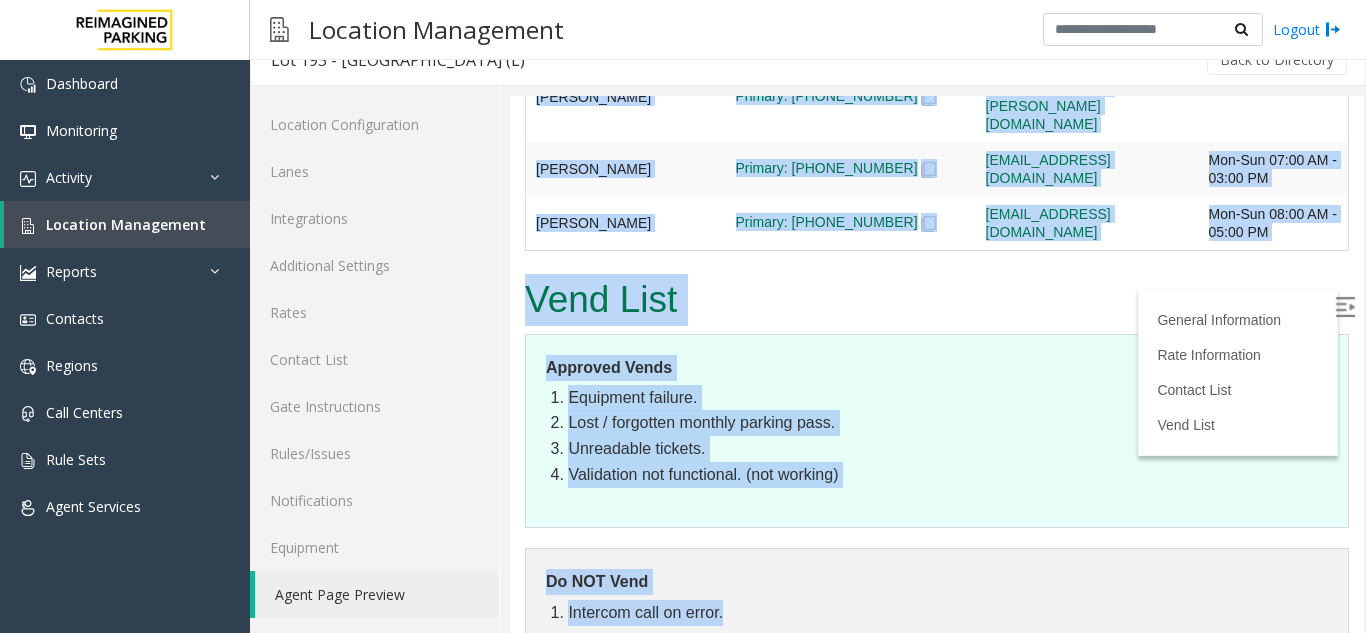 drag, startPoint x: 806, startPoint y: 560, endPoint x: 693, endPoint y: 197, distance: 380.18155 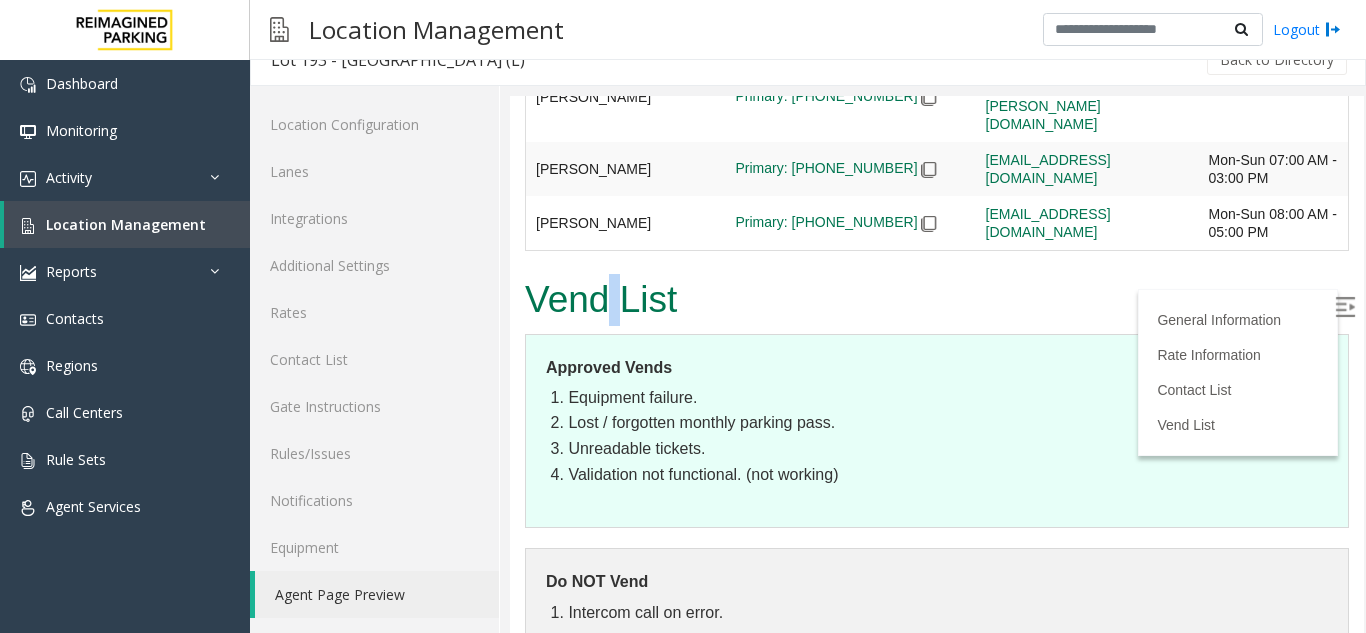 click on "Vend List" at bounding box center (937, 300) 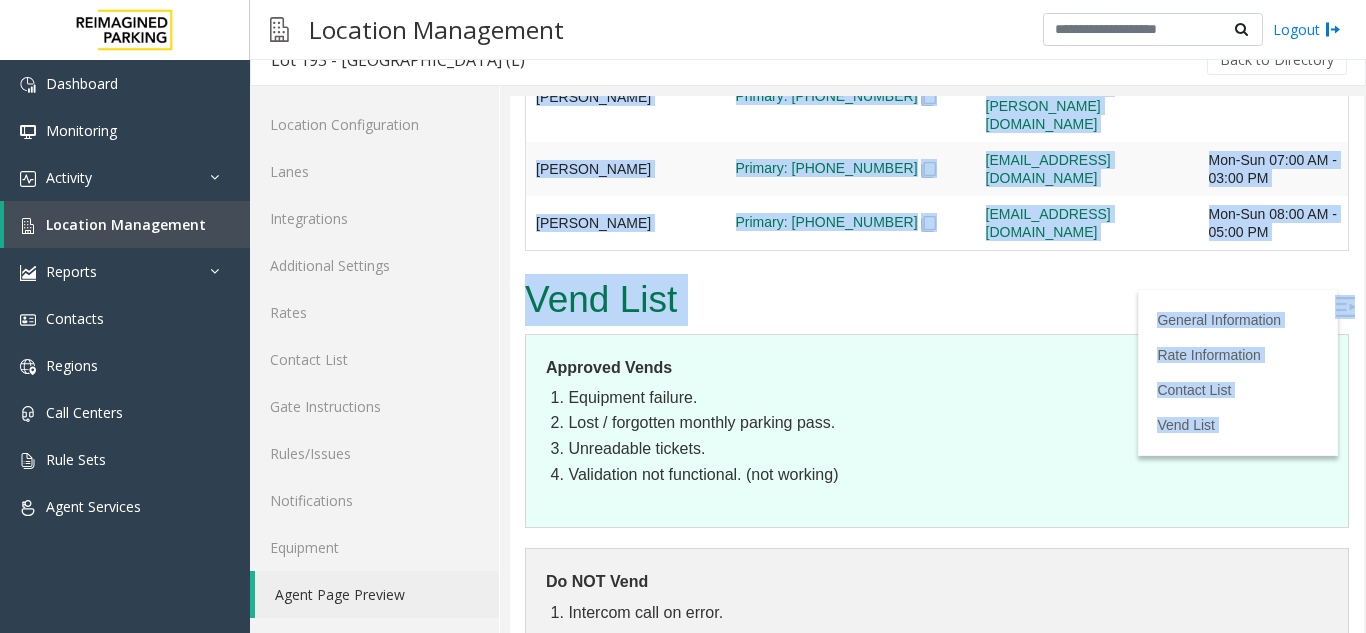 drag, startPoint x: 611, startPoint y: 238, endPoint x: 872, endPoint y: 653, distance: 490.25095 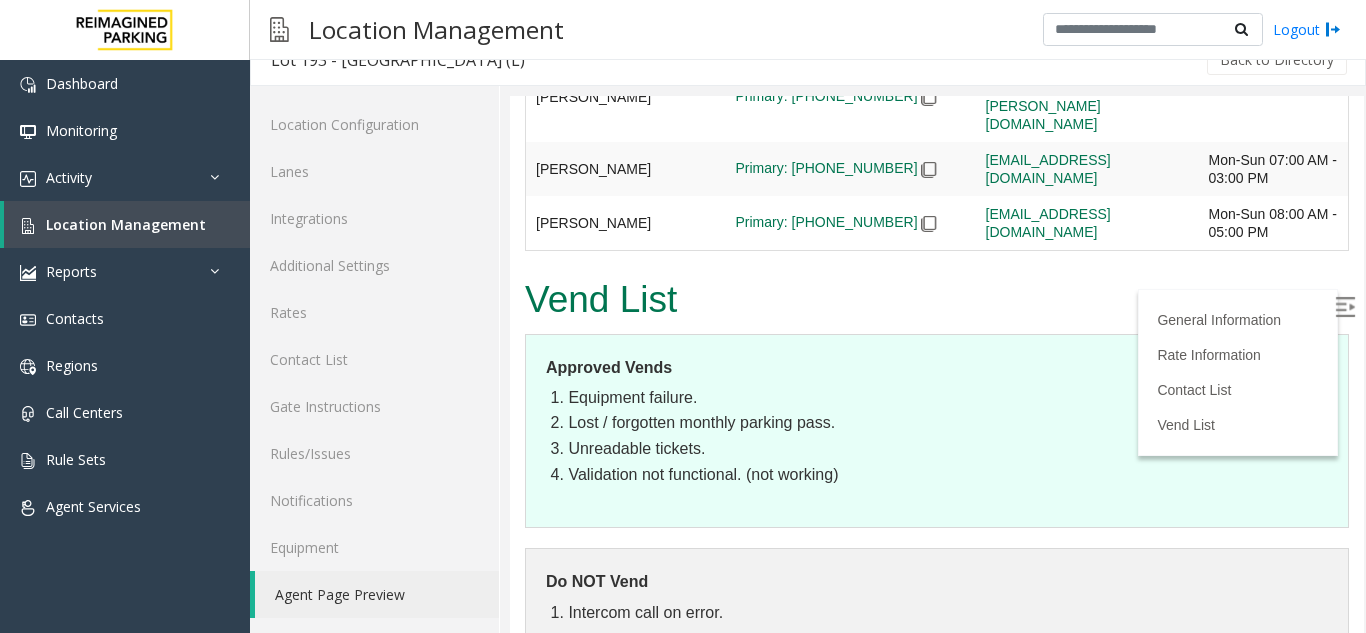 click on "Do NOT Vend
Intercom call on error." at bounding box center (937, 607) 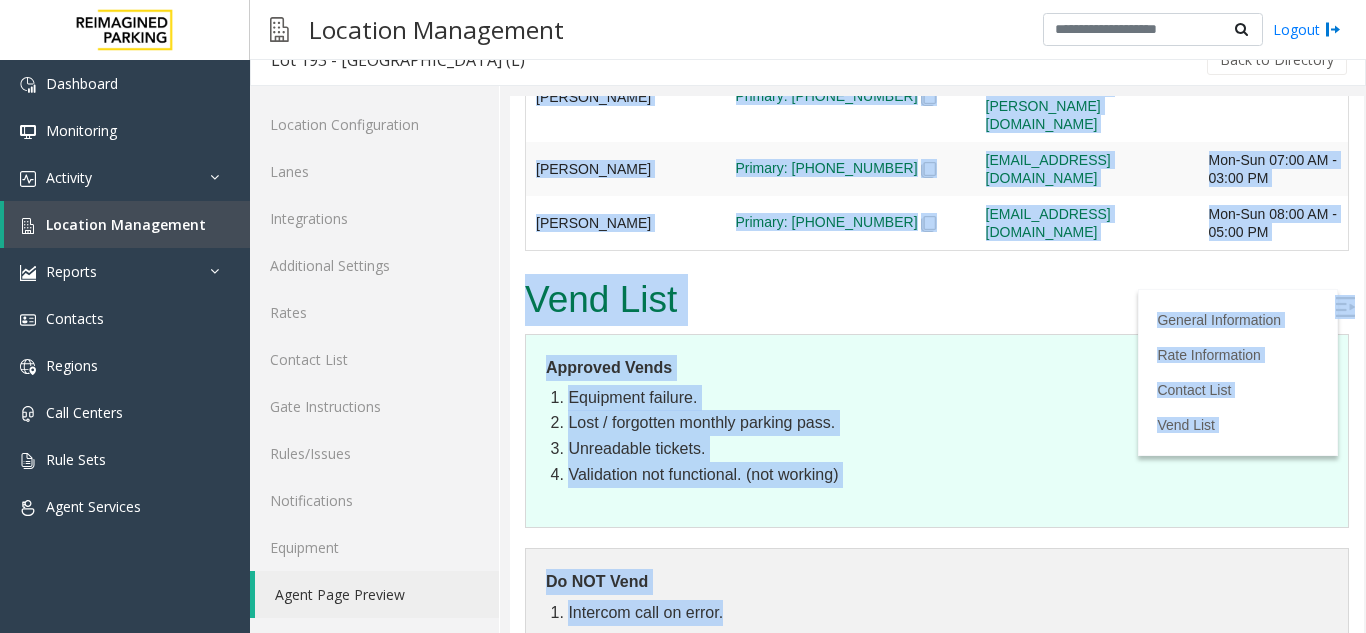 click on "Lot 193 - Minto Place (L)
General Information
Revenue Control Manufacturer: TIBA
Vend Code 1
General Information
Rate Information
Contact List
Vend List
Rate Information
Days
Time
Price
Reserved
Monthly
$310.00
30 Minutes
$5.00
After 4:30pm $5.00" at bounding box center [937, -583] 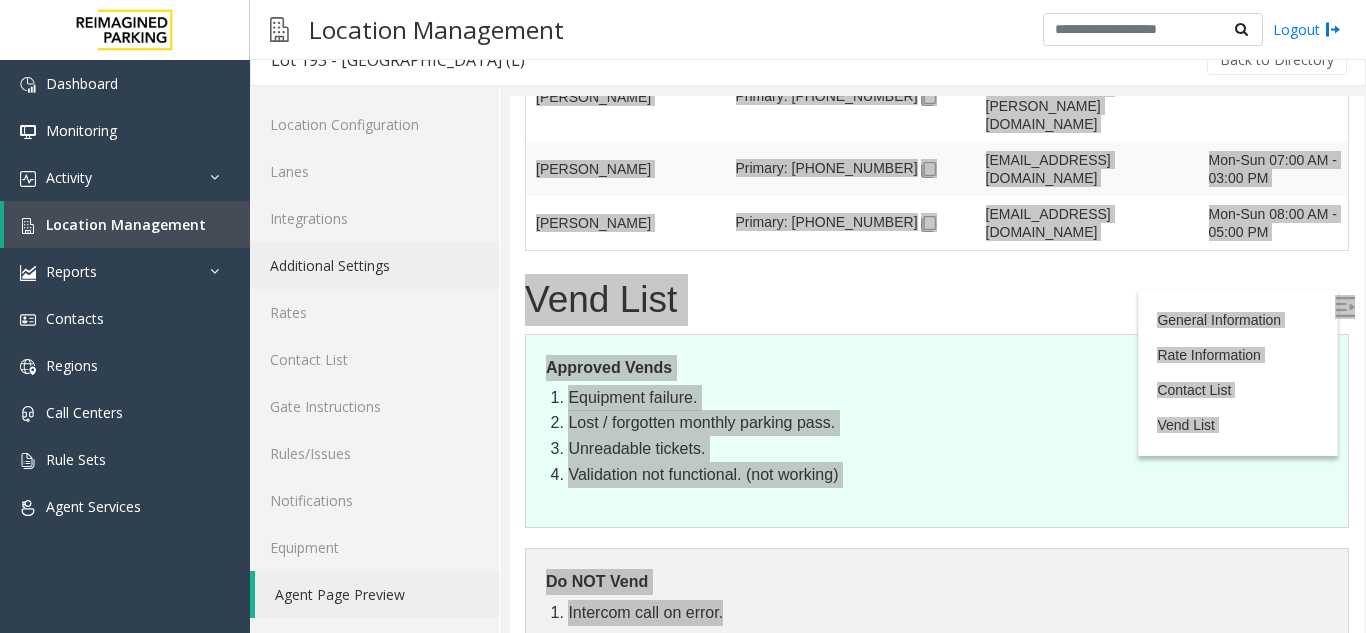 click on "Additional Settings" 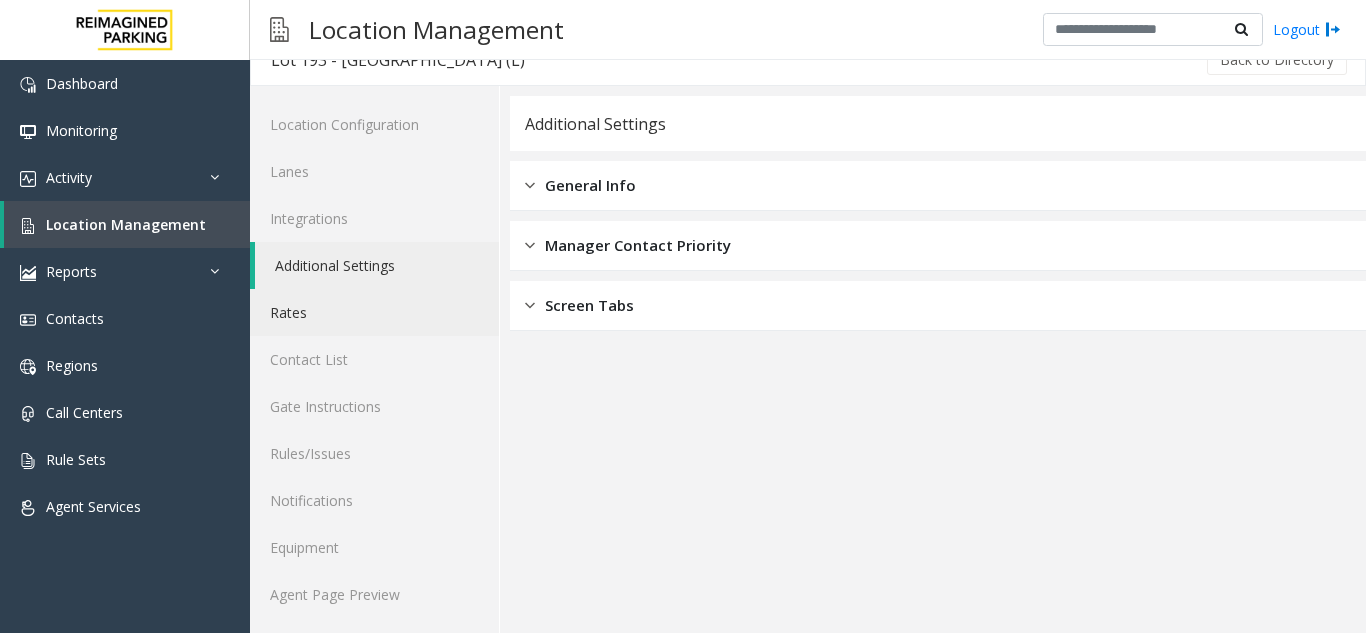 click on "Rates" 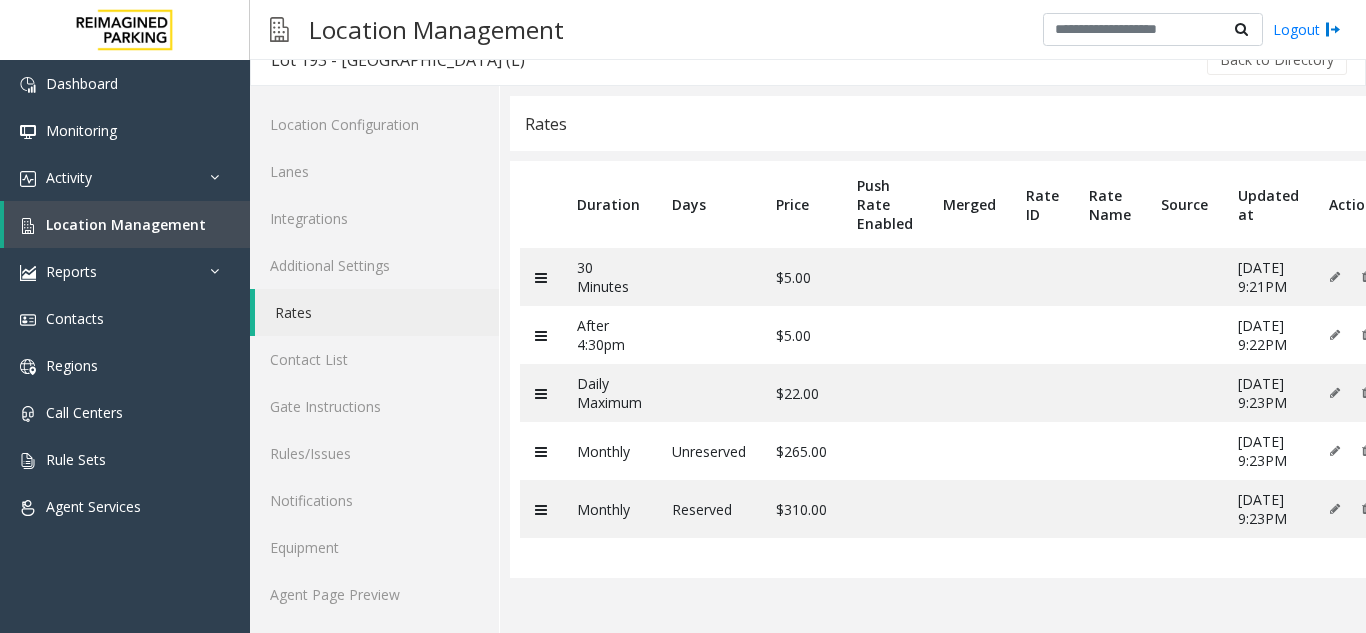 click on "Duration" 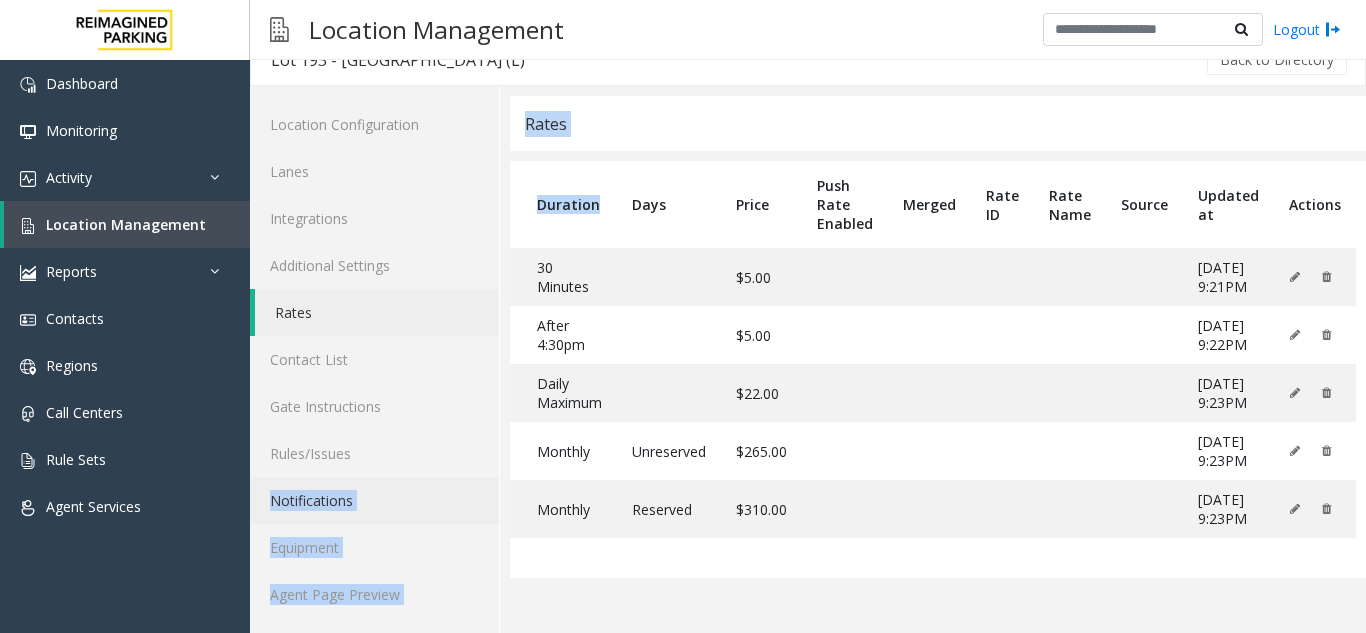 scroll, scrollTop: 0, scrollLeft: 0, axis: both 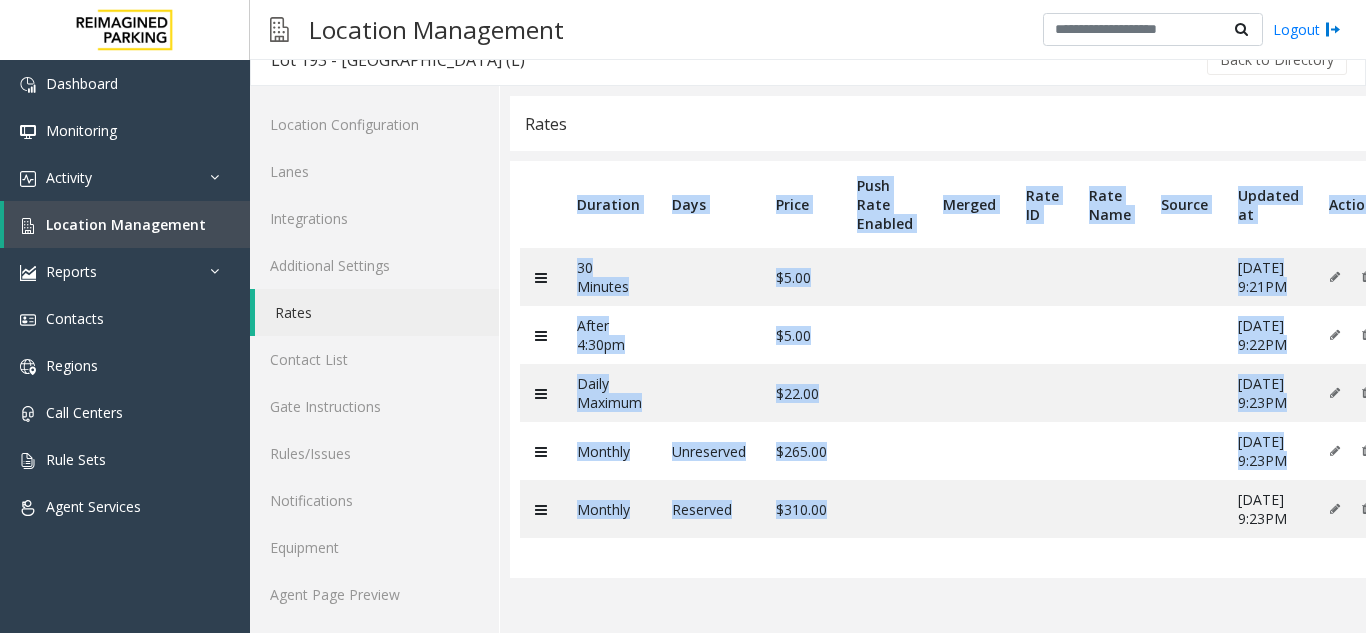 drag, startPoint x: 575, startPoint y: 196, endPoint x: 1082, endPoint y: 561, distance: 624.7191 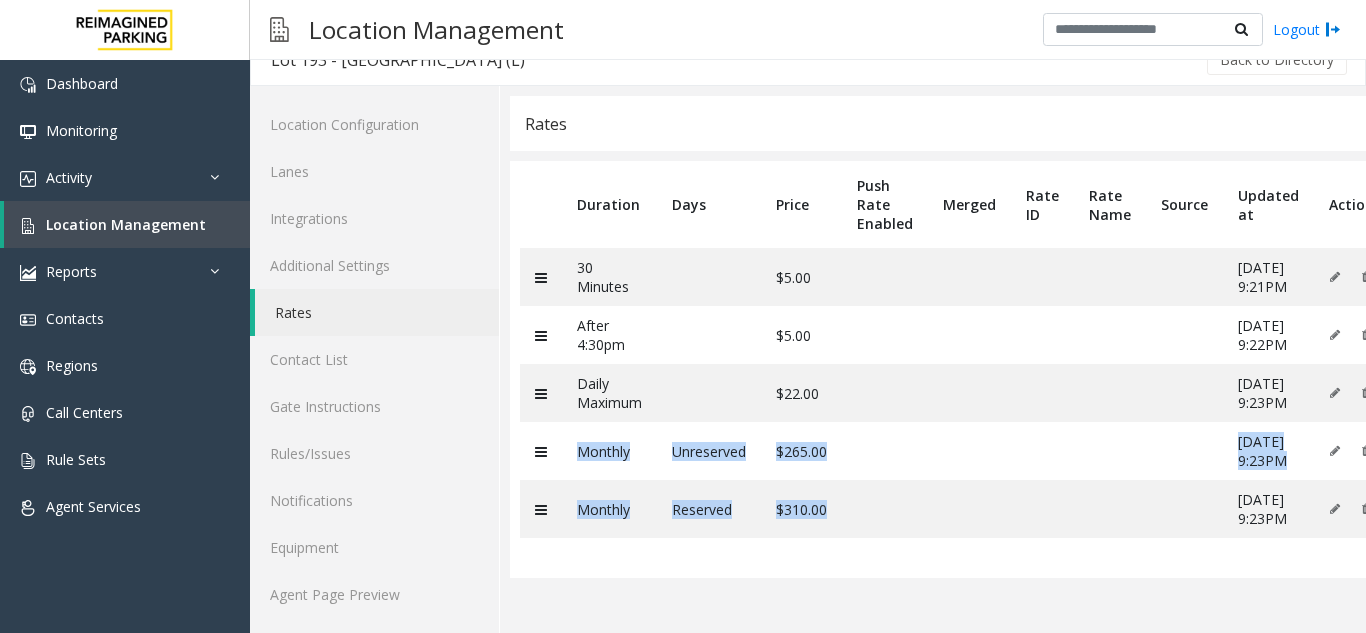 drag, startPoint x: 1082, startPoint y: 561, endPoint x: 517, endPoint y: 422, distance: 581.84705 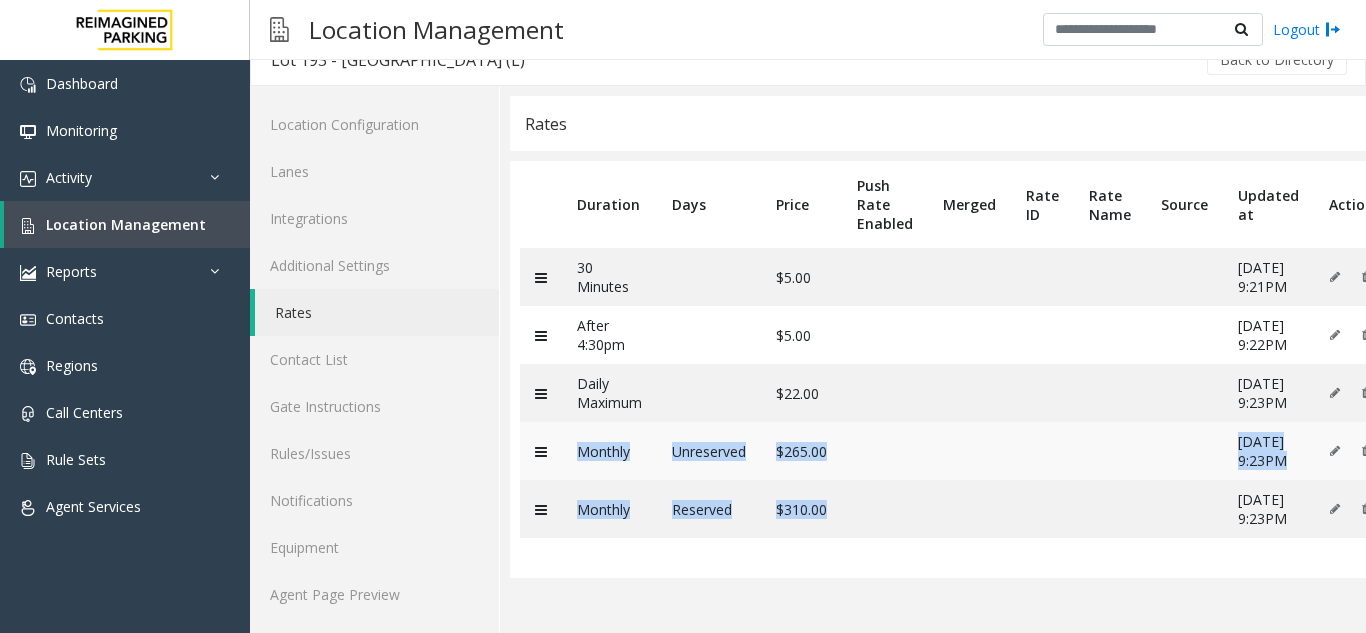 click on "Monthly" at bounding box center [609, 451] 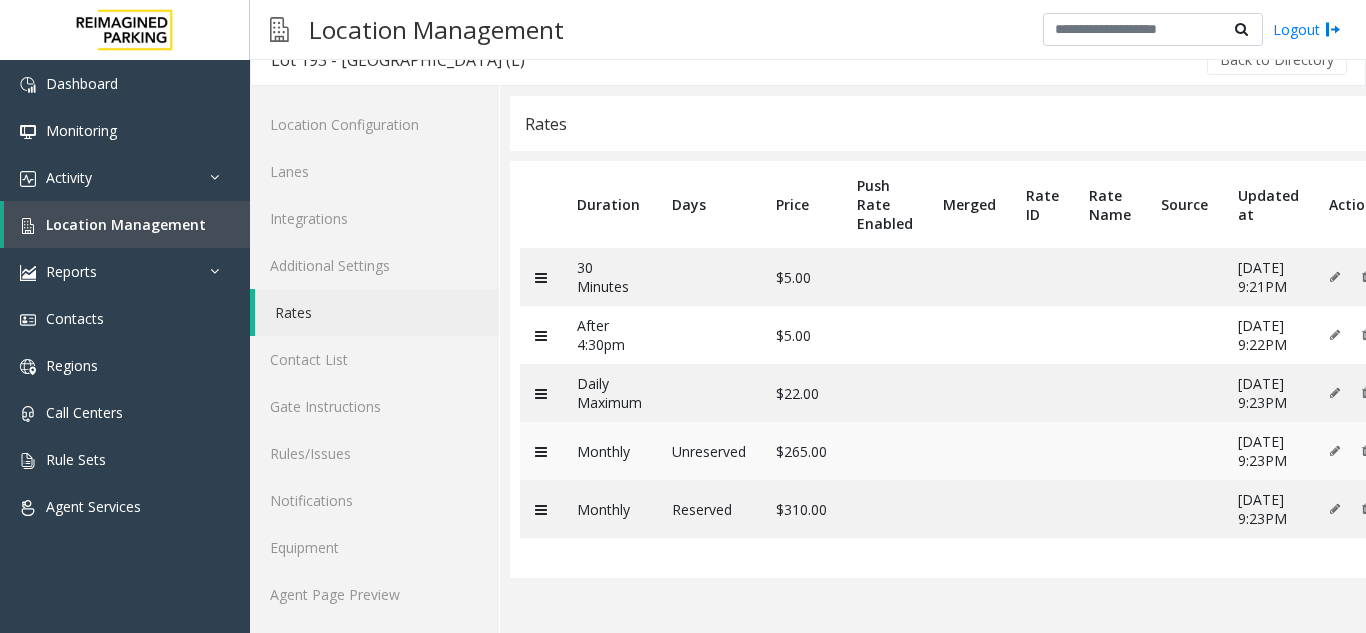 click at bounding box center (541, 451) 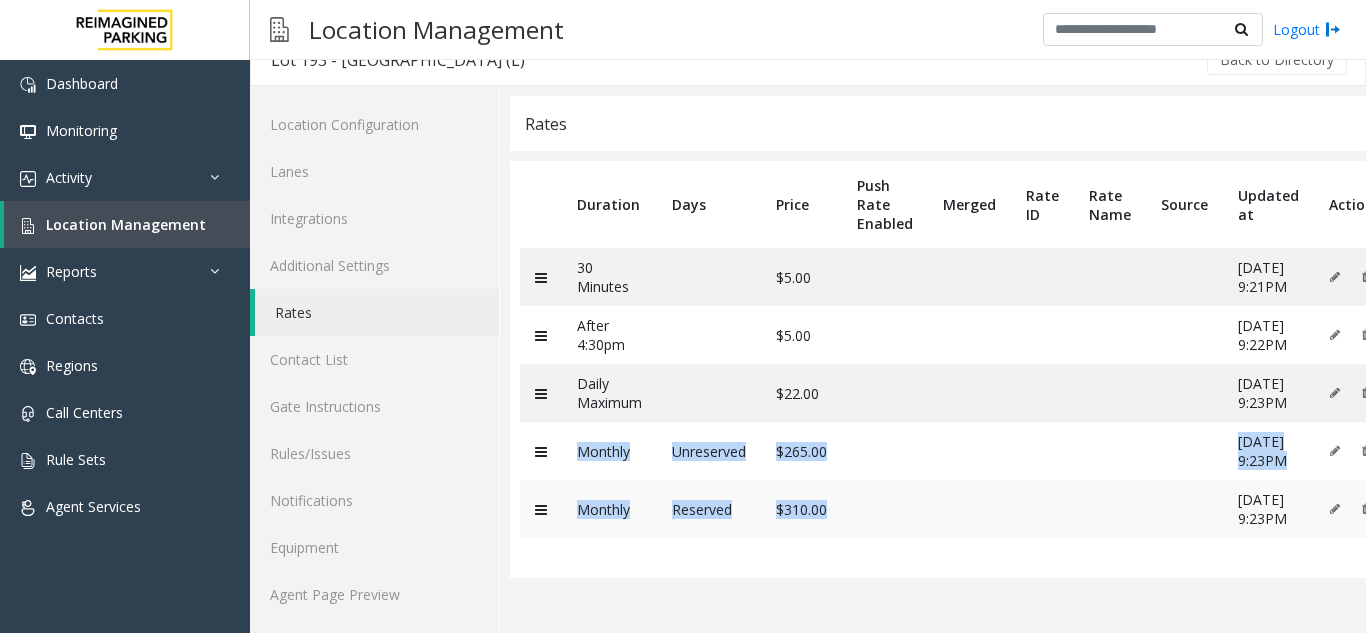 drag, startPoint x: 559, startPoint y: 440, endPoint x: 1137, endPoint y: 521, distance: 583.648 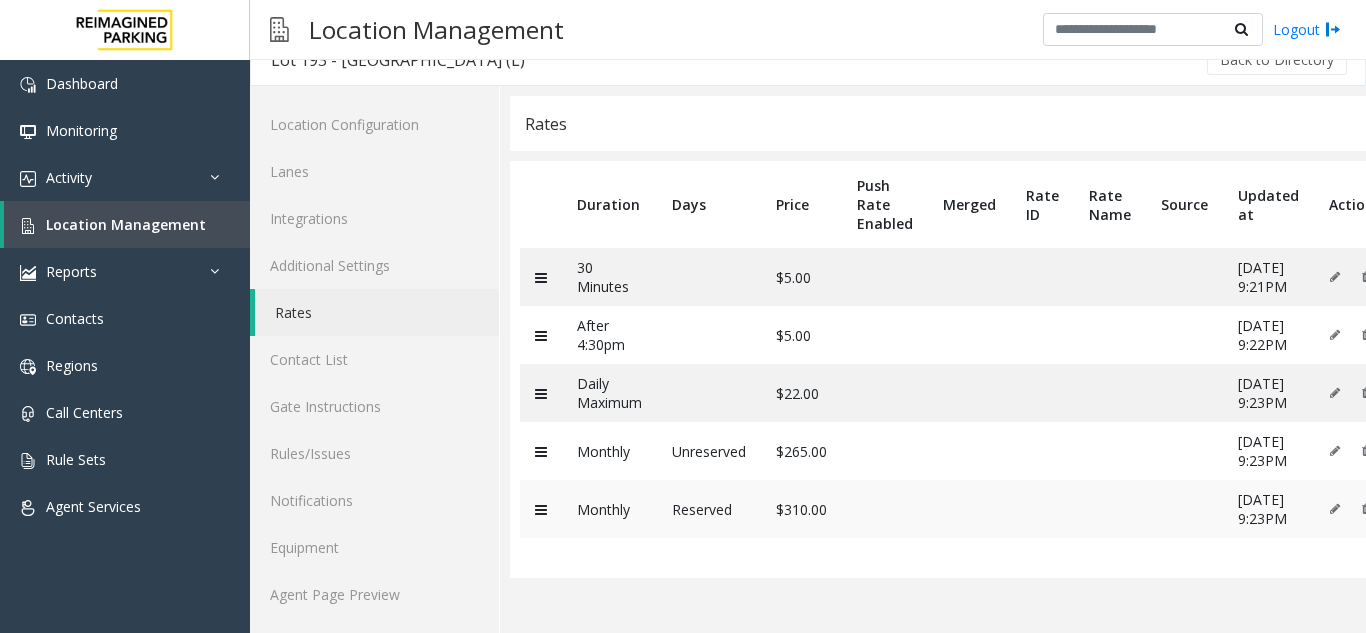 click at bounding box center [1110, 509] 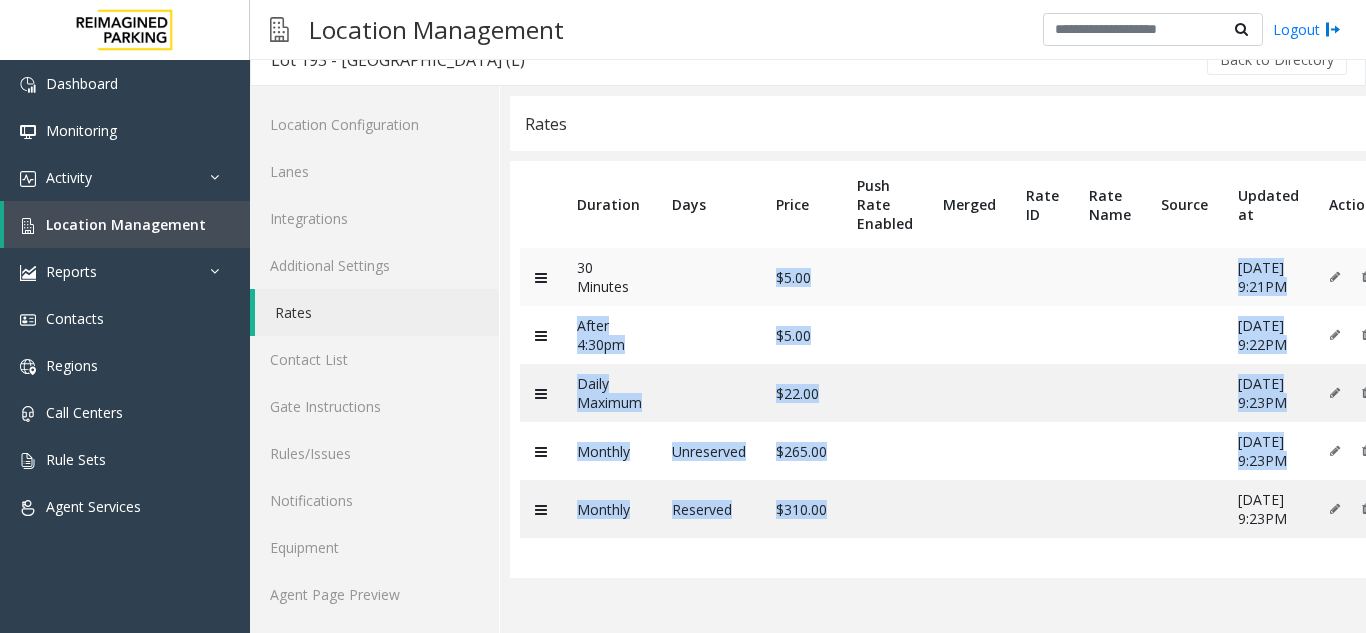 drag, startPoint x: 1137, startPoint y: 521, endPoint x: 743, endPoint y: 252, distance: 477.07126 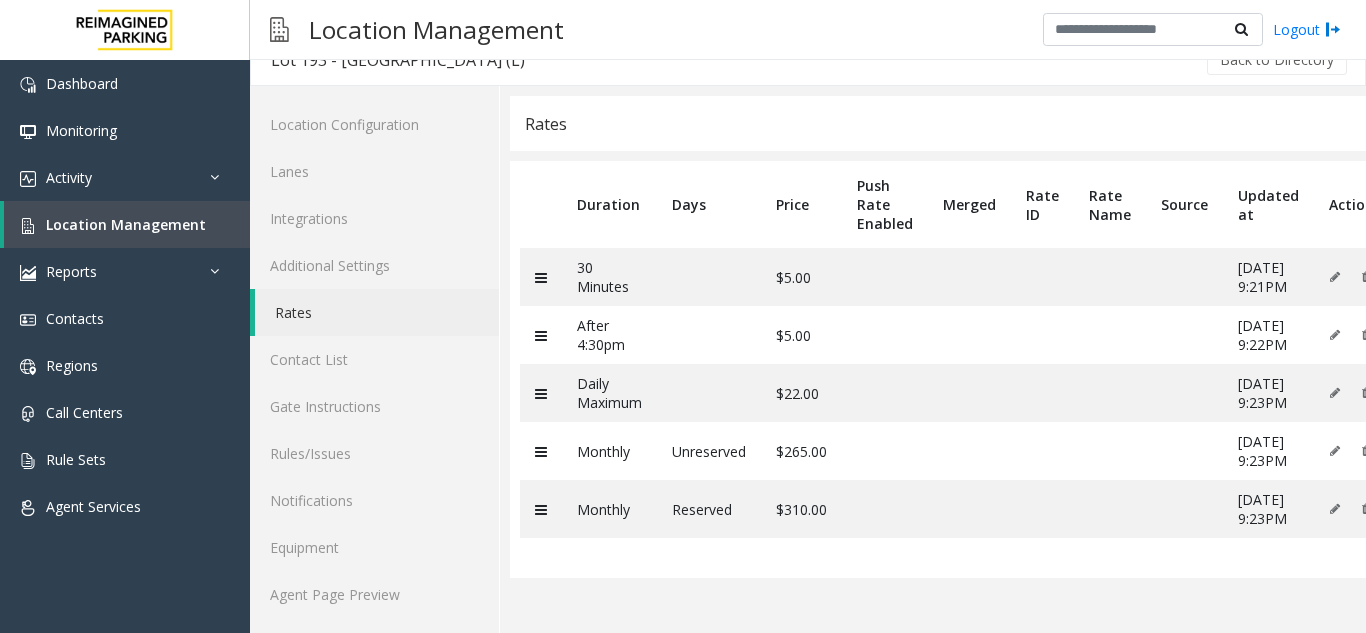 click on "Duration" 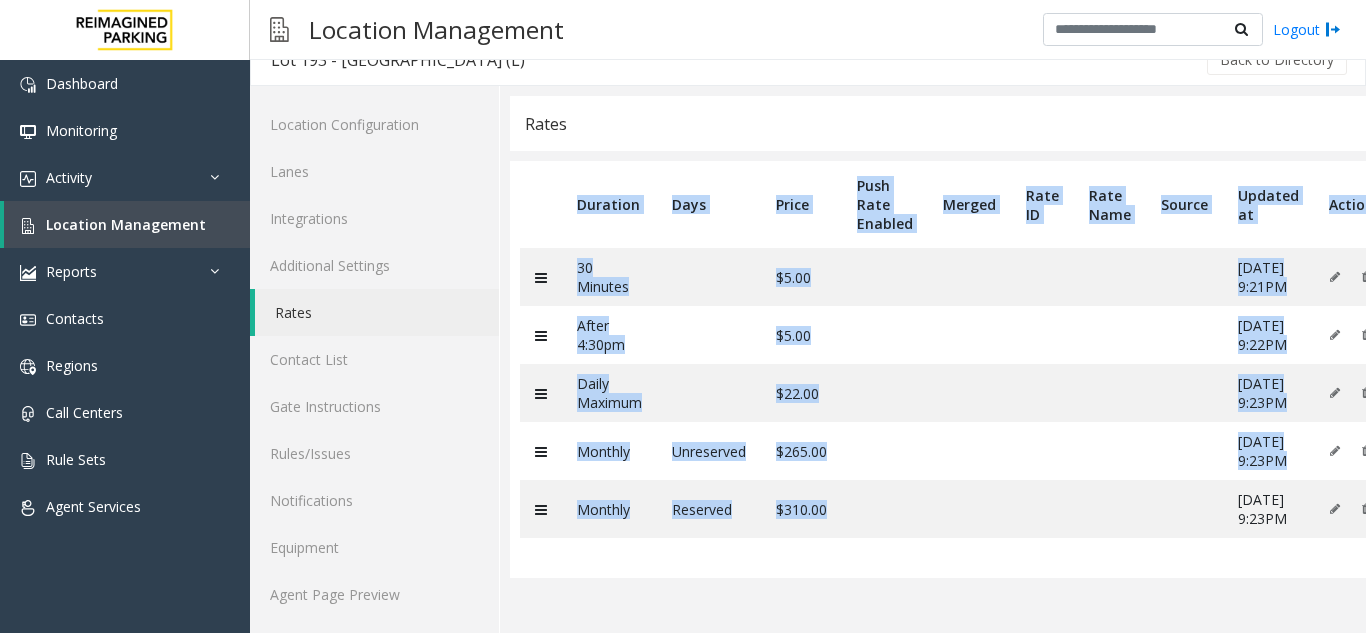 drag, startPoint x: 578, startPoint y: 194, endPoint x: 1191, endPoint y: 680, distance: 782.2819 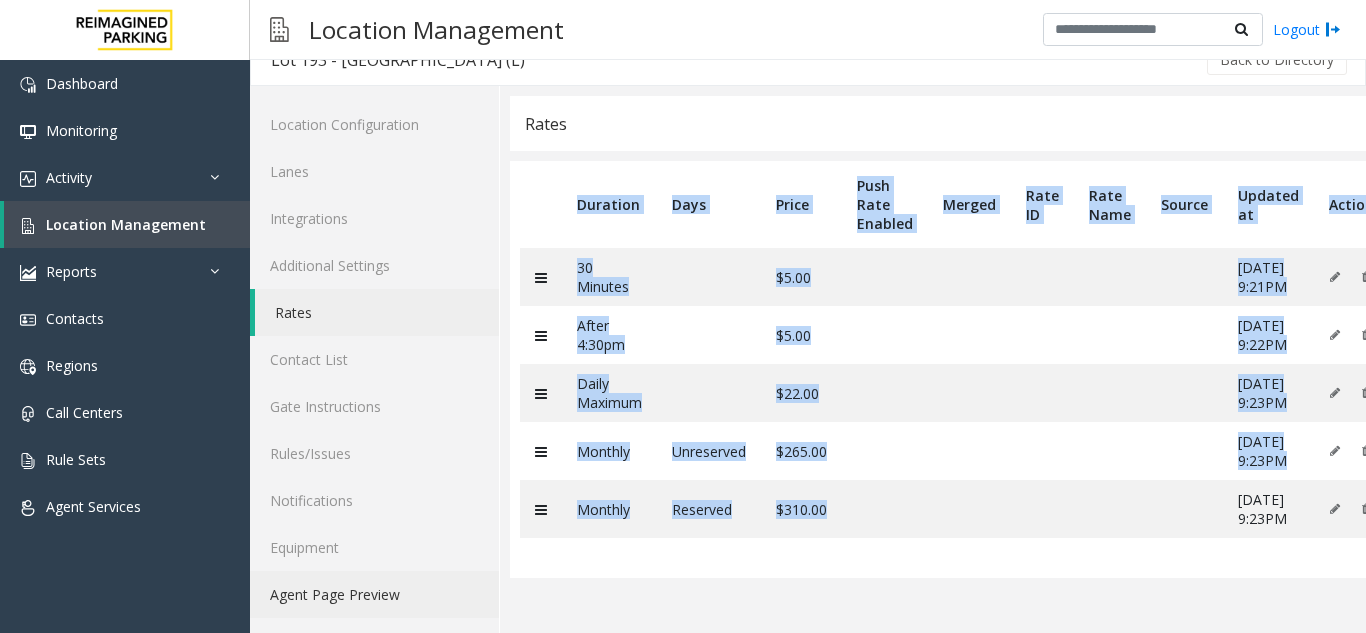 click on "Agent Page Preview" 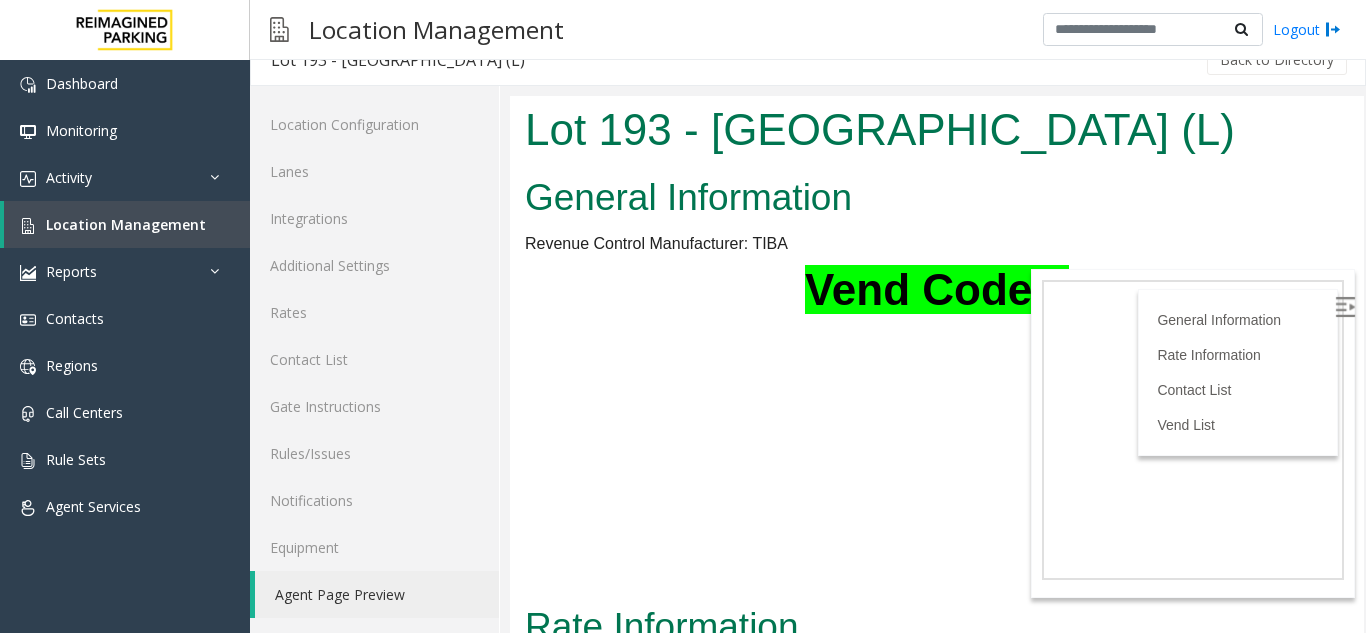 scroll, scrollTop: 0, scrollLeft: 0, axis: both 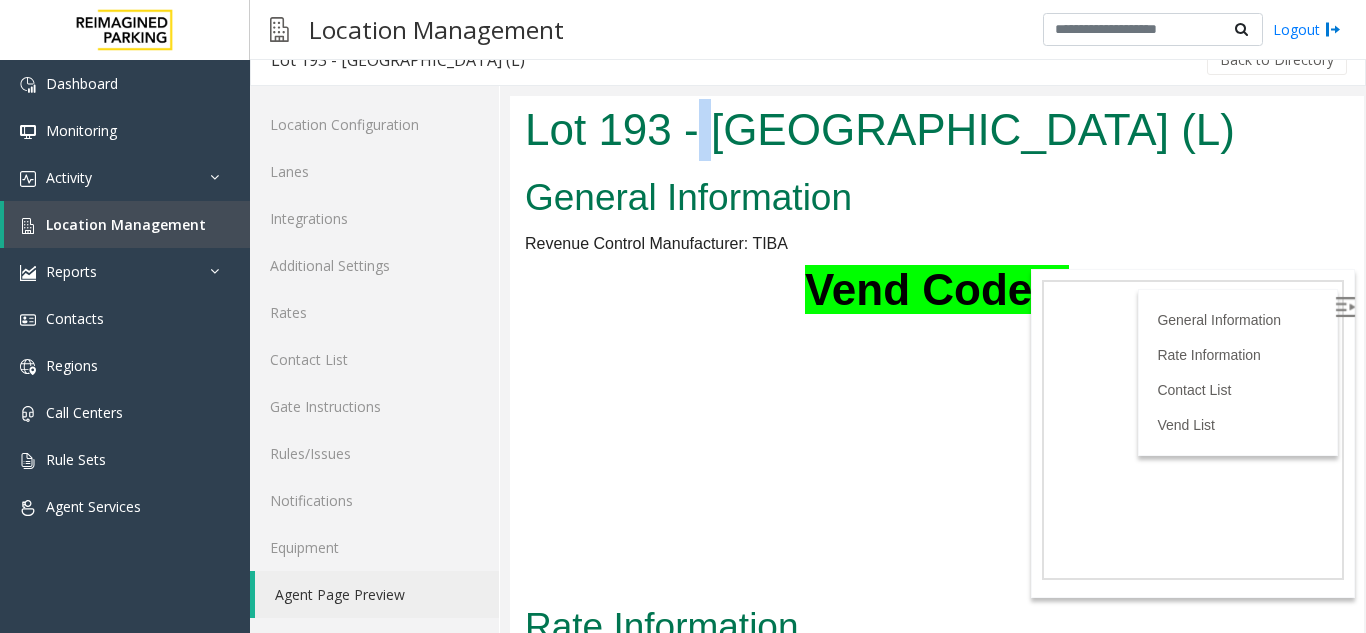 click on "Lot 193 - Minto Place (L)" at bounding box center [937, 130] 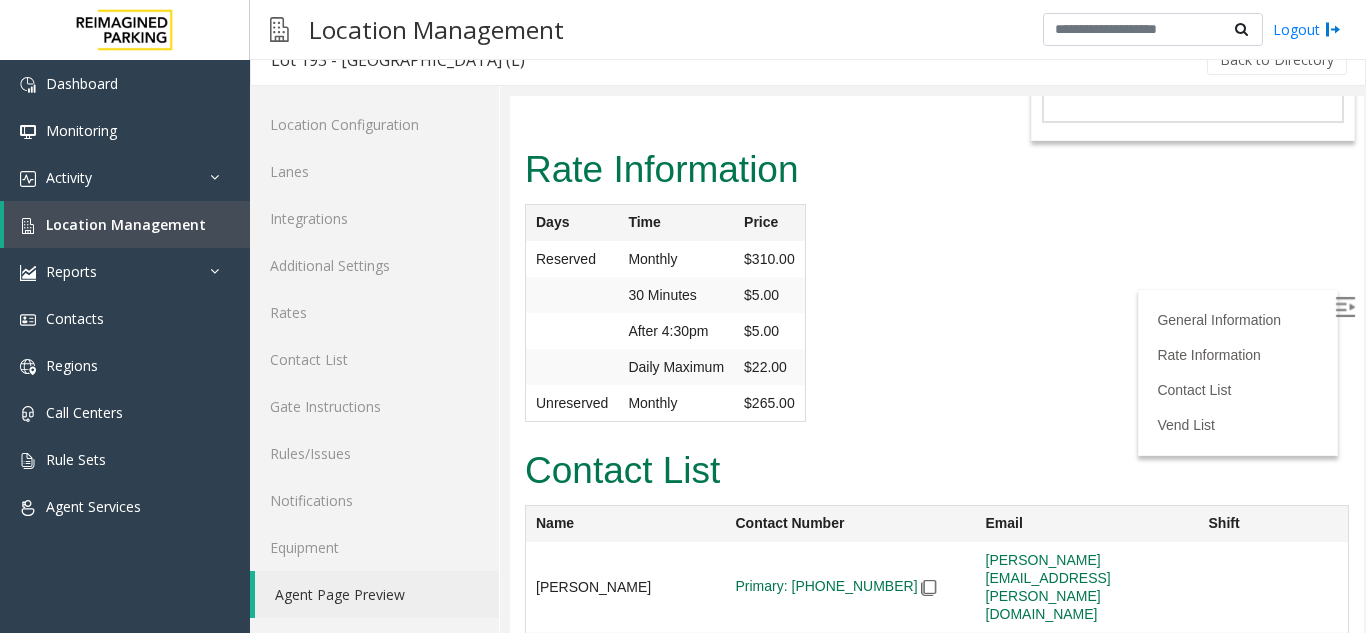 scroll, scrollTop: 933, scrollLeft: 0, axis: vertical 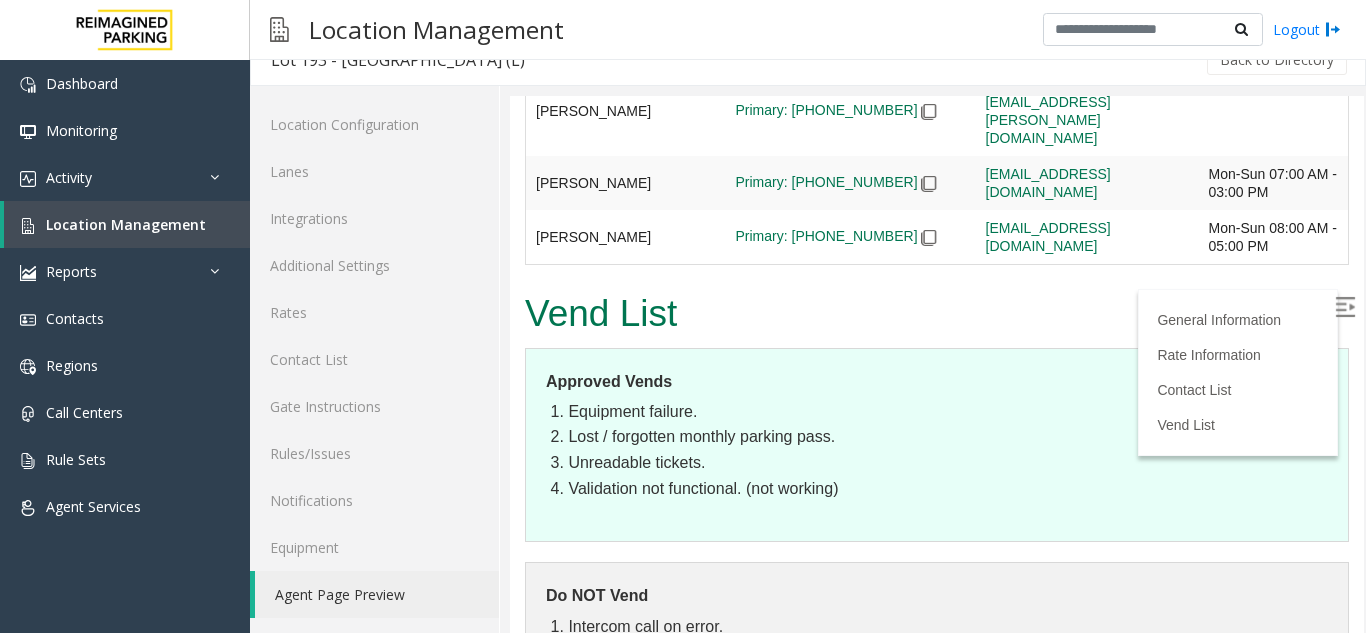 drag, startPoint x: 695, startPoint y: 120, endPoint x: 616, endPoint y: 680, distance: 565.54486 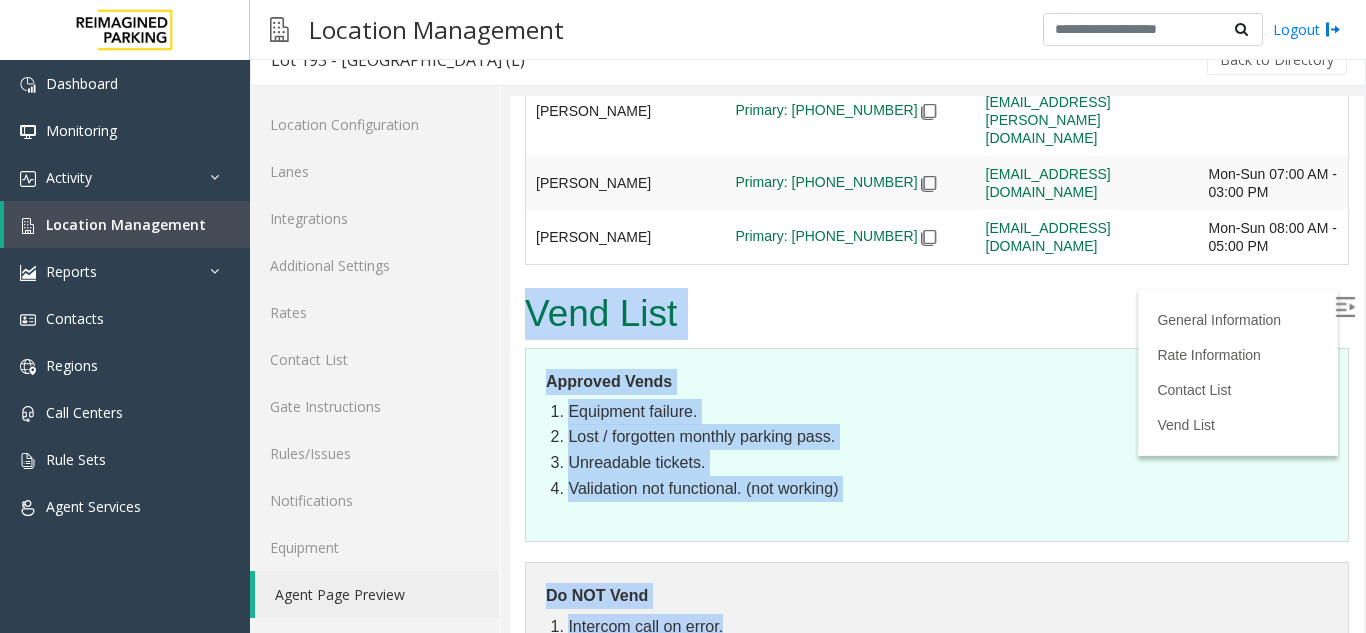 scroll, scrollTop: 947, scrollLeft: 0, axis: vertical 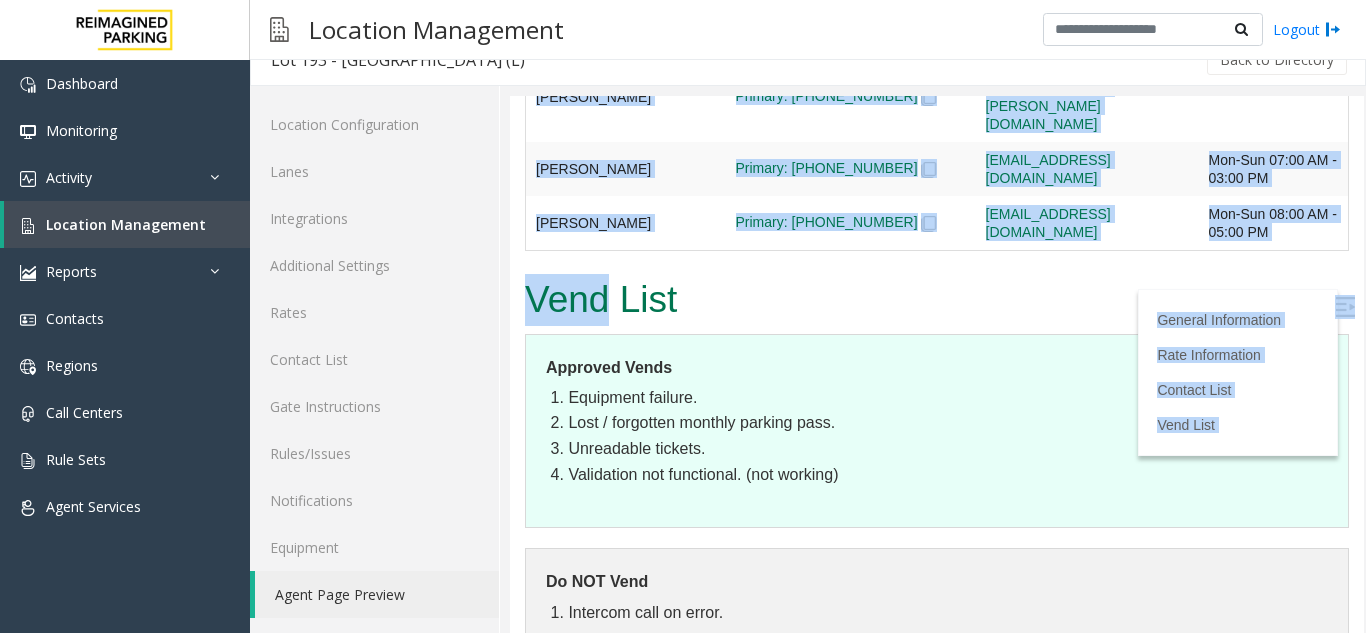 drag, startPoint x: 539, startPoint y: 270, endPoint x: 888, endPoint y: 680, distance: 538.42456 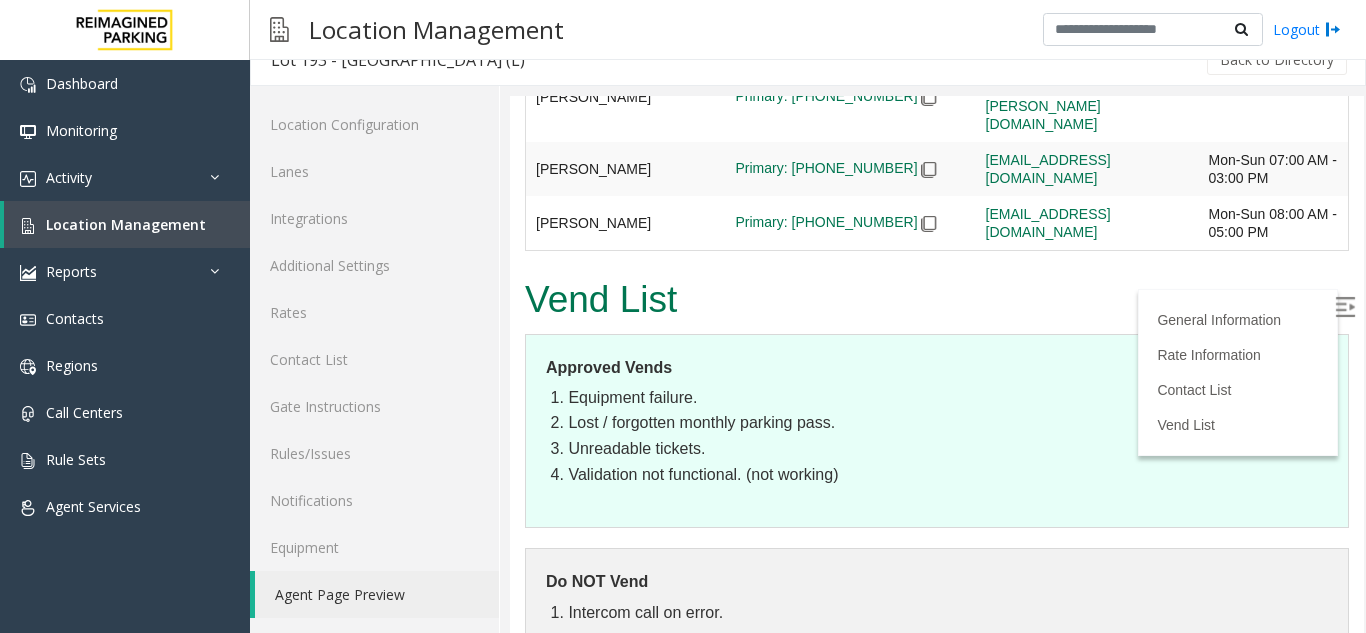 click on "Vend List
Approved Vends
Equipment failure.
Lost / forgotten monthly parking pass.
Unreadable tickets.
Validation not functional. (not working)
Do NOT Vend
Intercom call on error." at bounding box center [937, 479] 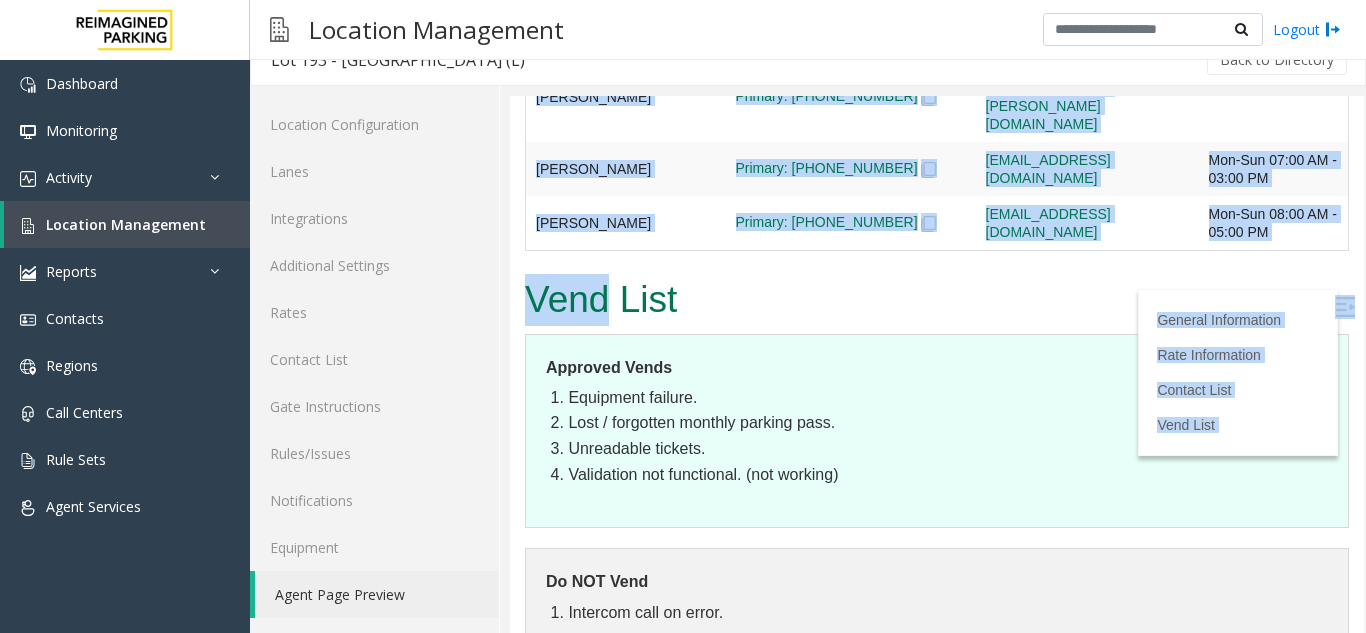 drag, startPoint x: 586, startPoint y: 246, endPoint x: 1051, endPoint y: 680, distance: 636.06683 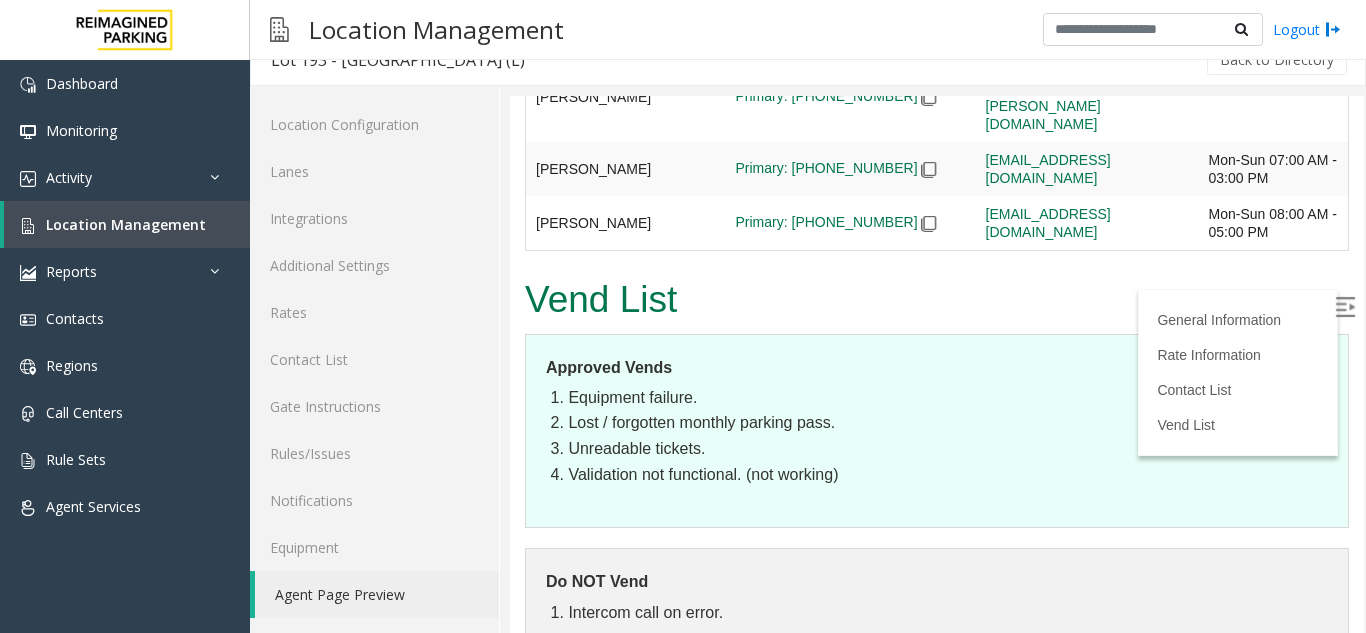 click on "Do NOT Vend
Intercom call on error." at bounding box center [937, 607] 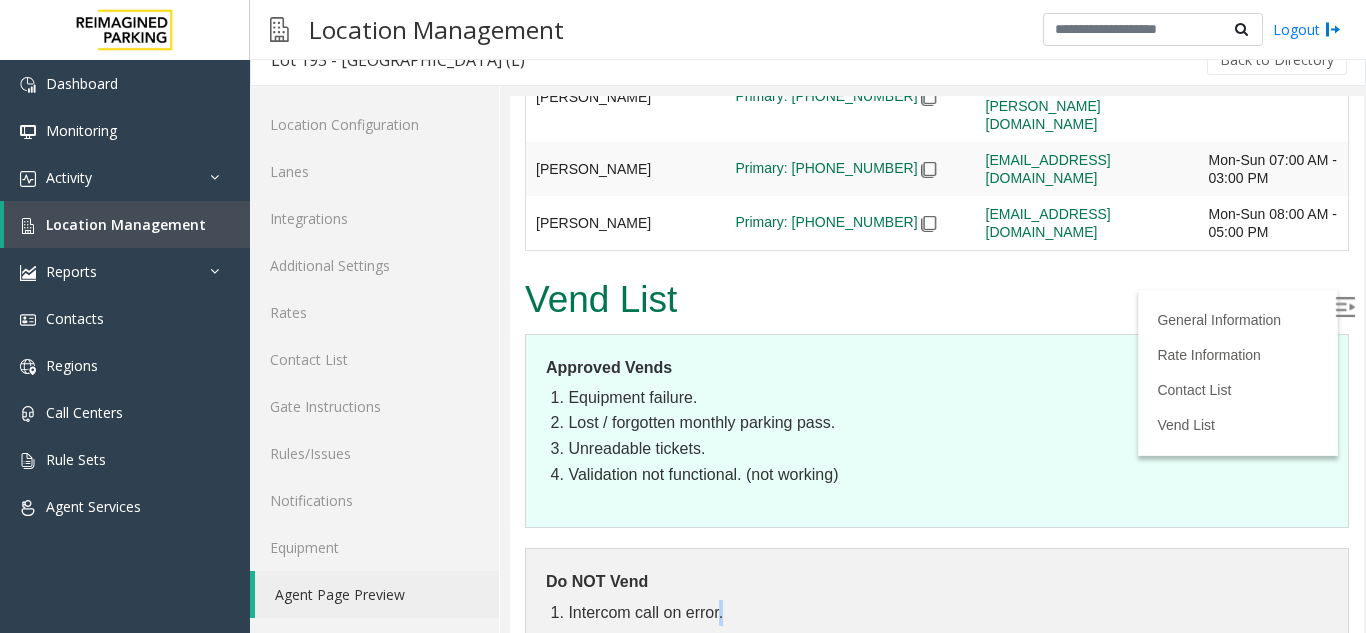 click on "Do NOT Vend
Intercom call on error." at bounding box center [937, 607] 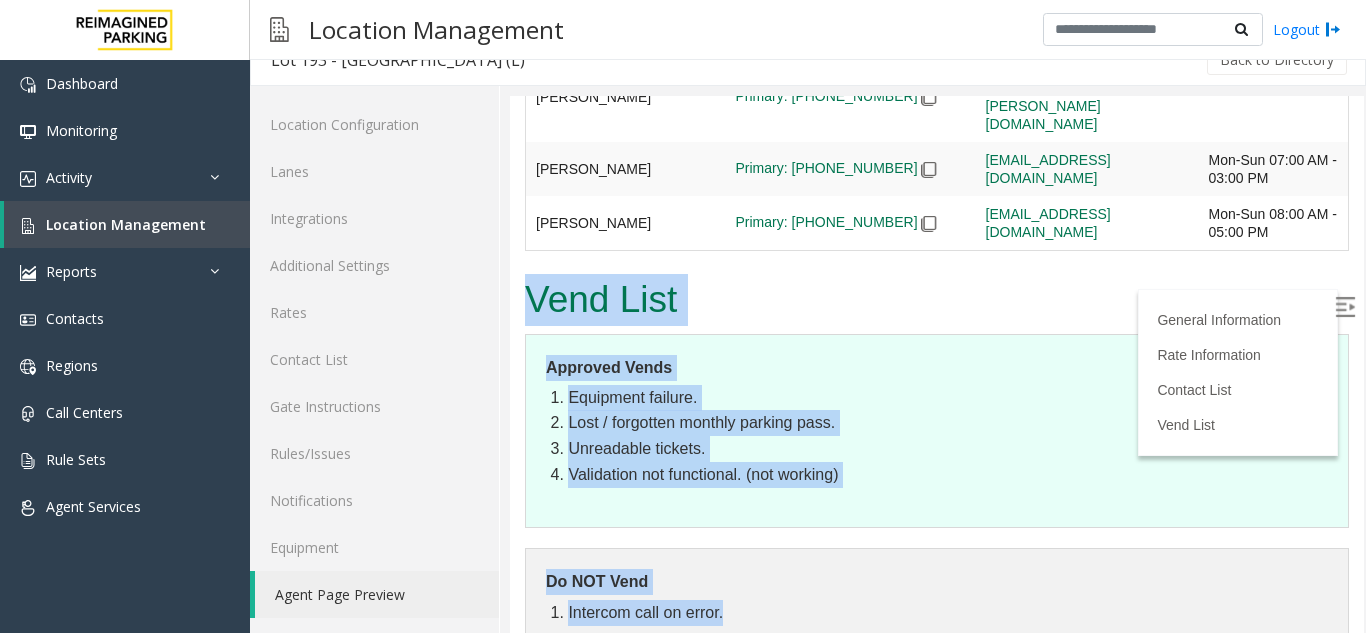 drag, startPoint x: 784, startPoint y: 591, endPoint x: 533, endPoint y: 265, distance: 411.43286 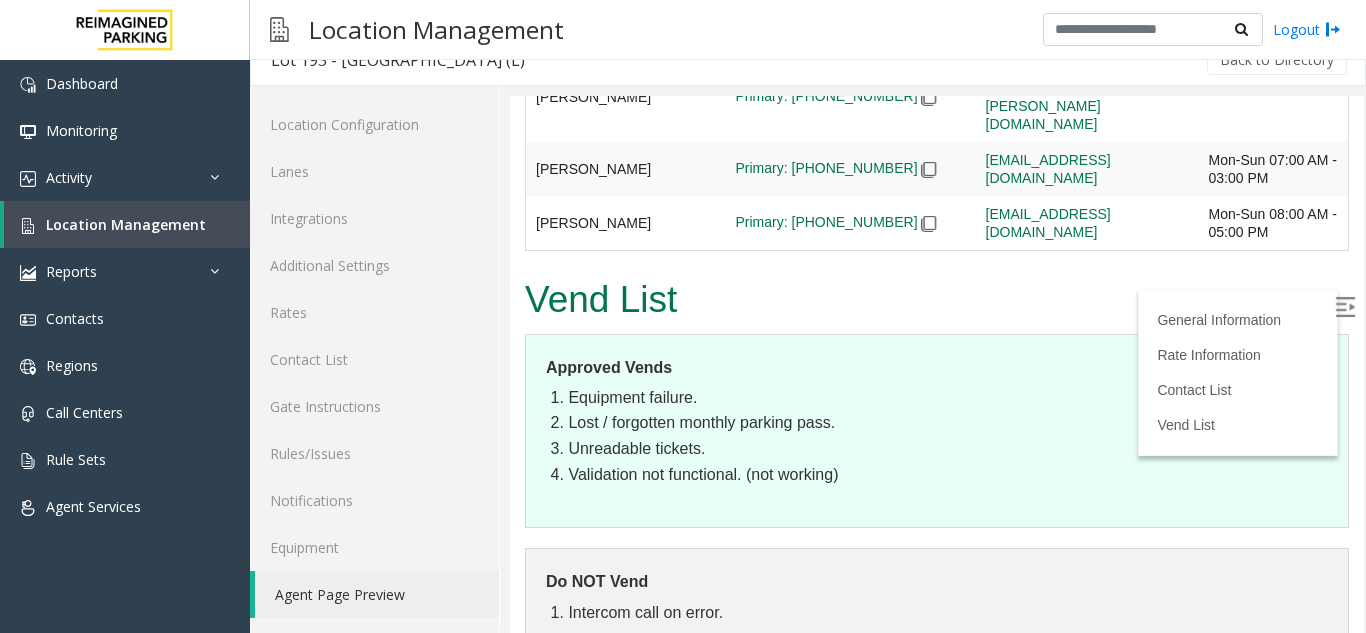 click on "Do NOT Vend" at bounding box center [937, 582] 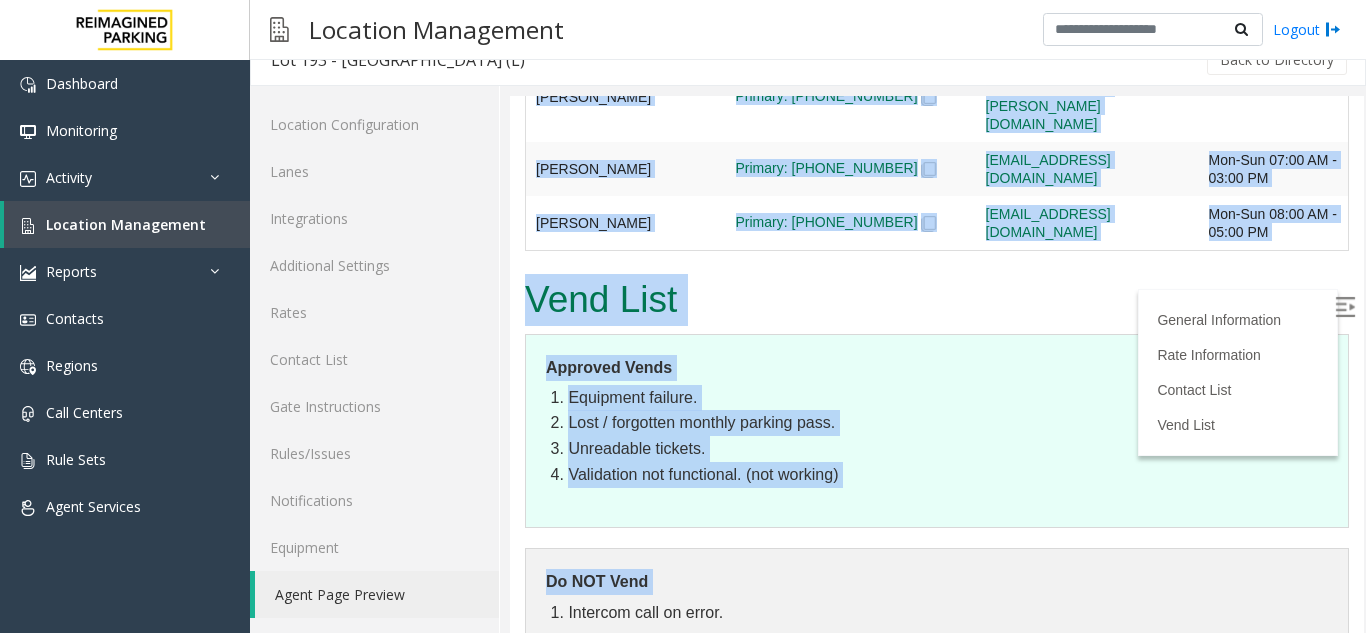 drag, startPoint x: 753, startPoint y: 536, endPoint x: 529, endPoint y: 213, distance: 393.07123 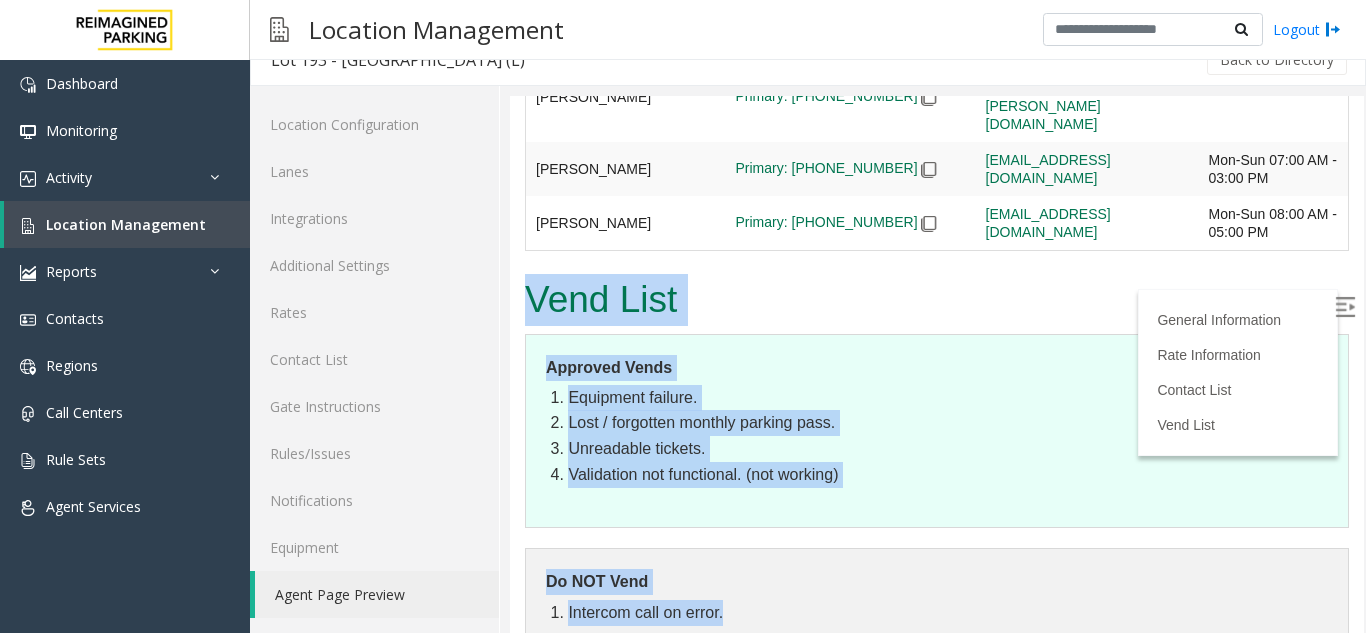 drag, startPoint x: 571, startPoint y: 252, endPoint x: 728, endPoint y: 553, distance: 339.4849 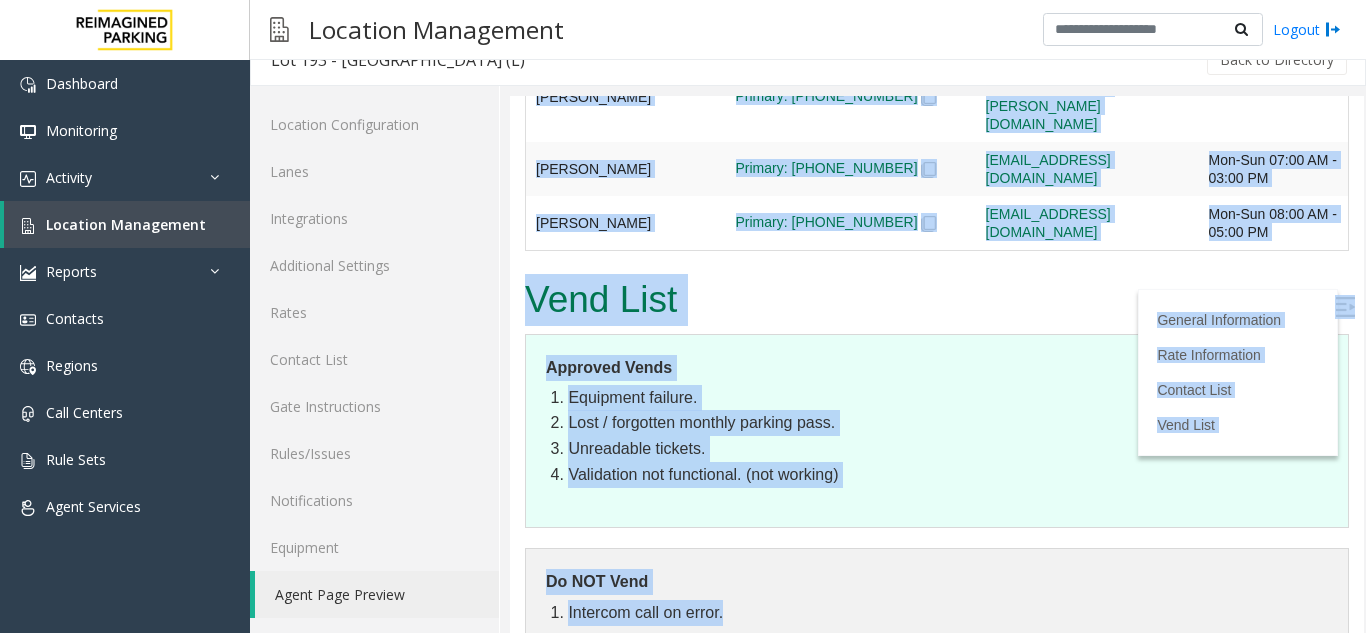 drag, startPoint x: 728, startPoint y: 553, endPoint x: 1008, endPoint y: 281, distance: 390.36392 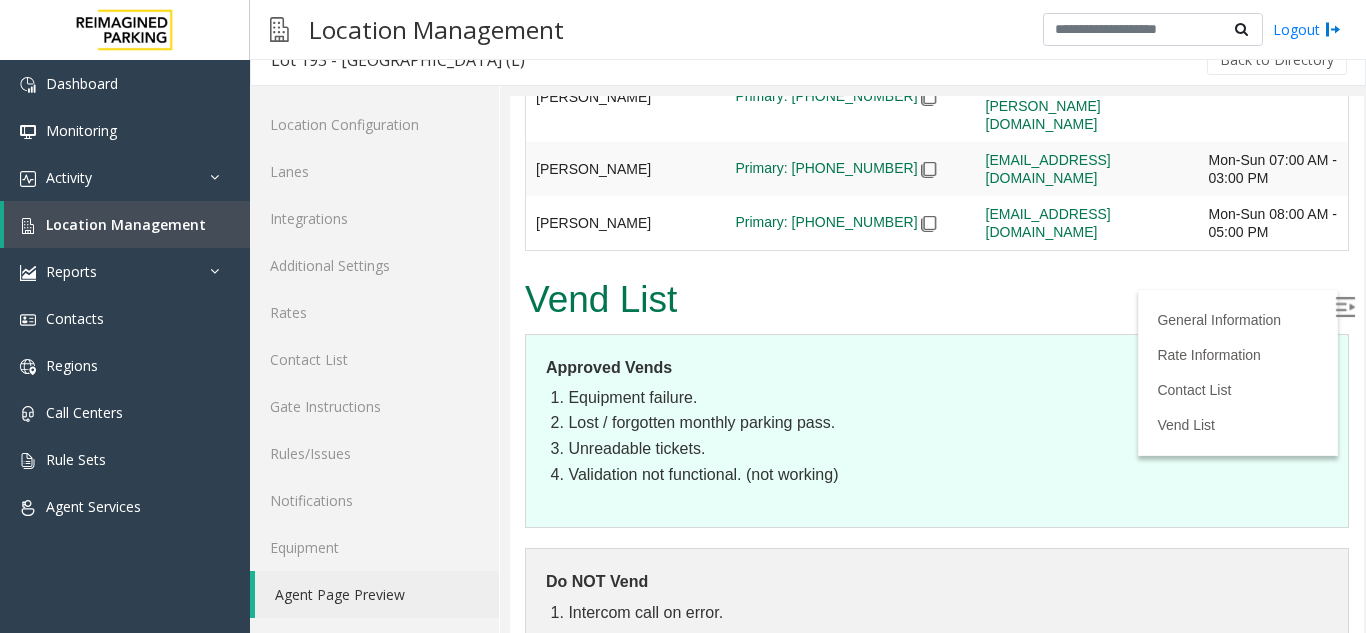 click on "Vend List" at bounding box center (937, 300) 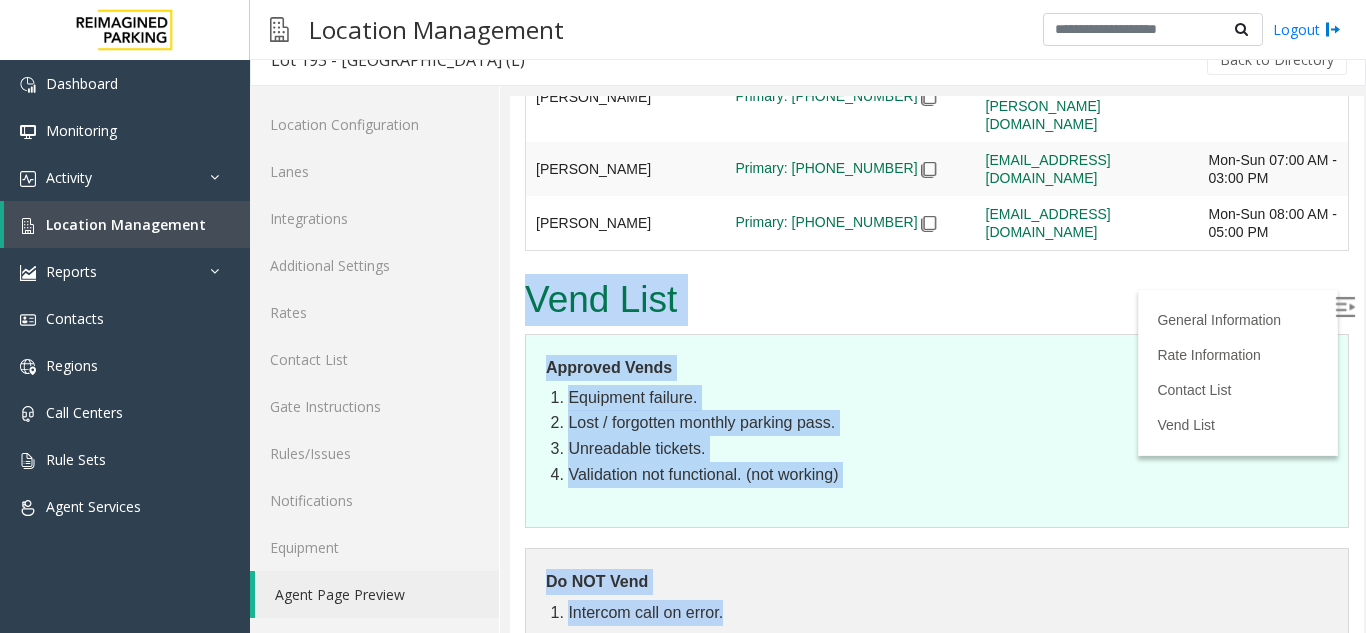 drag, startPoint x: 555, startPoint y: 263, endPoint x: 829, endPoint y: 589, distance: 425.85443 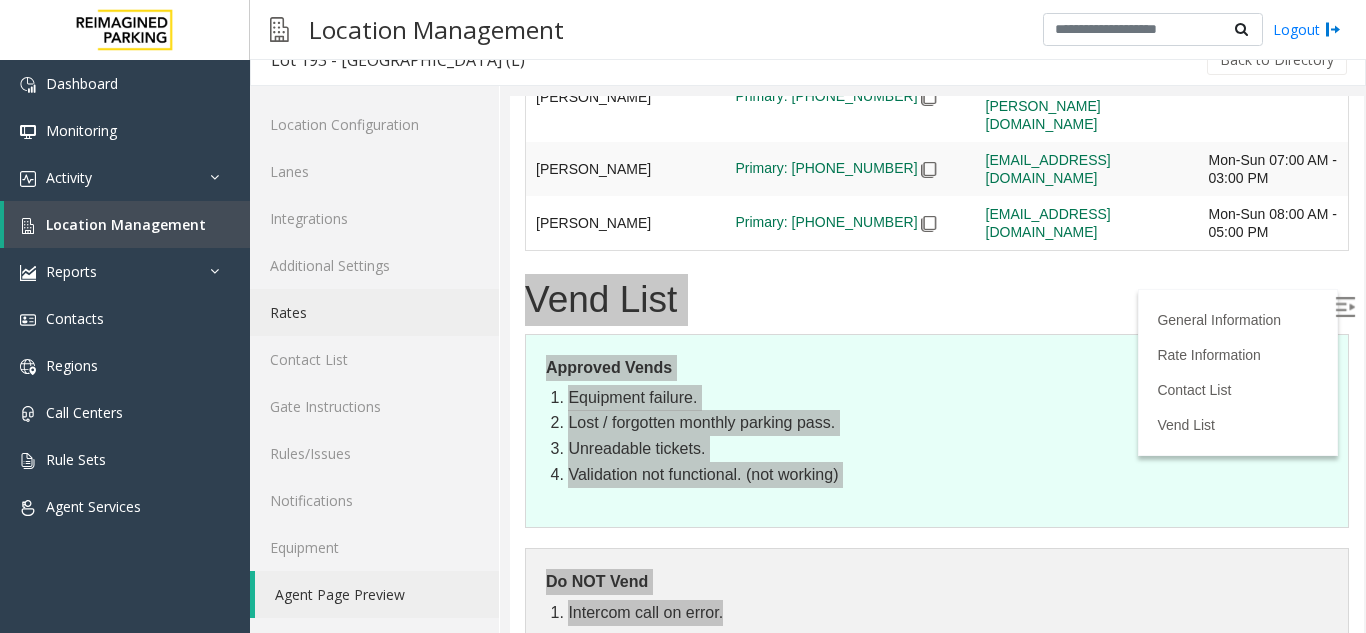 click on "Rates" 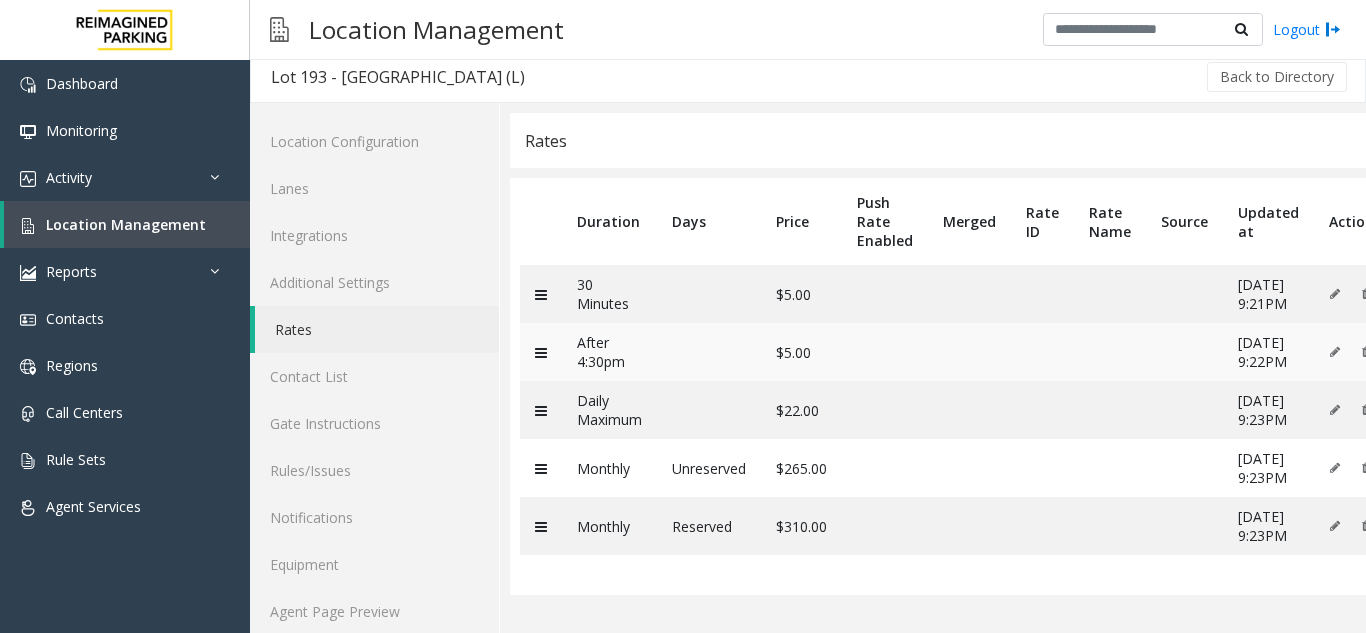 scroll, scrollTop: 0, scrollLeft: 0, axis: both 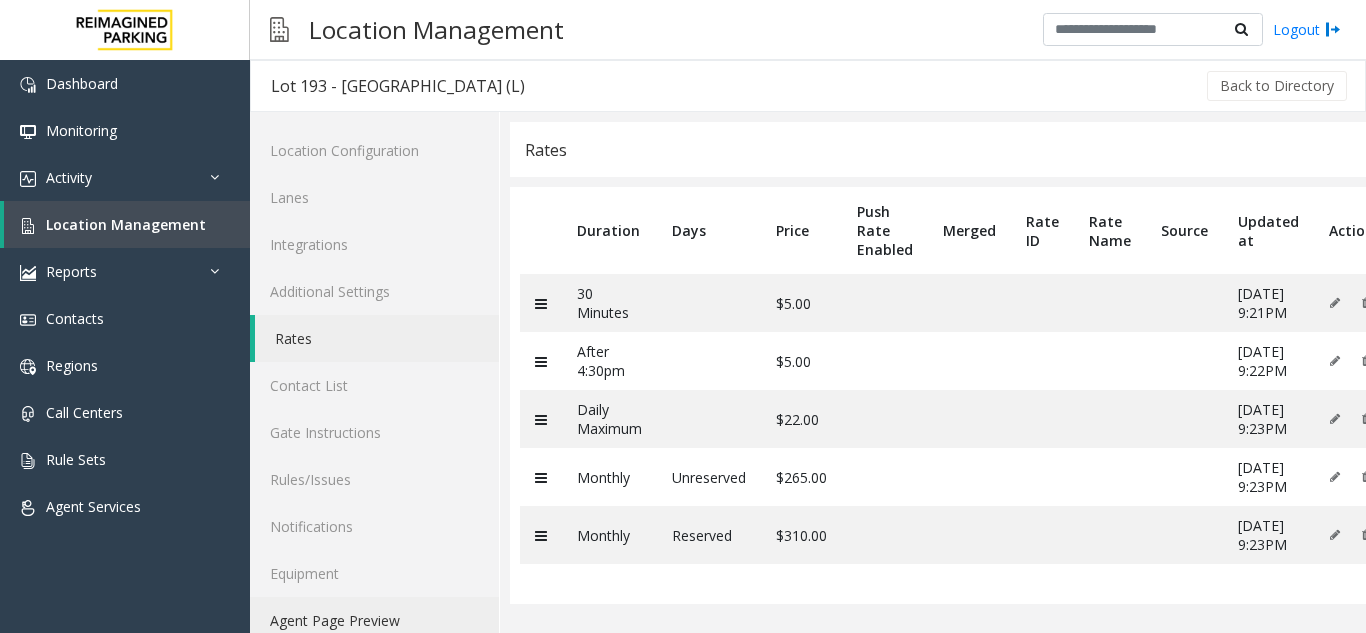 click on "Agent Page Preview" 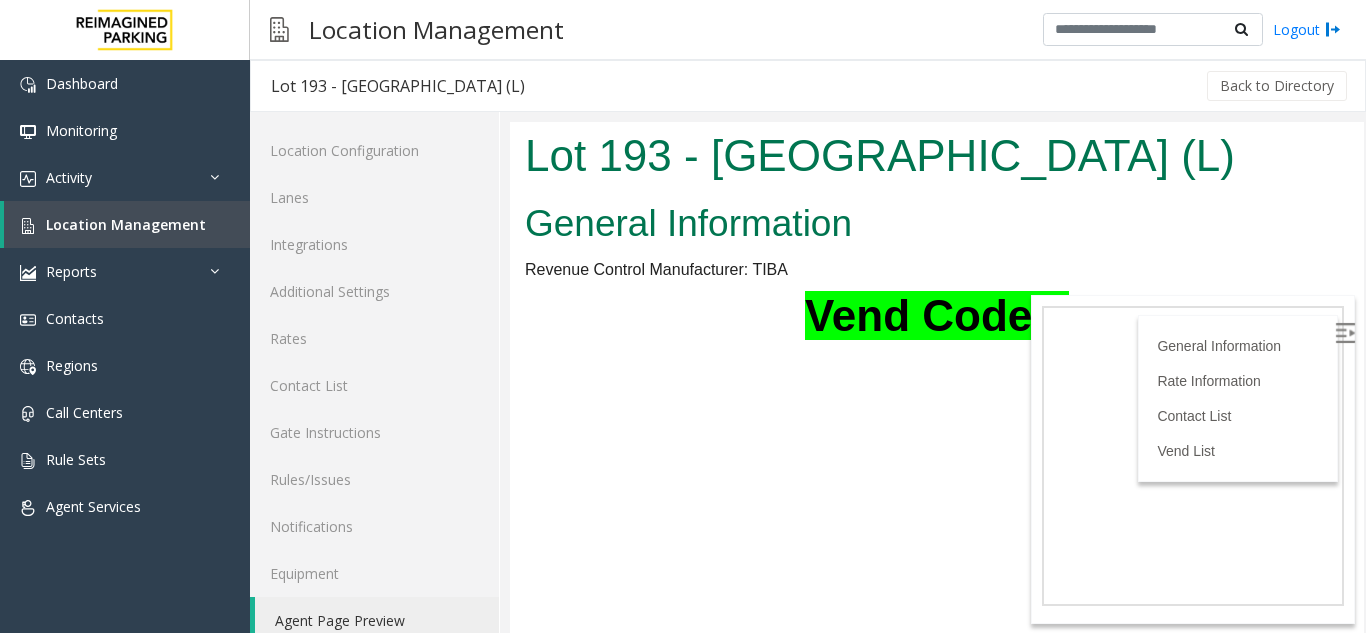scroll, scrollTop: 0, scrollLeft: 0, axis: both 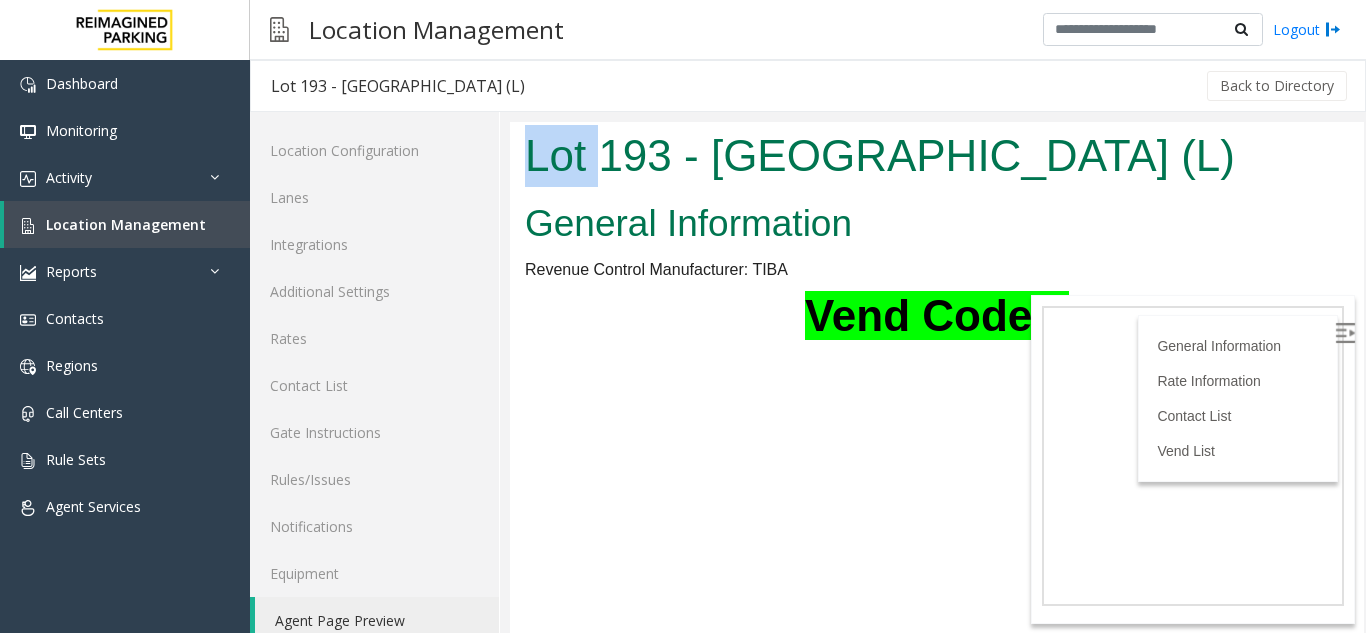click on "Lot 193 - Minto Place (L)" at bounding box center (937, 156) 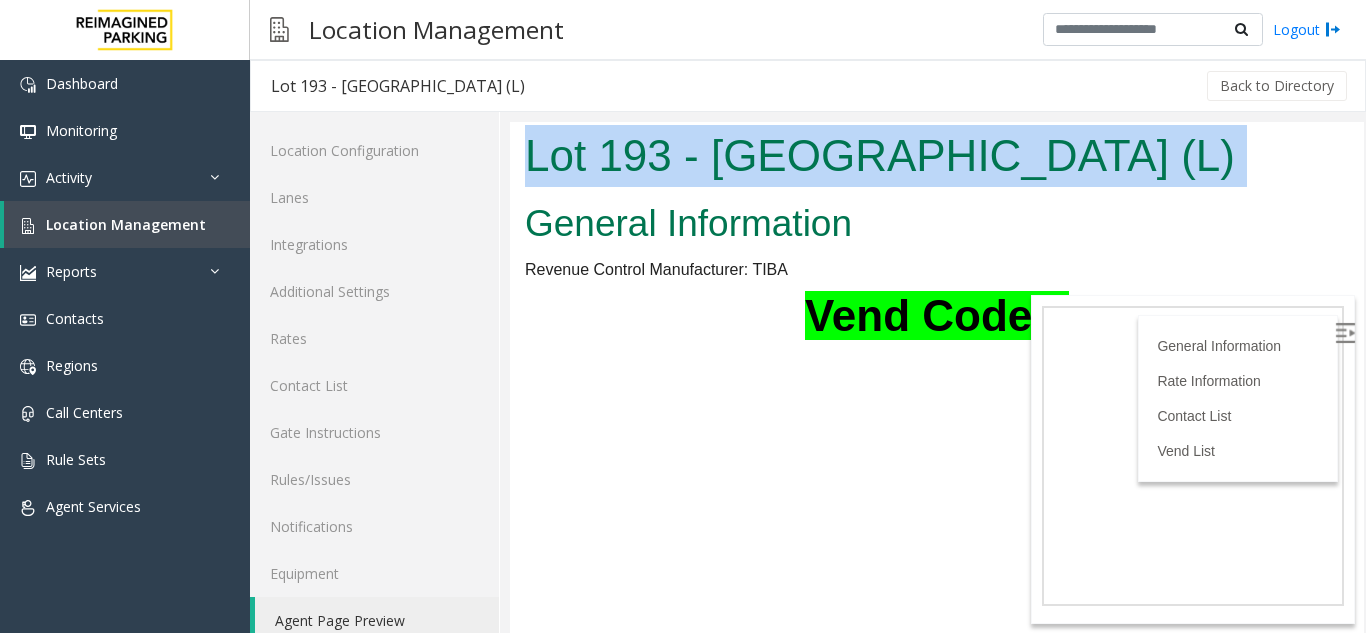 scroll, scrollTop: 115, scrollLeft: 0, axis: vertical 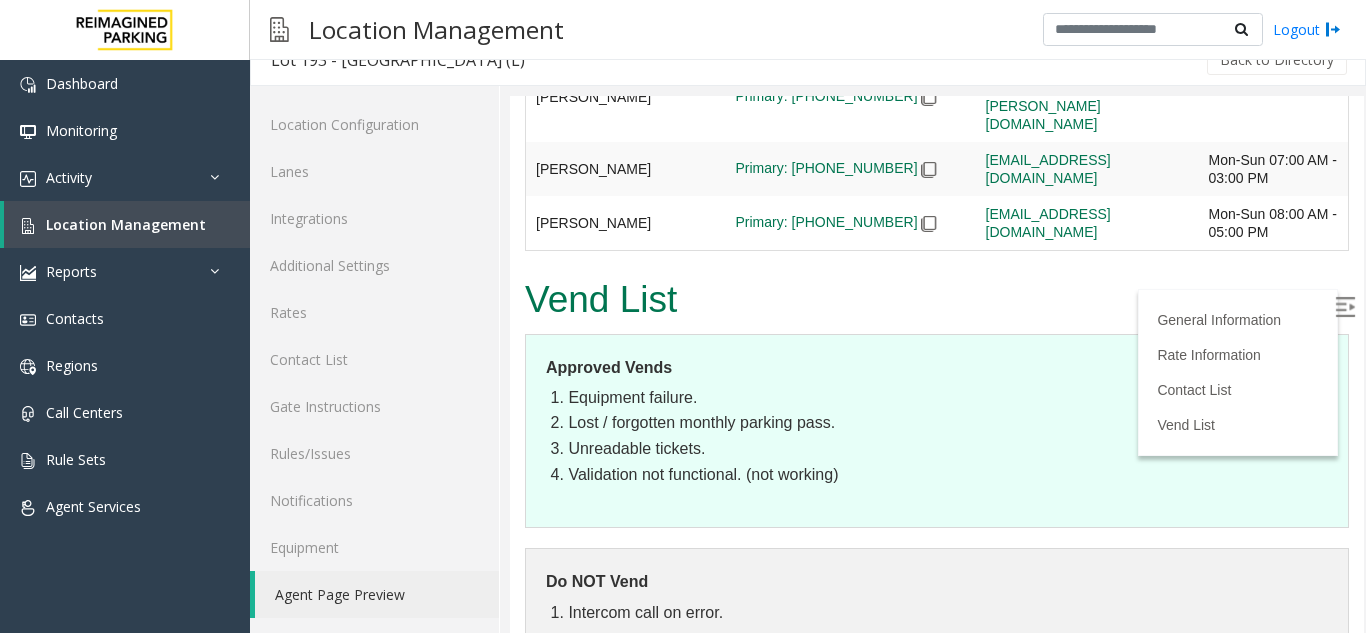 drag, startPoint x: 536, startPoint y: 119, endPoint x: 1085, endPoint y: 680, distance: 784.9344 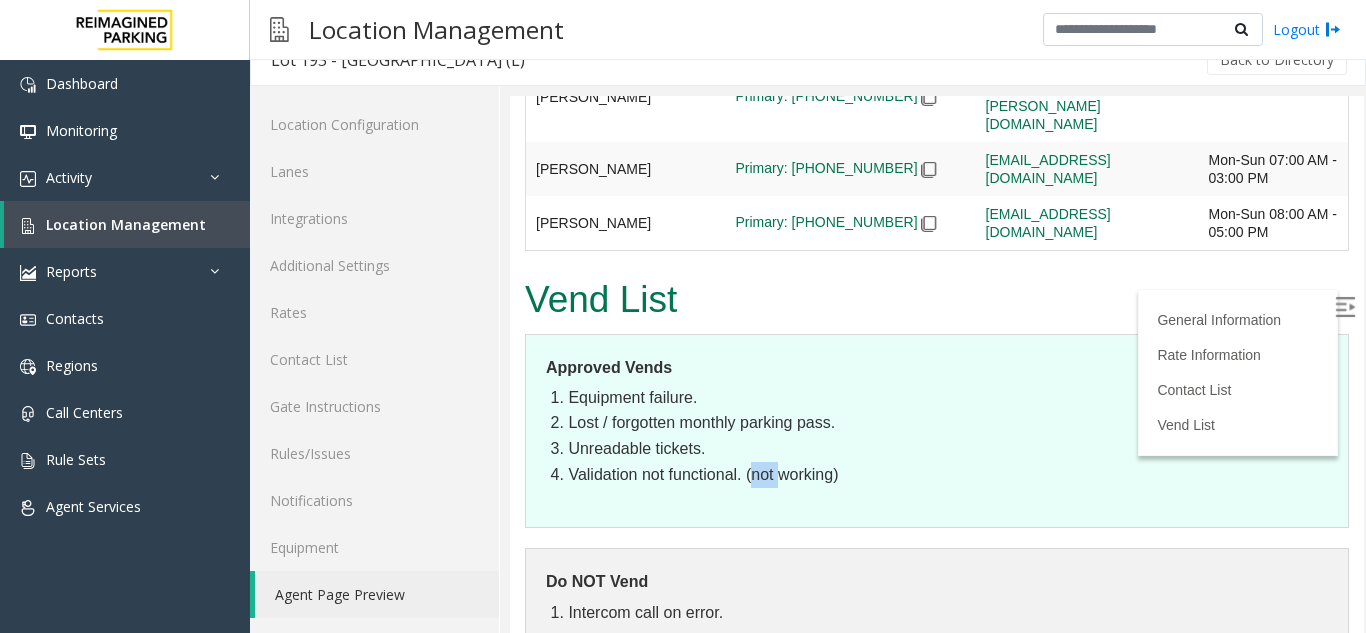 click on "Approved Vends
Equipment failure.
Lost / forgotten monthly parking pass.
Unreadable tickets.
Validation not functional. (not working)" at bounding box center (937, 431) 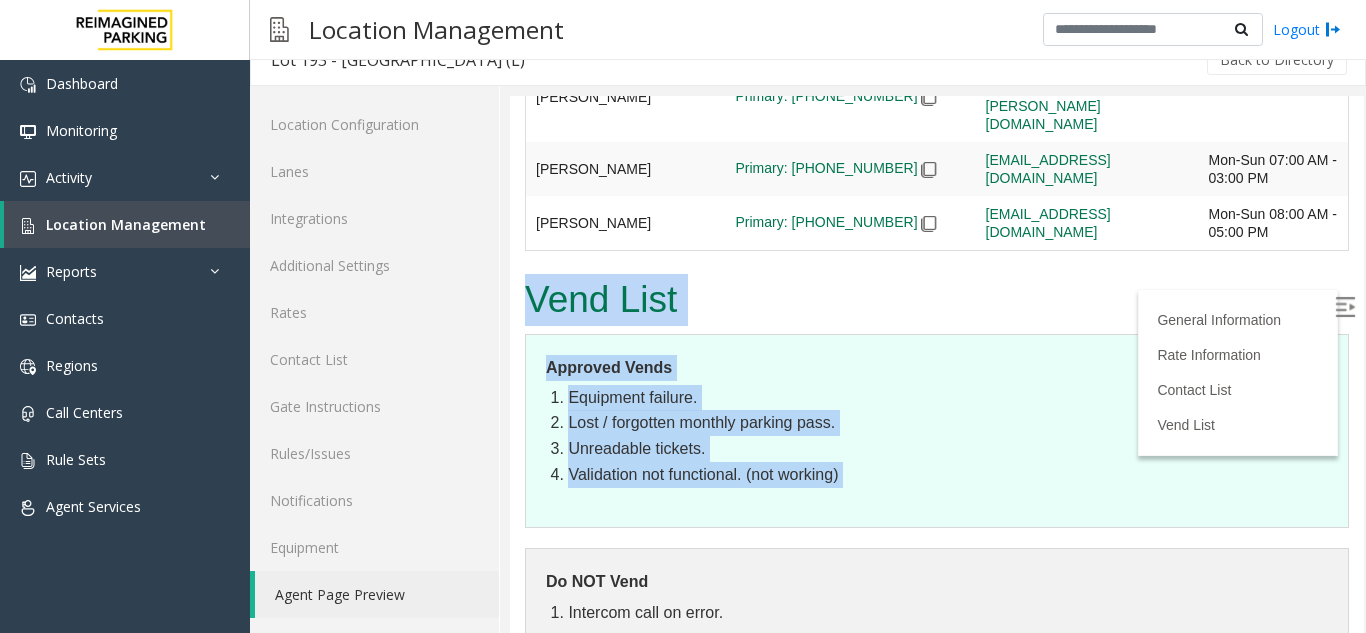 drag, startPoint x: 770, startPoint y: 446, endPoint x: 561, endPoint y: 238, distance: 294.86438 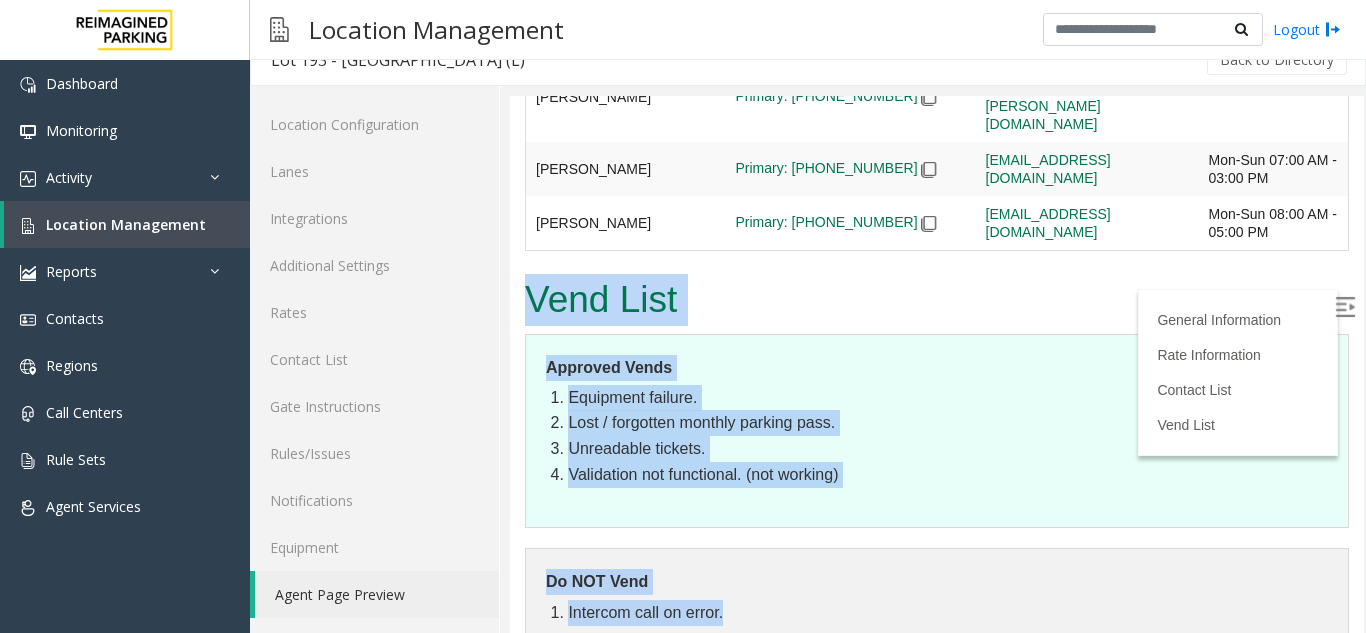 drag, startPoint x: 561, startPoint y: 238, endPoint x: 762, endPoint y: 579, distance: 395.83078 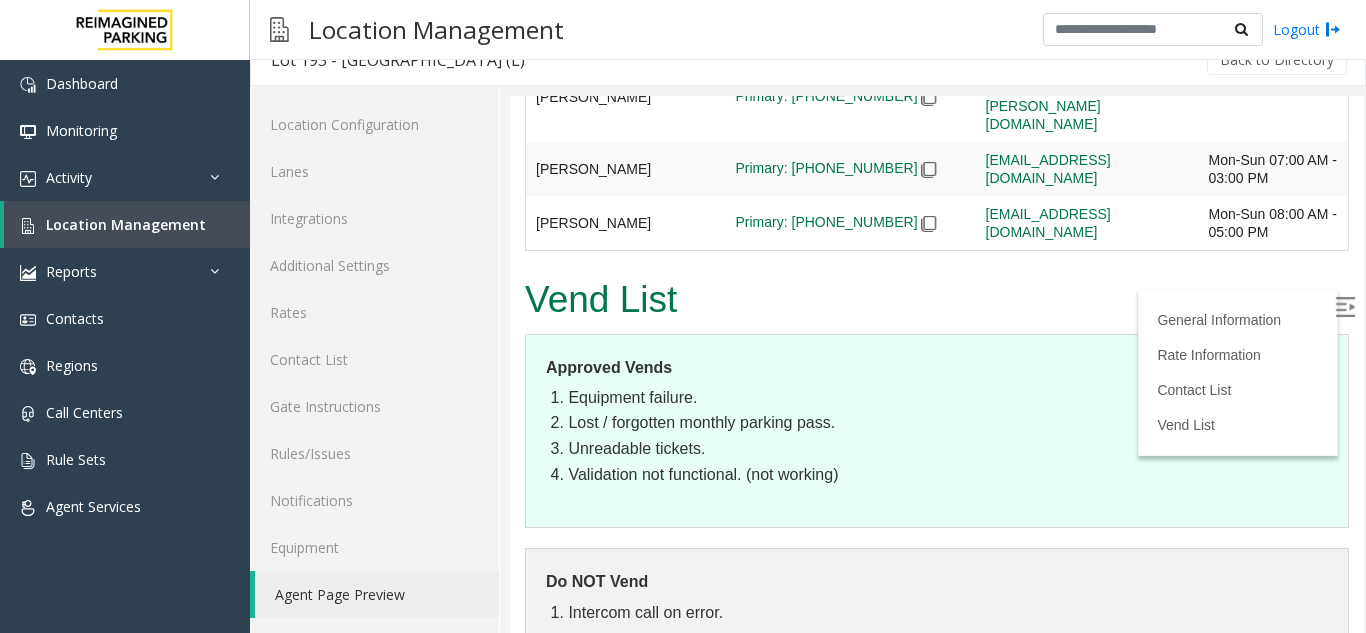 click at bounding box center [1347, 310] 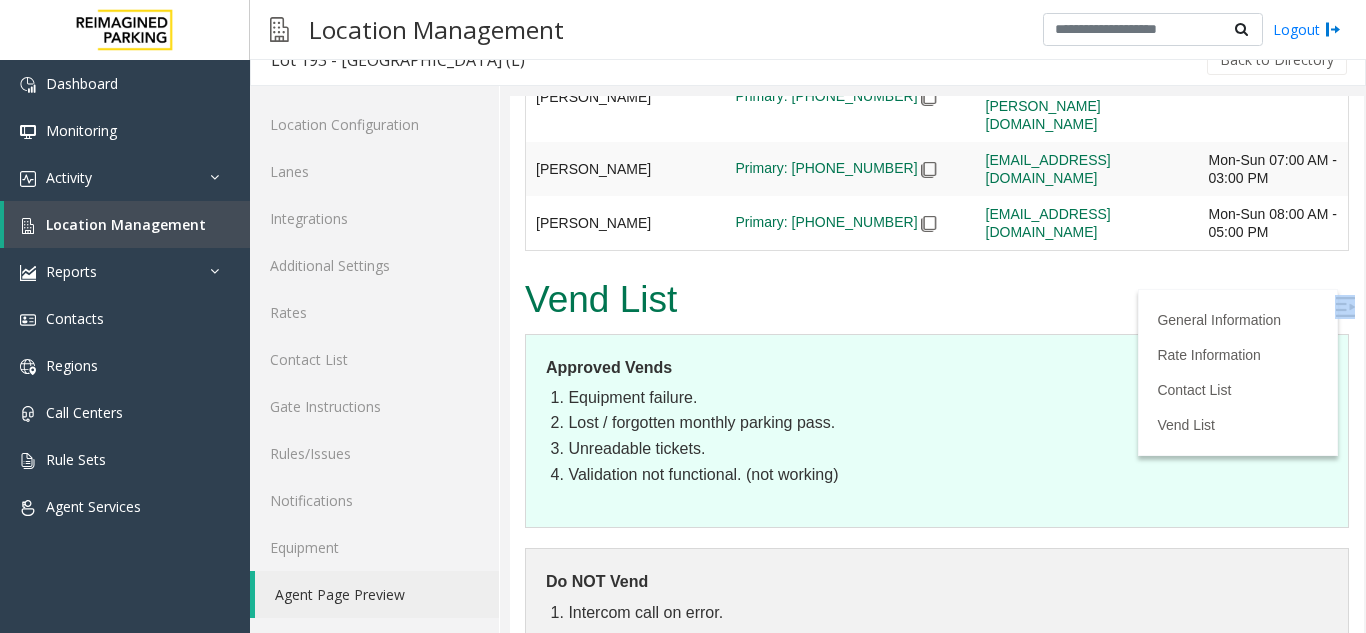 click at bounding box center (1347, 310) 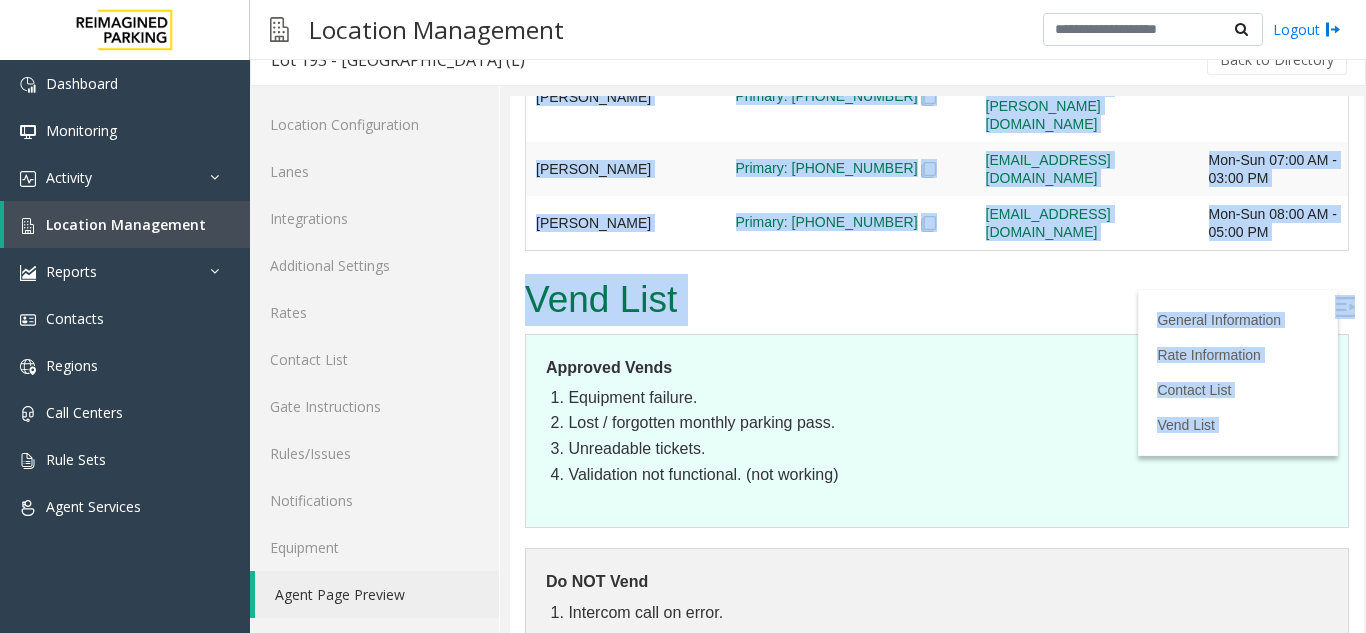 drag, startPoint x: 1304, startPoint y: 306, endPoint x: 528, endPoint y: 227, distance: 780.0109 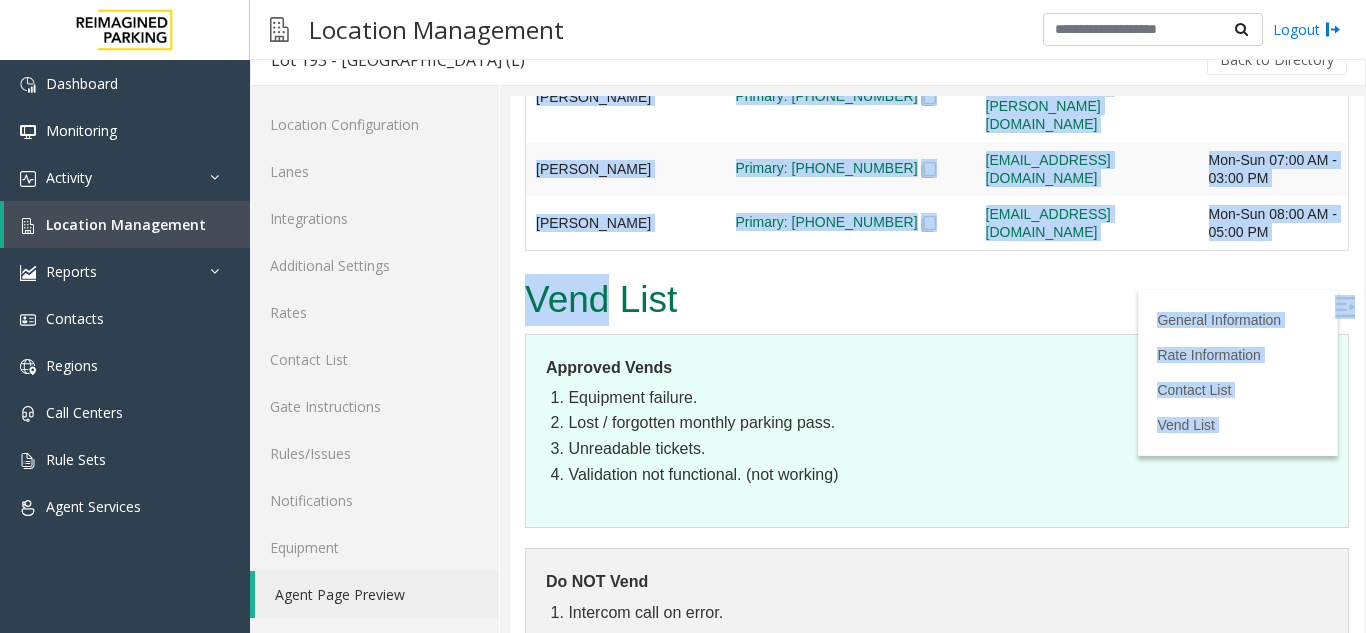 drag, startPoint x: 528, startPoint y: 227, endPoint x: 1240, endPoint y: 680, distance: 843.8916 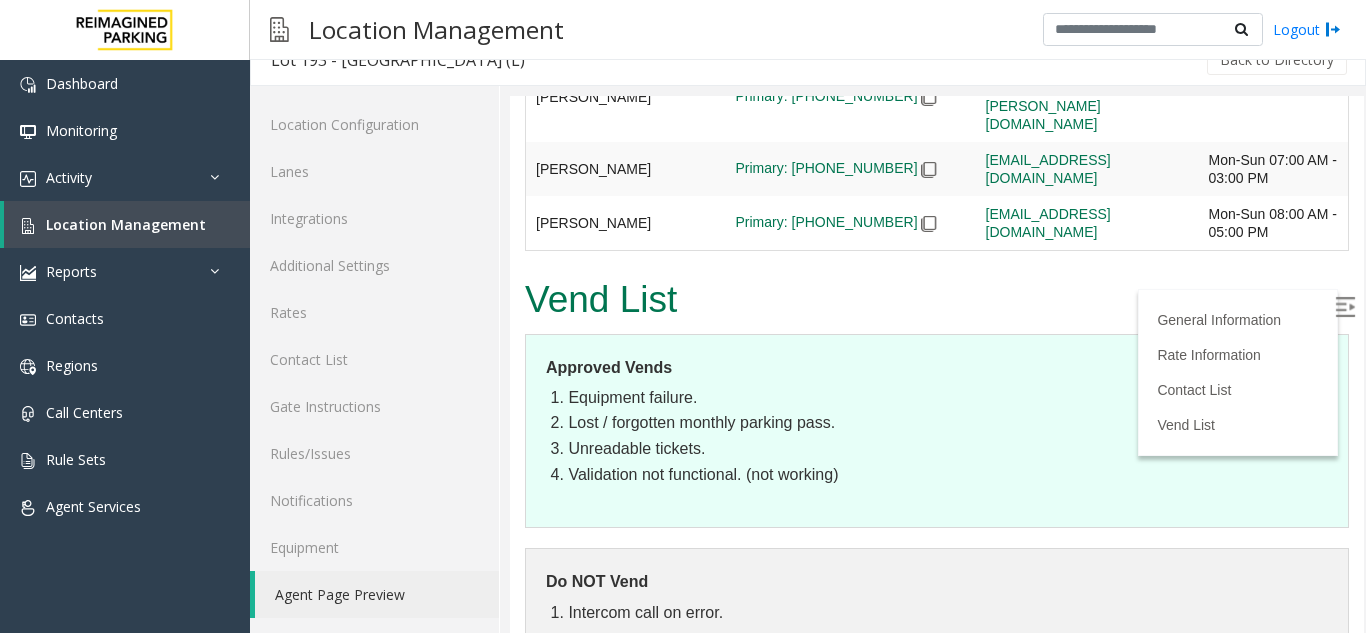 click on "Lost / forgotten monthly parking pass." at bounding box center [948, 423] 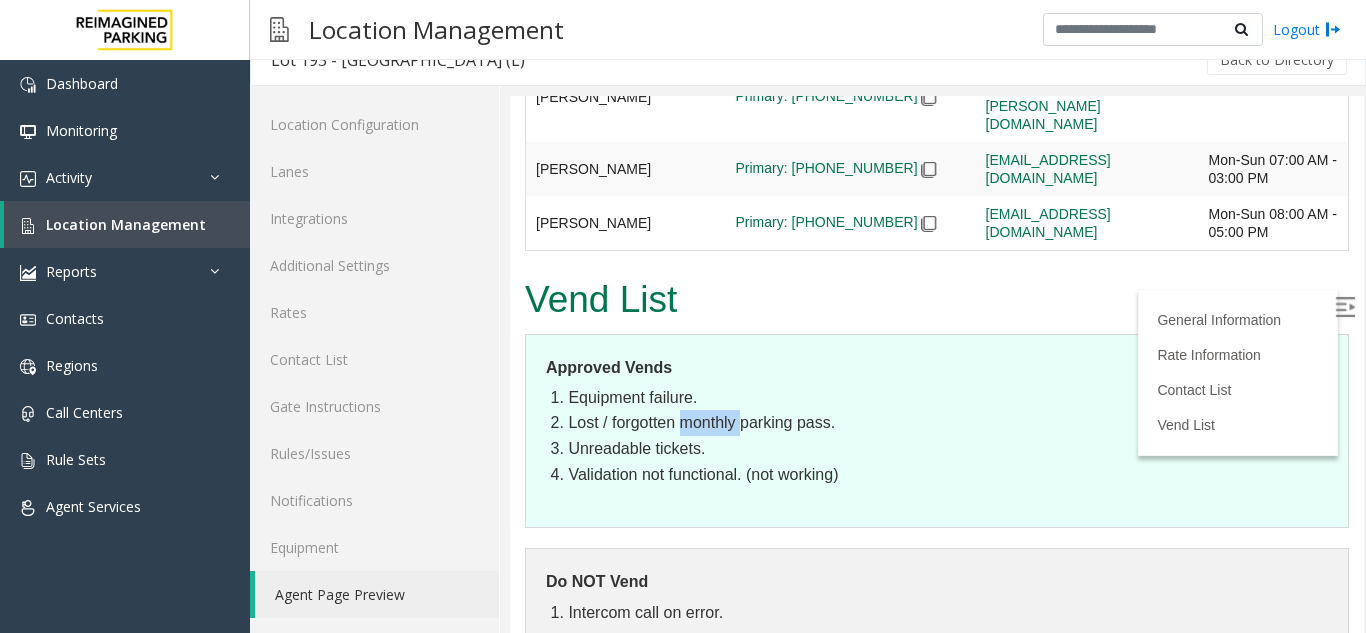 click on "Lost / forgotten monthly parking pass." at bounding box center (948, 423) 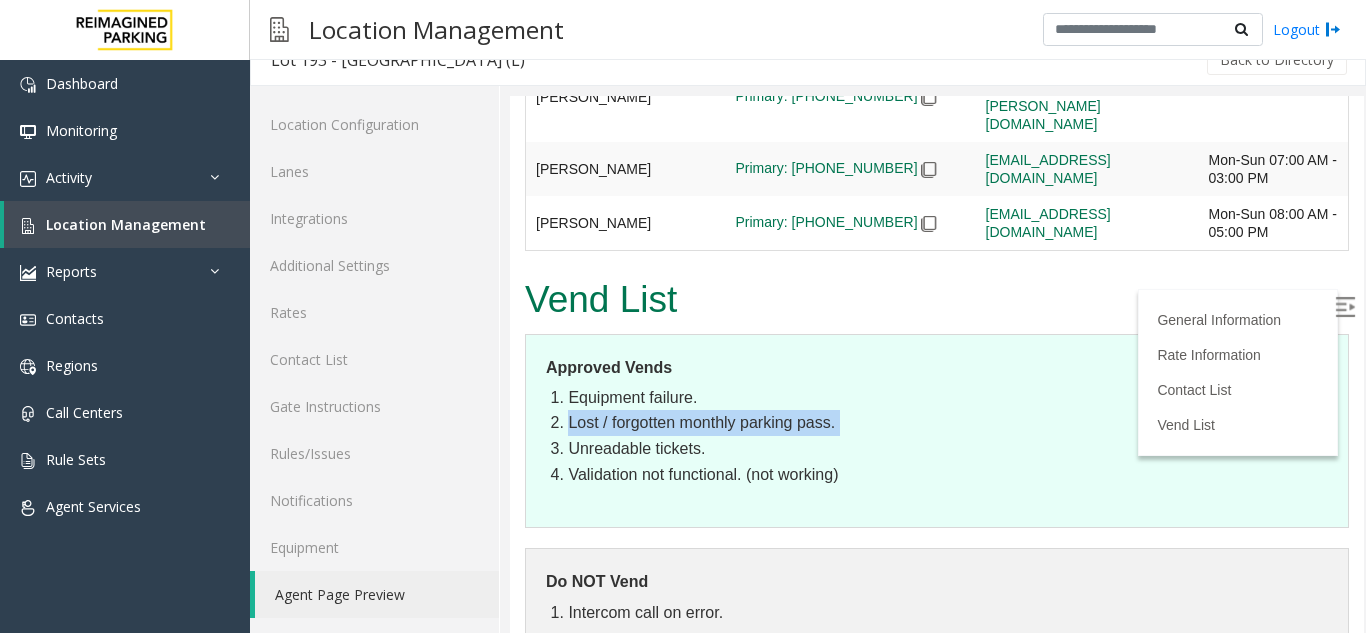 click on "Lost / forgotten monthly parking pass." at bounding box center [948, 423] 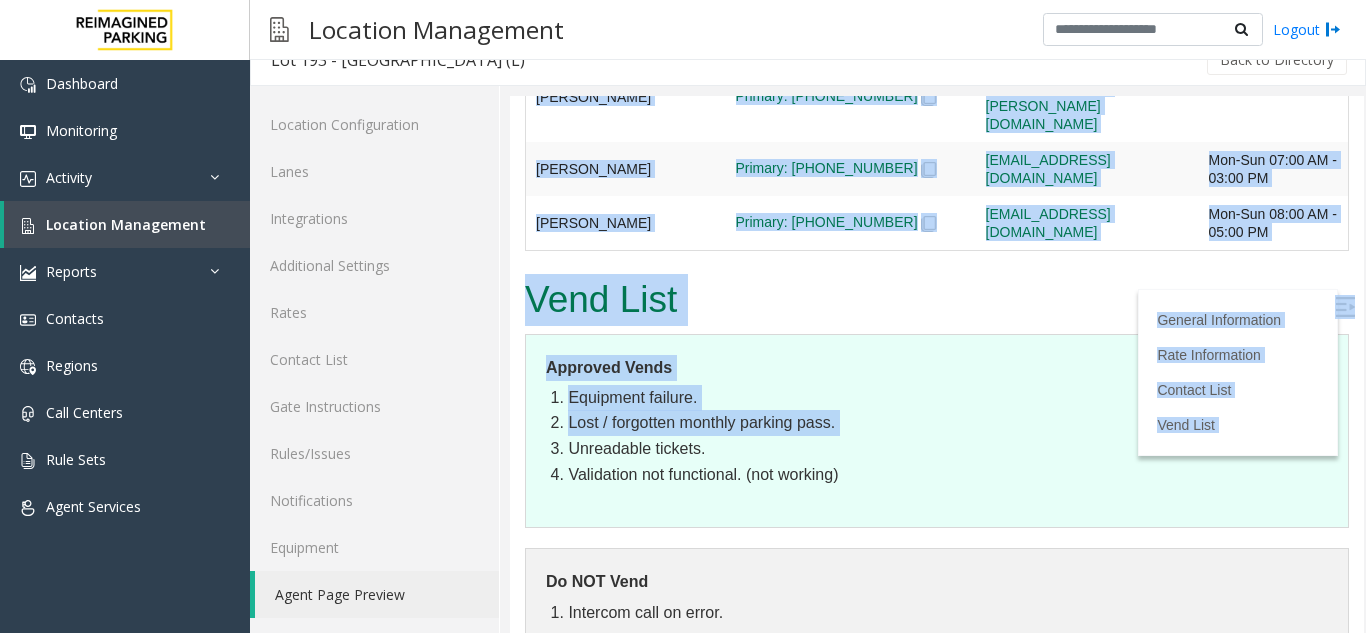 drag, startPoint x: 728, startPoint y: 358, endPoint x: 939, endPoint y: 680, distance: 384.97403 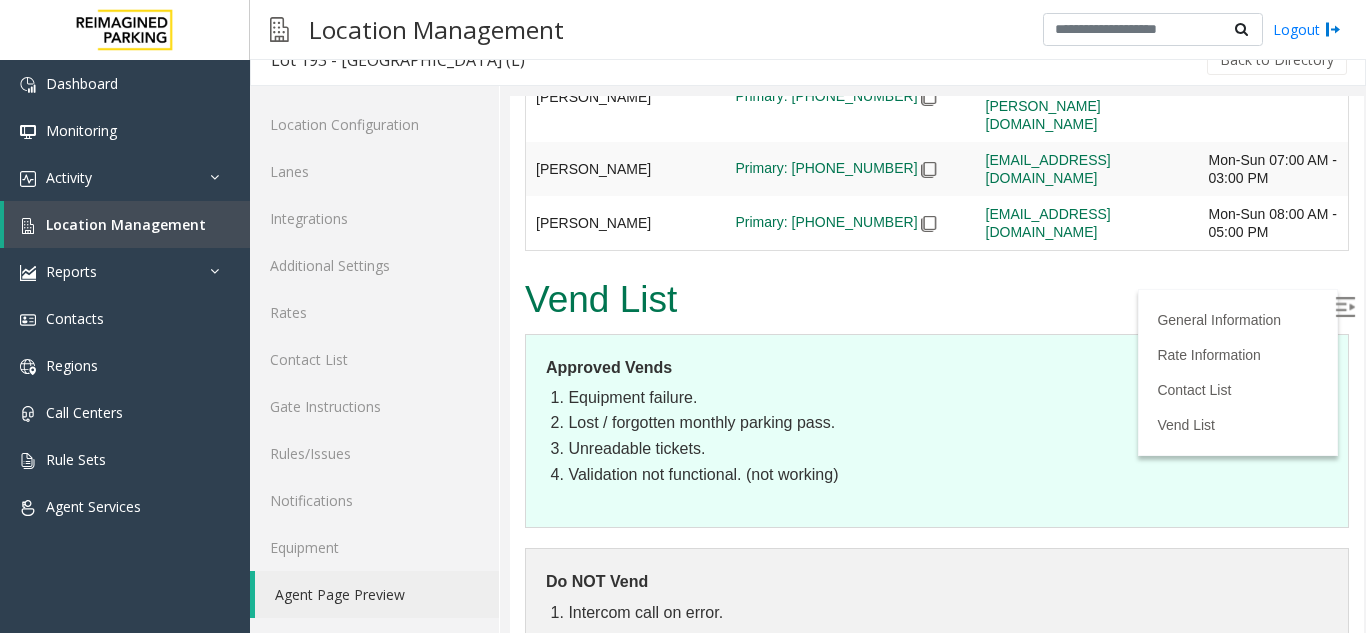click on "Do NOT Vend" at bounding box center [937, 582] 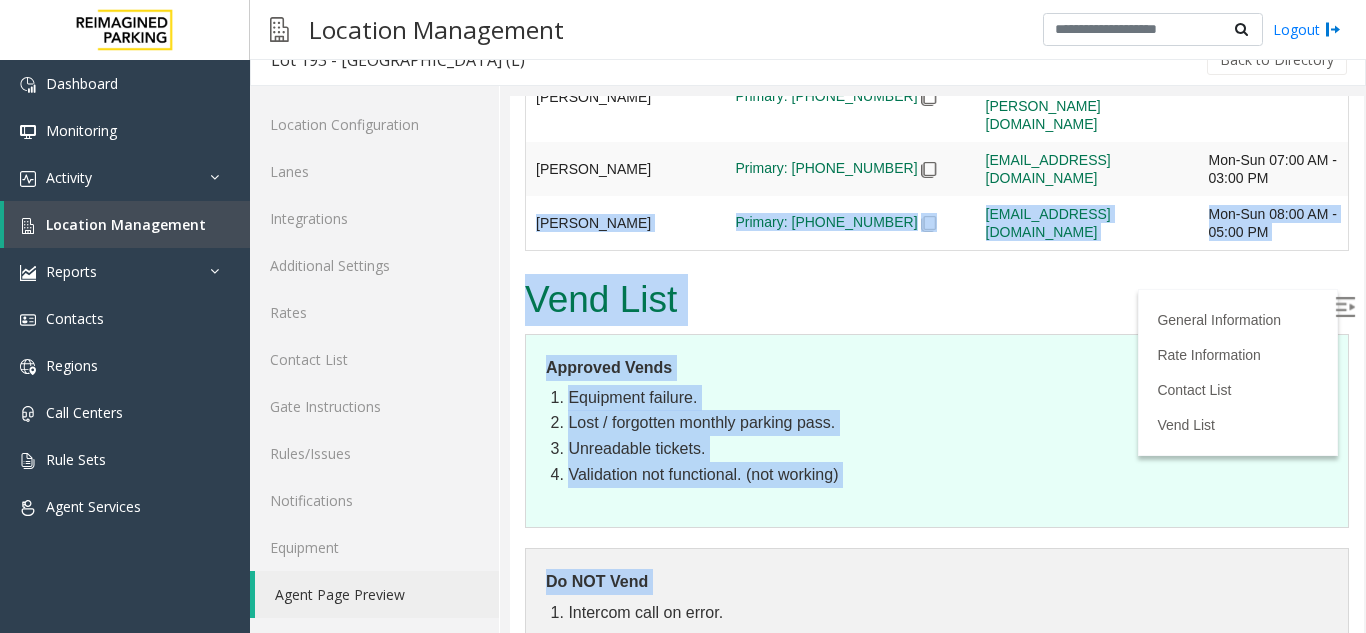 drag, startPoint x: 737, startPoint y: 527, endPoint x: 551, endPoint y: 196, distance: 379.6801 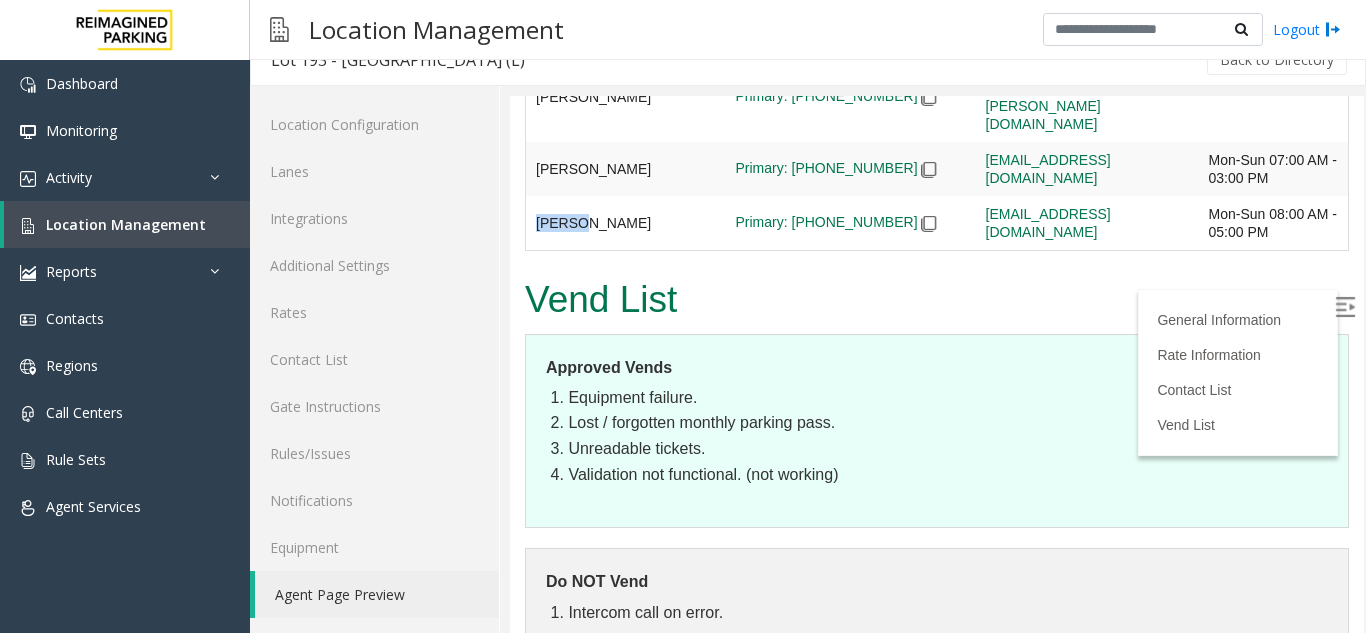 click on "Grant Throp" at bounding box center [626, 97] 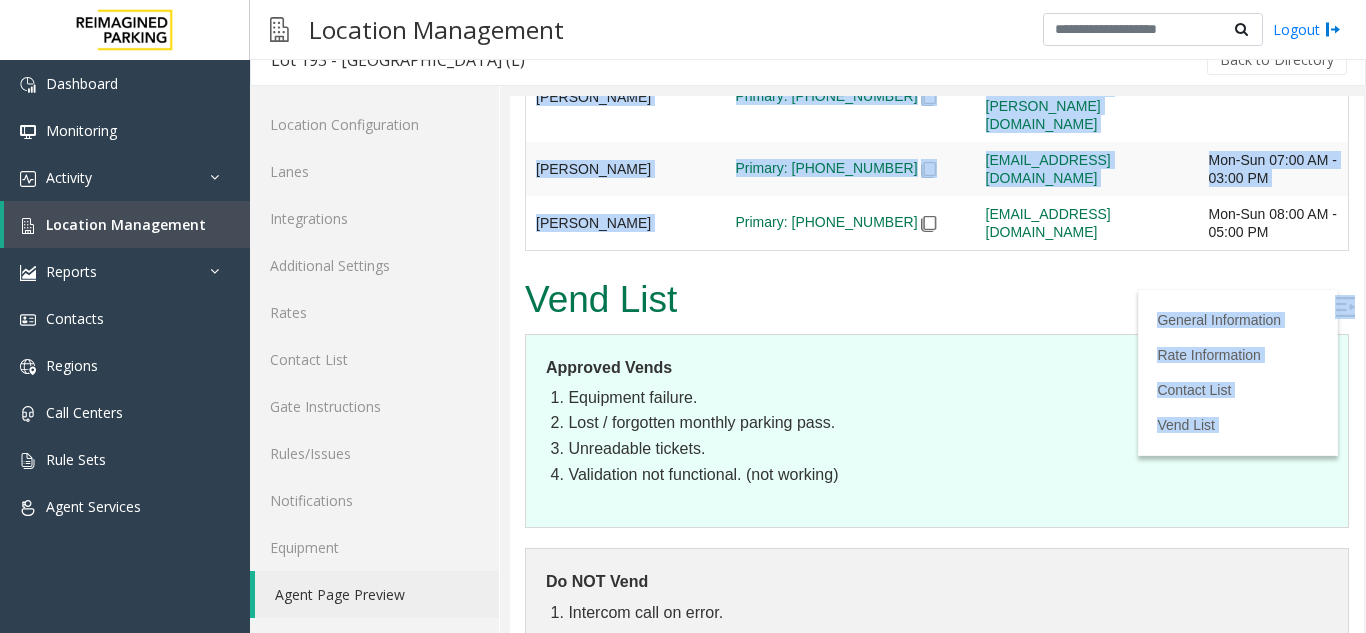 drag, startPoint x: 551, startPoint y: 196, endPoint x: 883, endPoint y: 680, distance: 586.9242 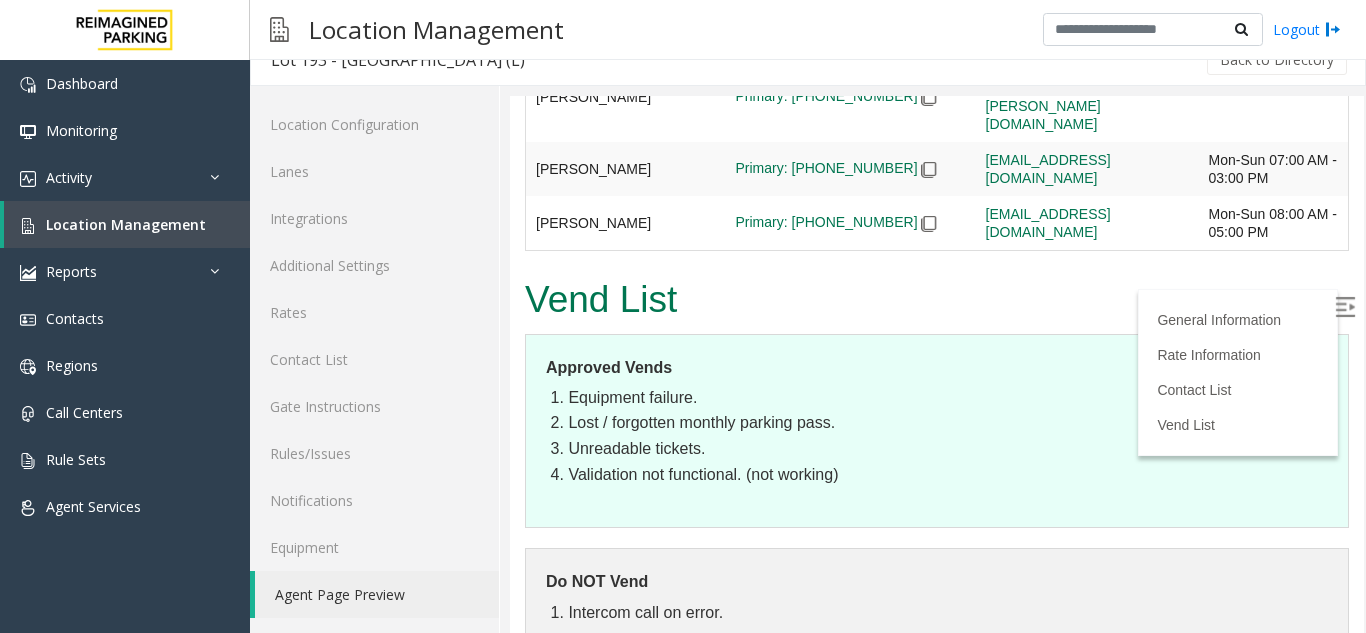 click on "Intercom call on error." at bounding box center [948, 613] 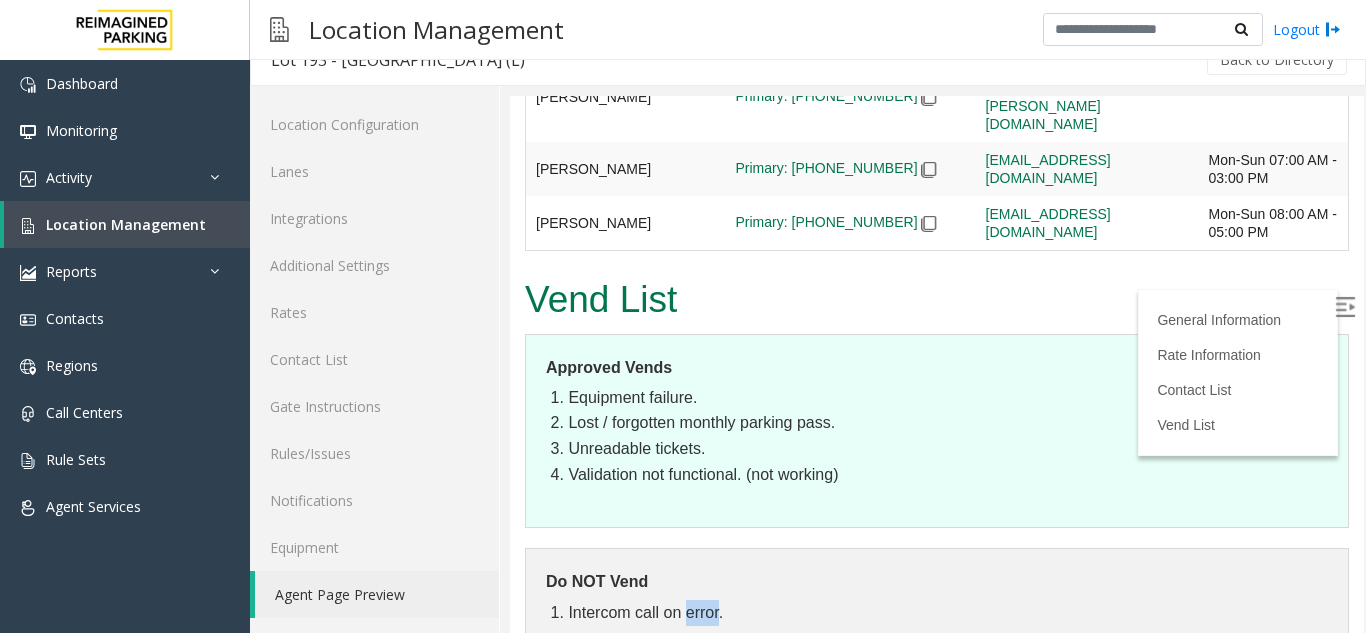 click on "Intercom call on error." at bounding box center [948, 613] 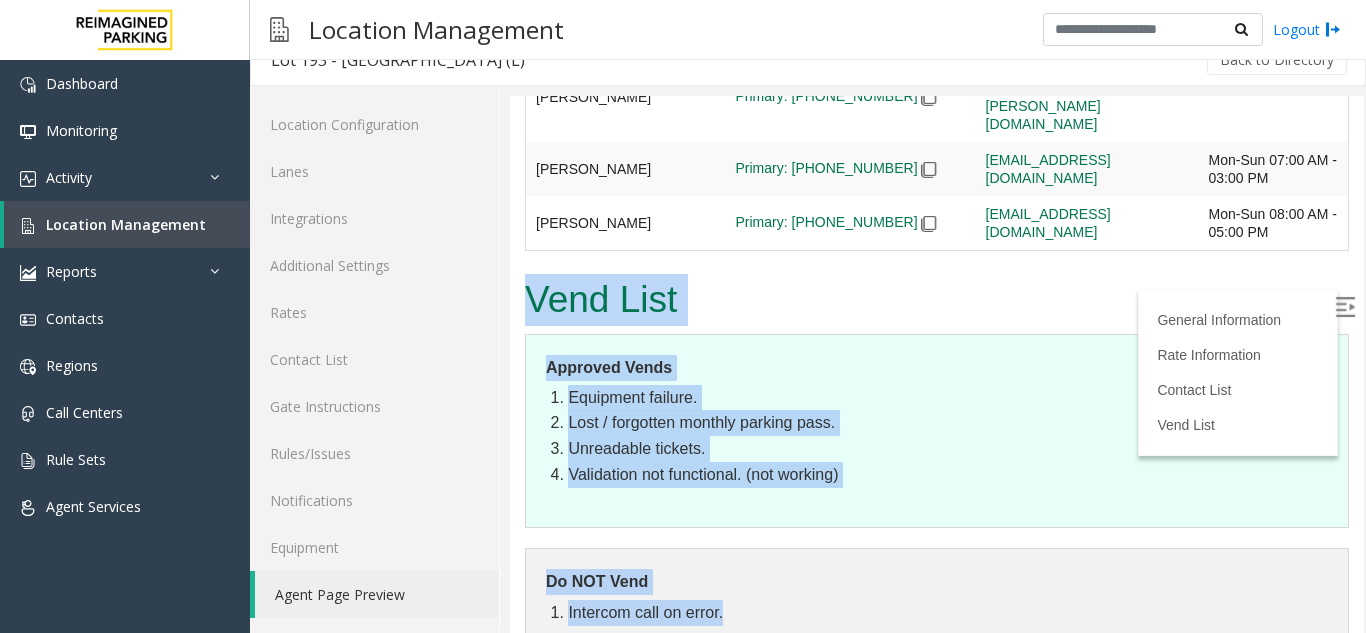 drag, startPoint x: 708, startPoint y: 559, endPoint x: 580, endPoint y: 247, distance: 337.2358 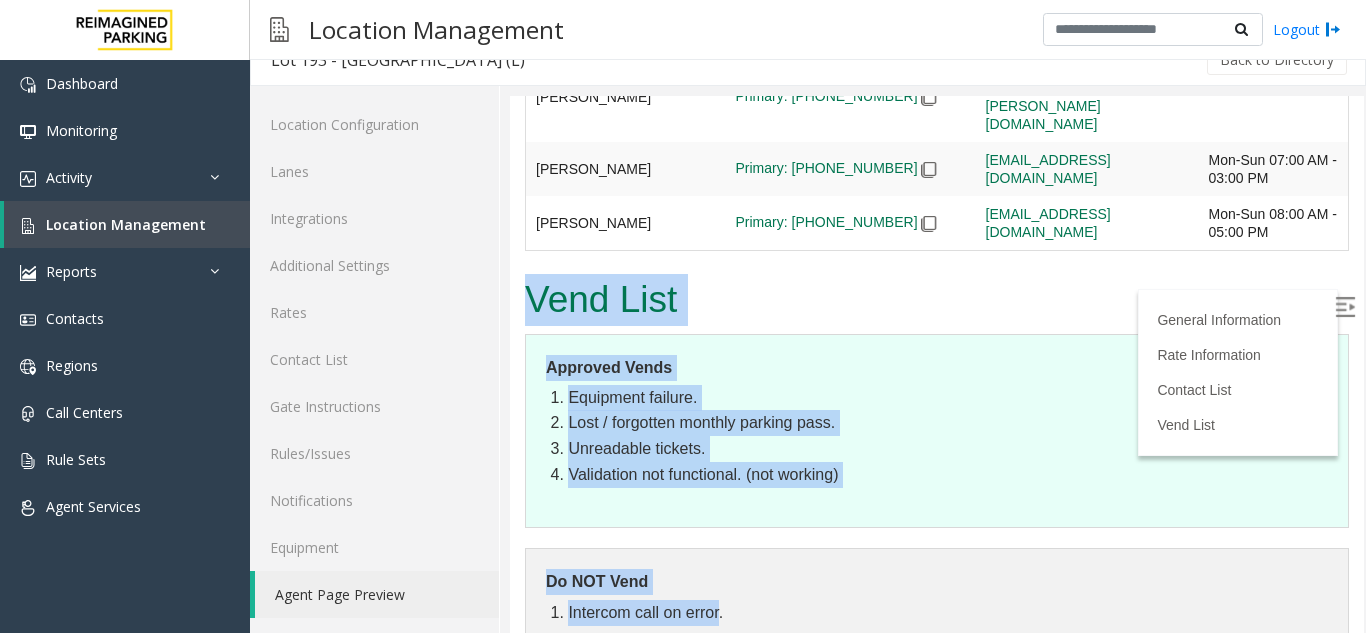 drag, startPoint x: 580, startPoint y: 247, endPoint x: 687, endPoint y: 588, distance: 357.39334 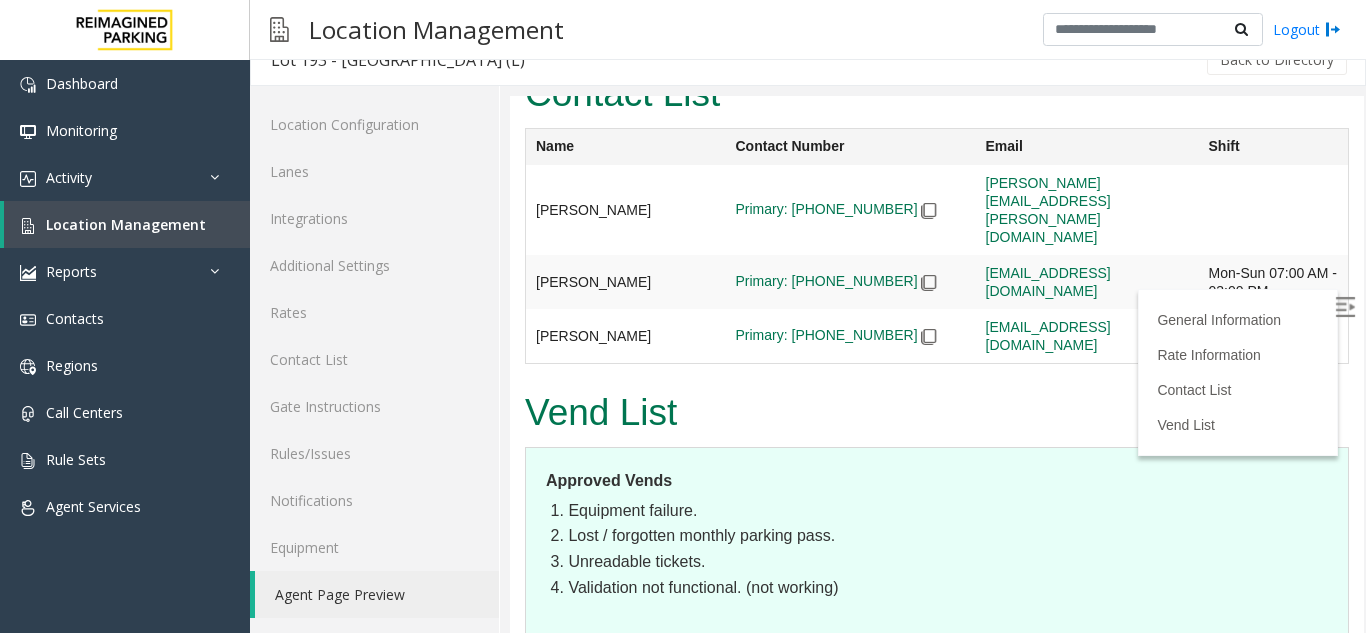 scroll, scrollTop: 747, scrollLeft: 0, axis: vertical 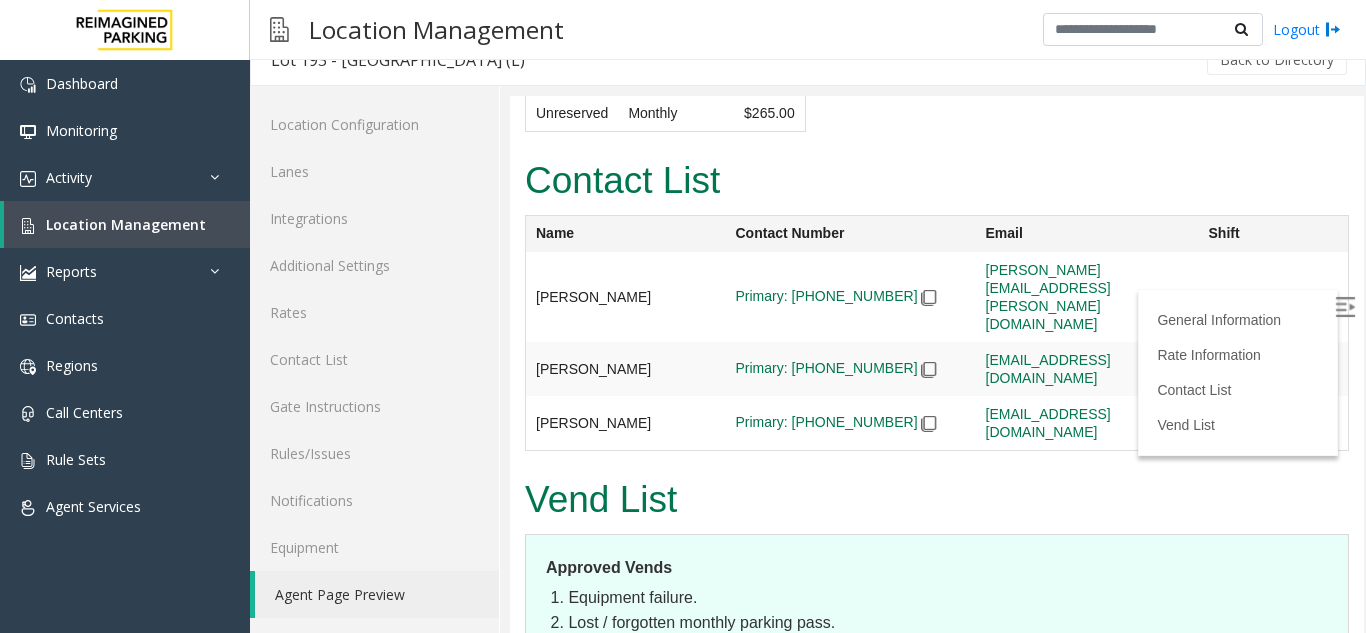 click on "Contact List" at bounding box center [937, 181] 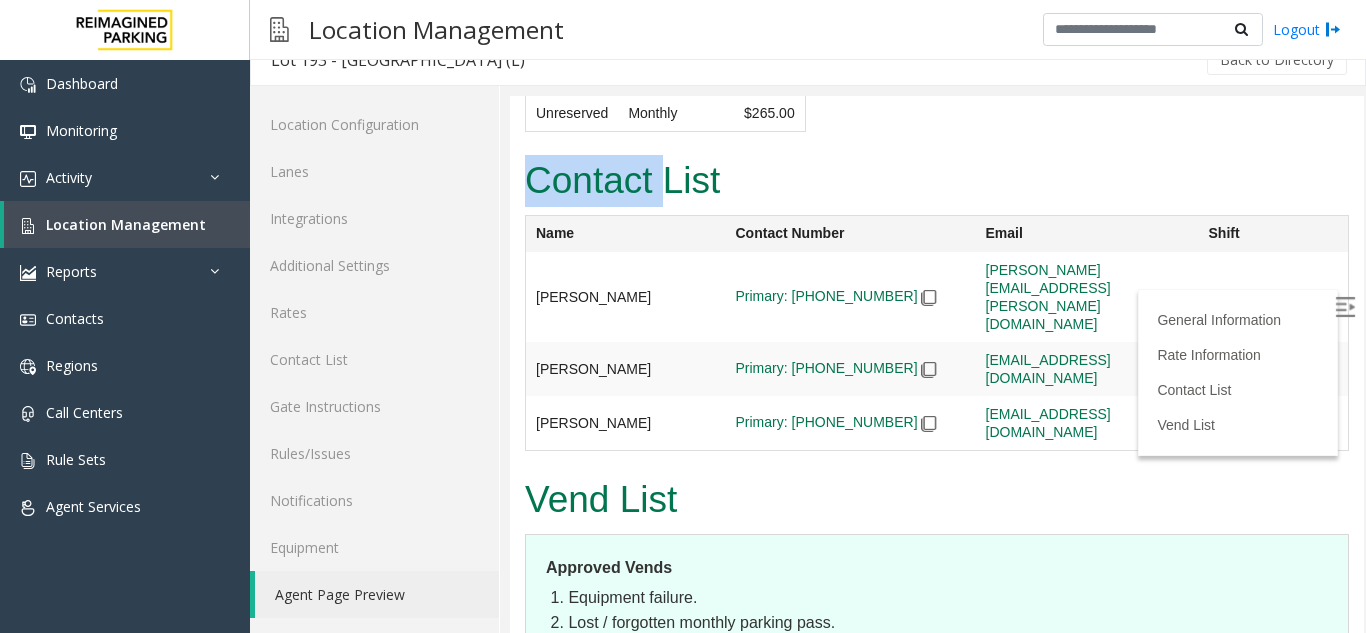 click on "Contact List" at bounding box center [937, 181] 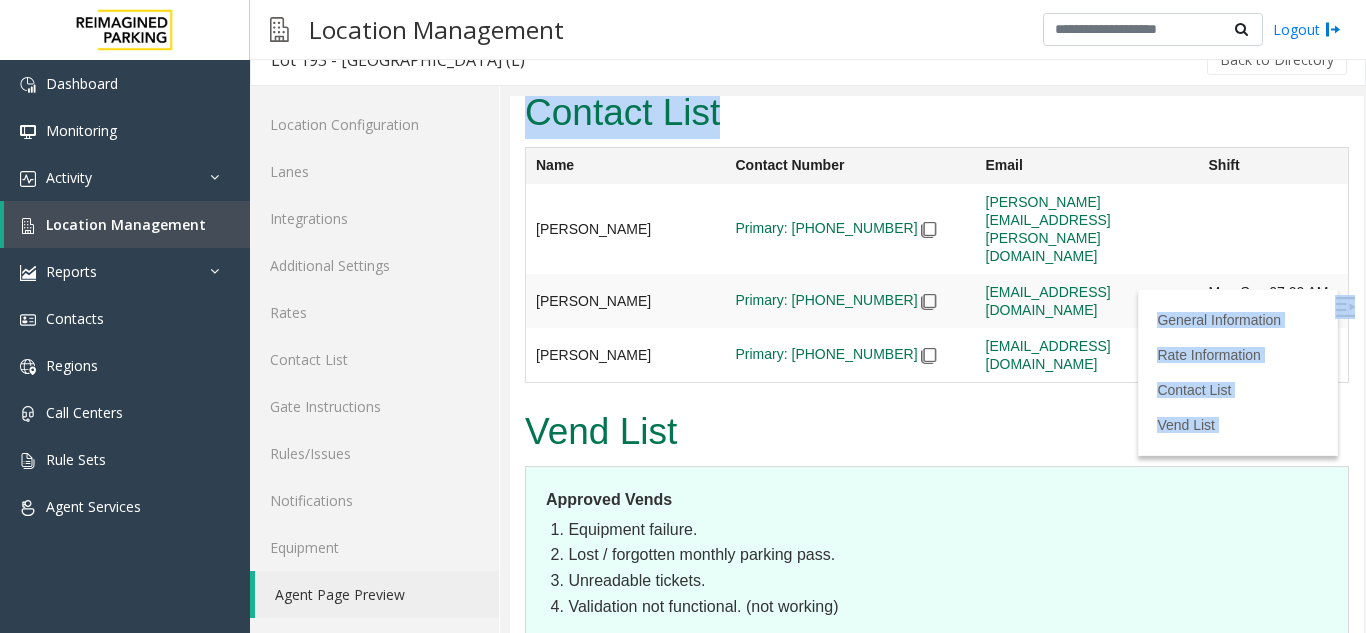 scroll, scrollTop: 947, scrollLeft: 0, axis: vertical 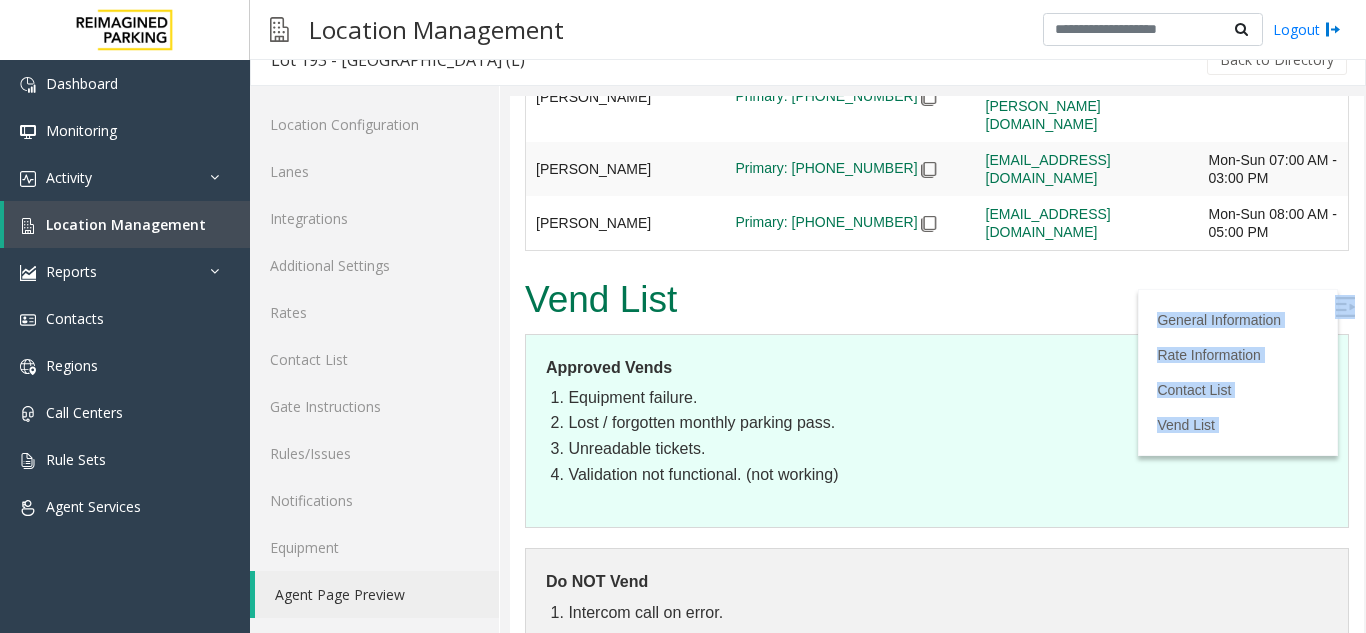 drag, startPoint x: 554, startPoint y: 175, endPoint x: 1118, endPoint y: 680, distance: 757.04755 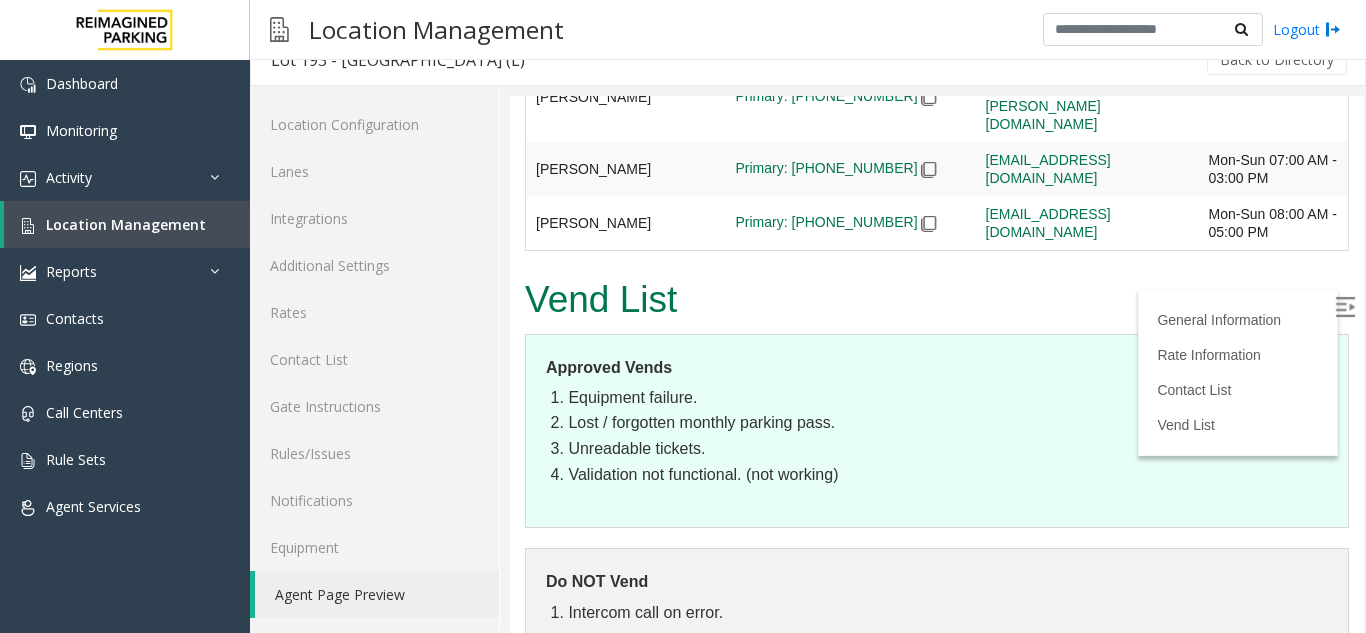 click on "Vend List" at bounding box center [937, 300] 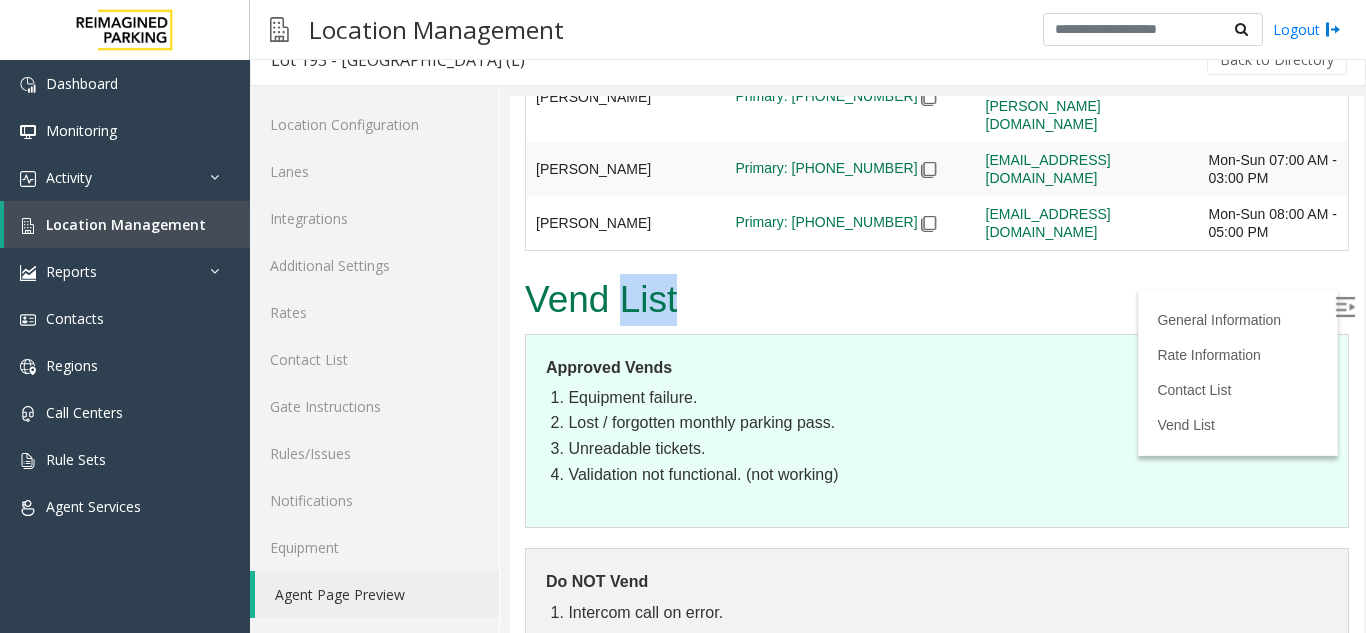 click on "Vend List" at bounding box center [937, 300] 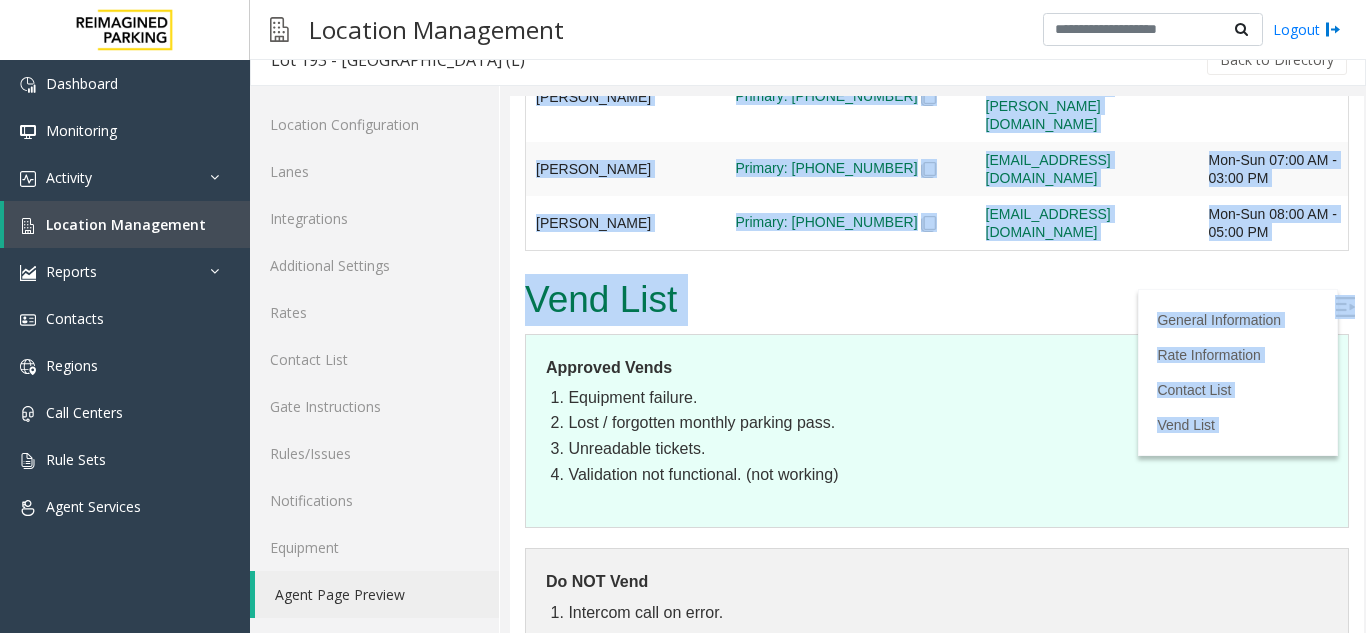 drag, startPoint x: 658, startPoint y: 253, endPoint x: 735, endPoint y: 680, distance: 433.8871 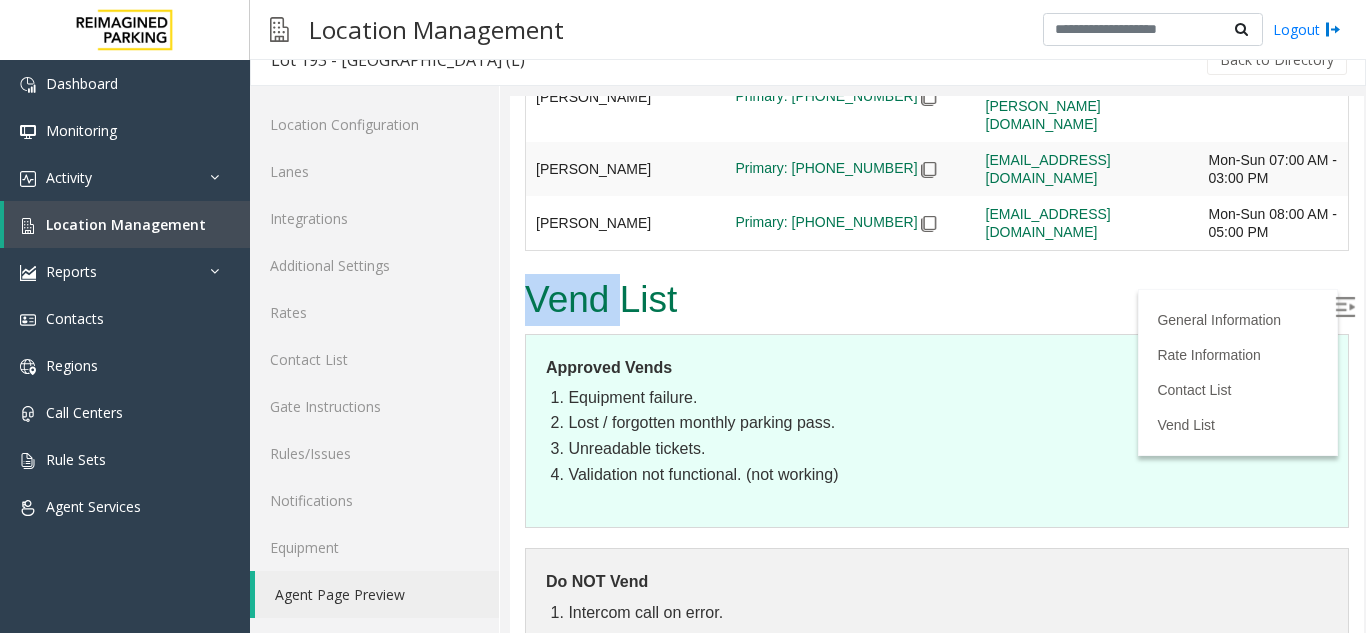 click on "Vend List" at bounding box center (937, 300) 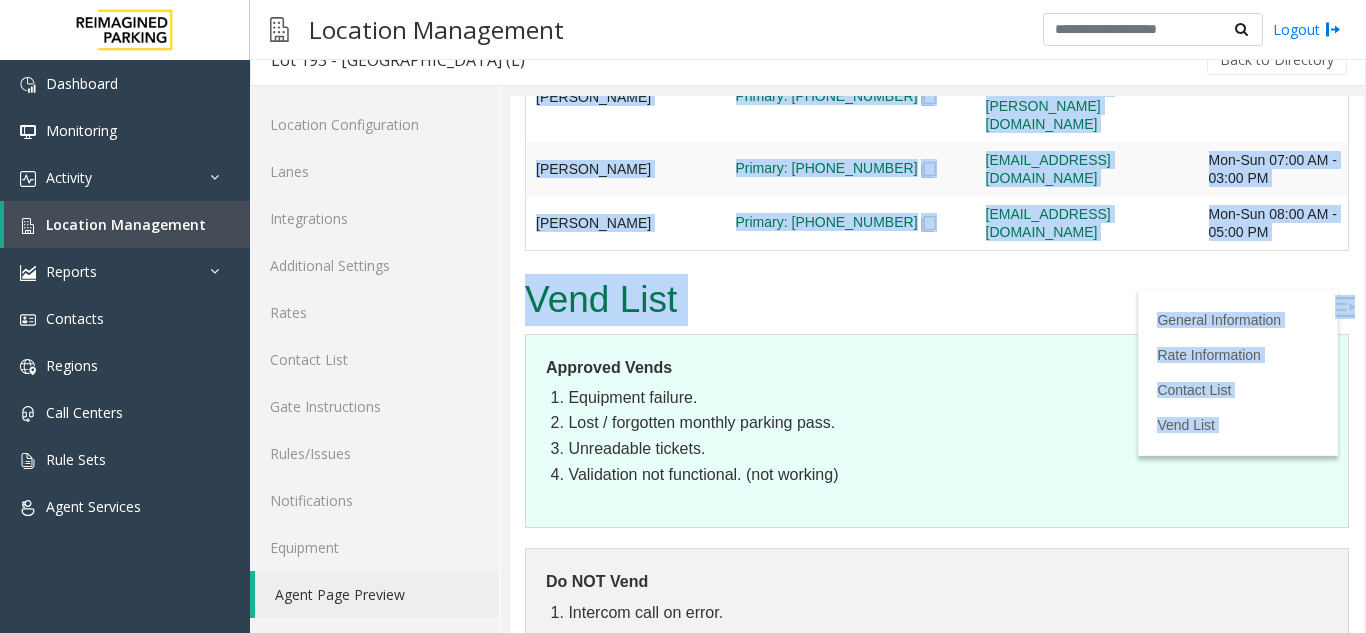 drag, startPoint x: 563, startPoint y: 251, endPoint x: 880, endPoint y: 680, distance: 533.4135 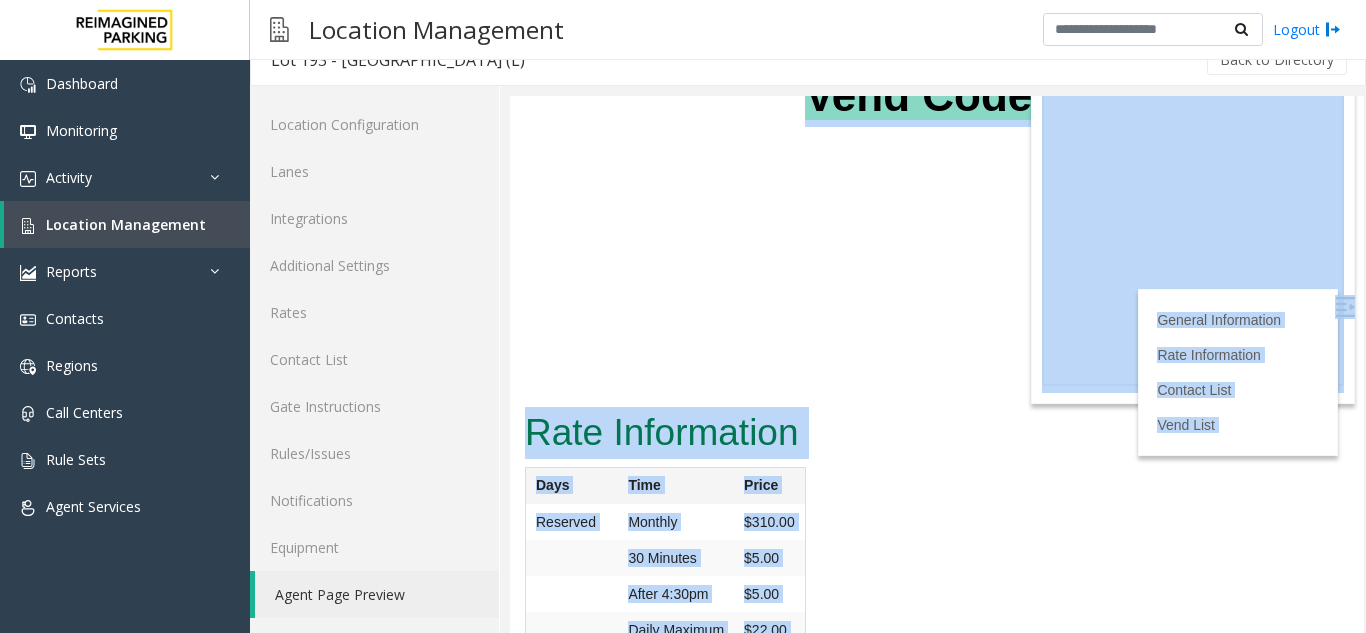 scroll, scrollTop: 0, scrollLeft: 0, axis: both 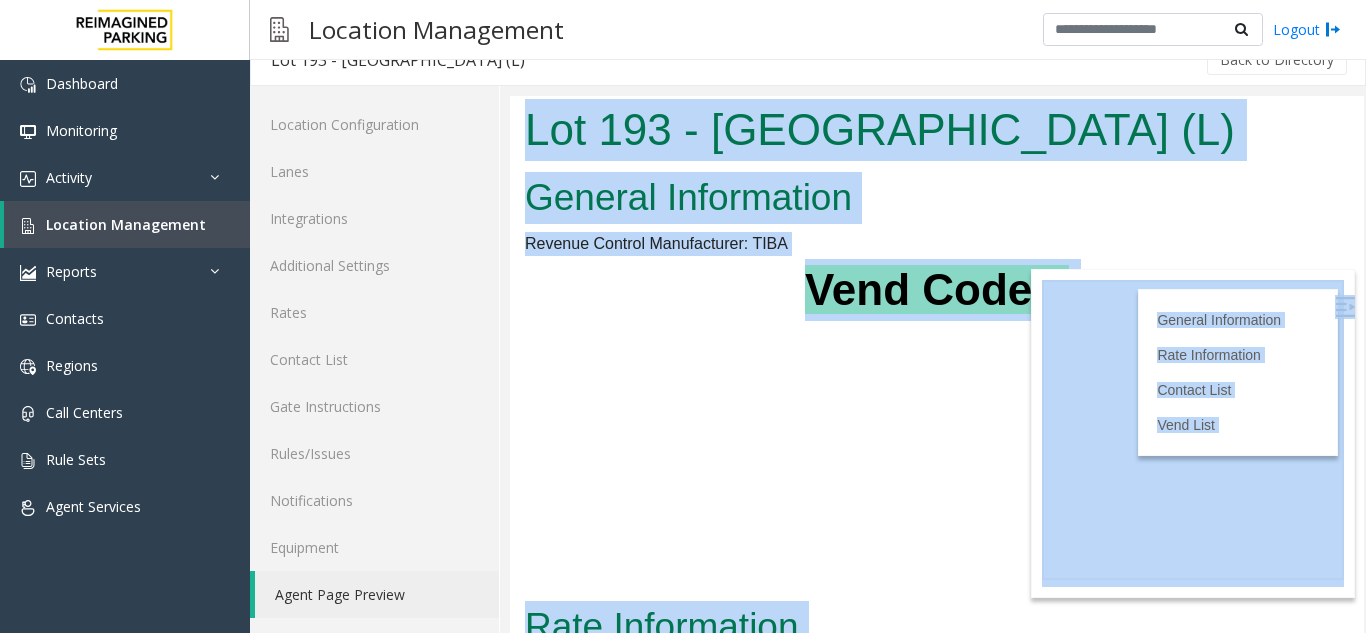 click on "Lot 193 - Minto Place (L)" at bounding box center (937, 130) 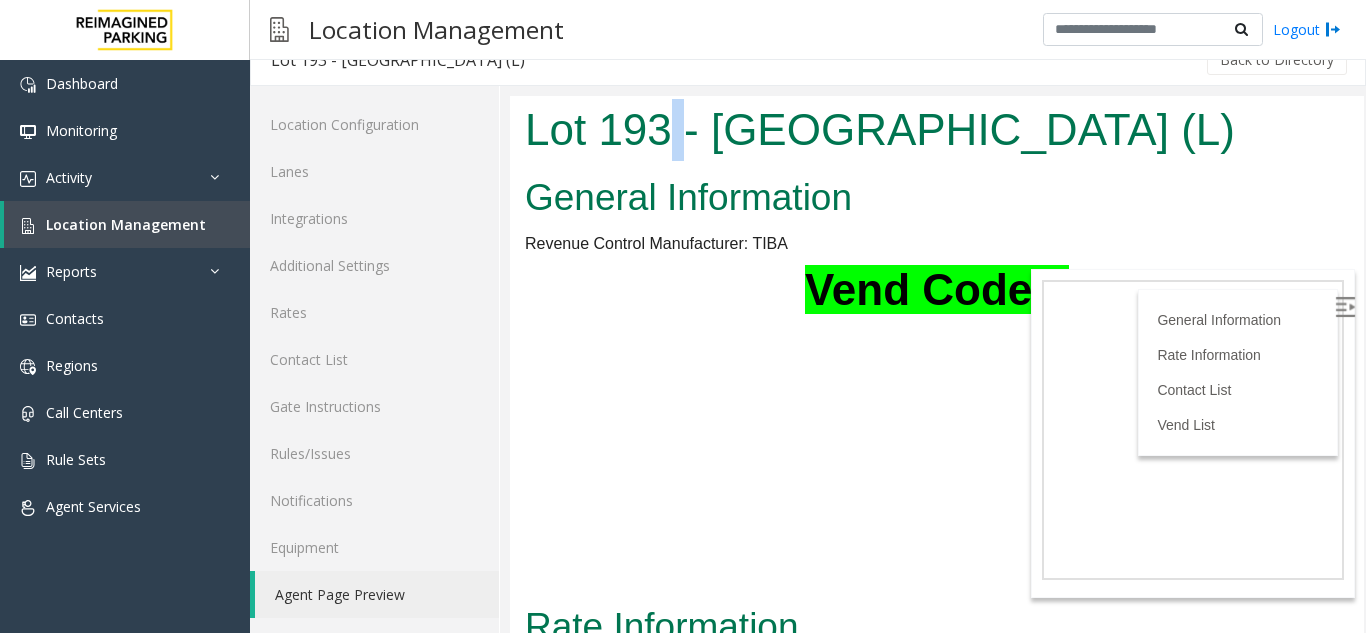 click on "Lot 193 - Minto Place (L)" at bounding box center [937, 130] 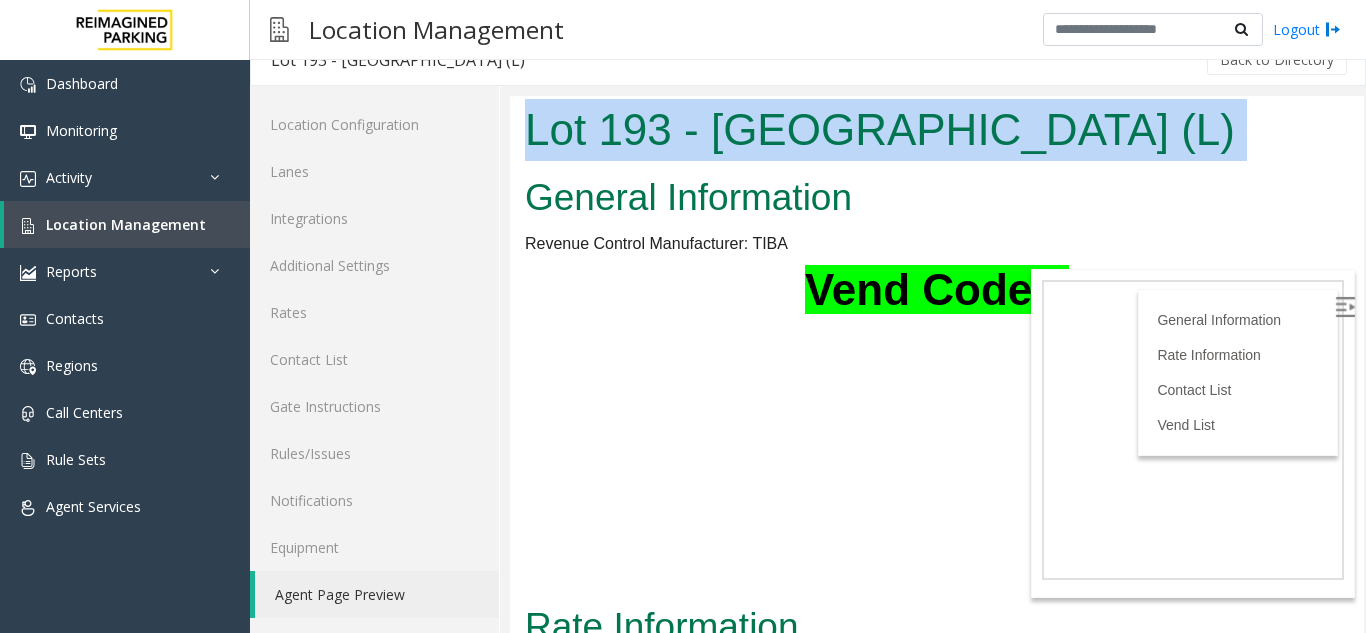 scroll, scrollTop: 733, scrollLeft: 0, axis: vertical 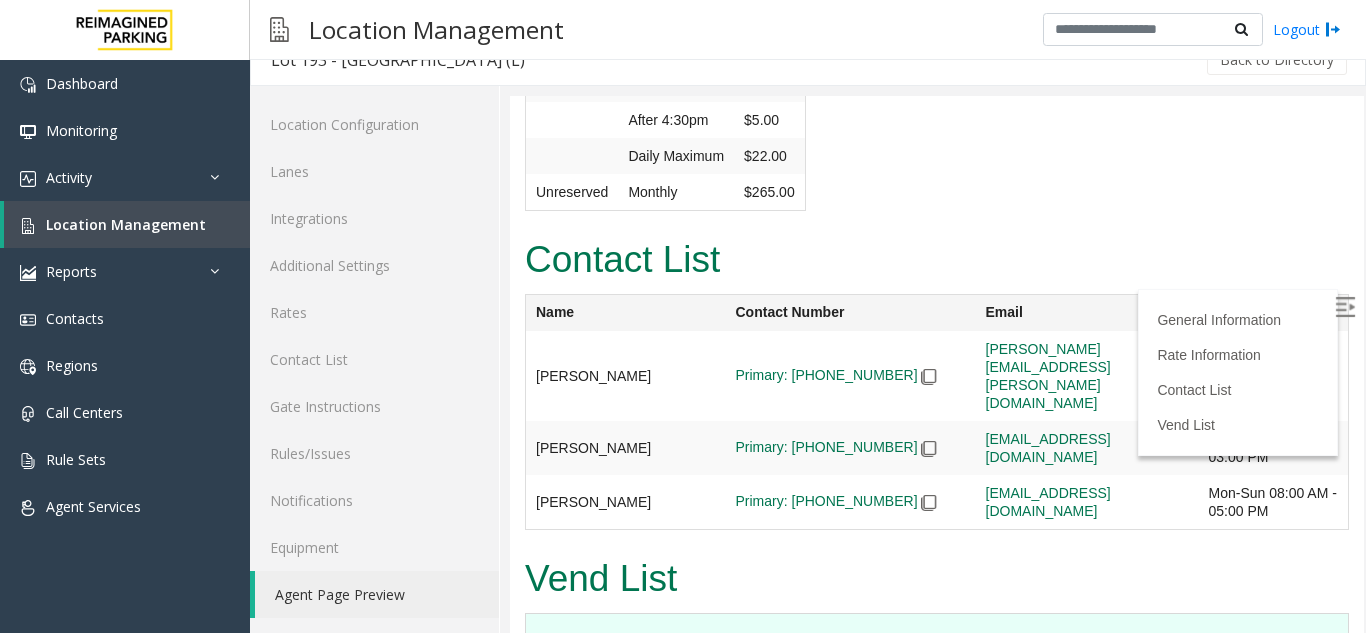 drag, startPoint x: 661, startPoint y: 100, endPoint x: 1073, endPoint y: 680, distance: 711.438 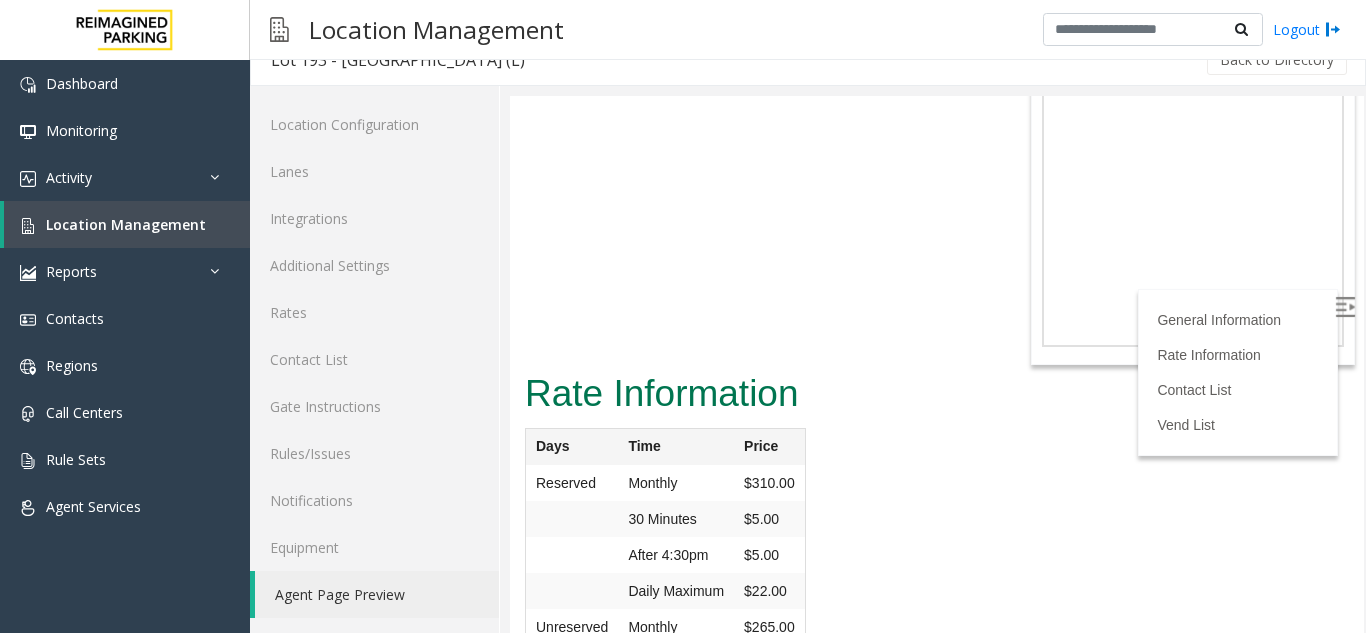 scroll, scrollTop: 0, scrollLeft: 0, axis: both 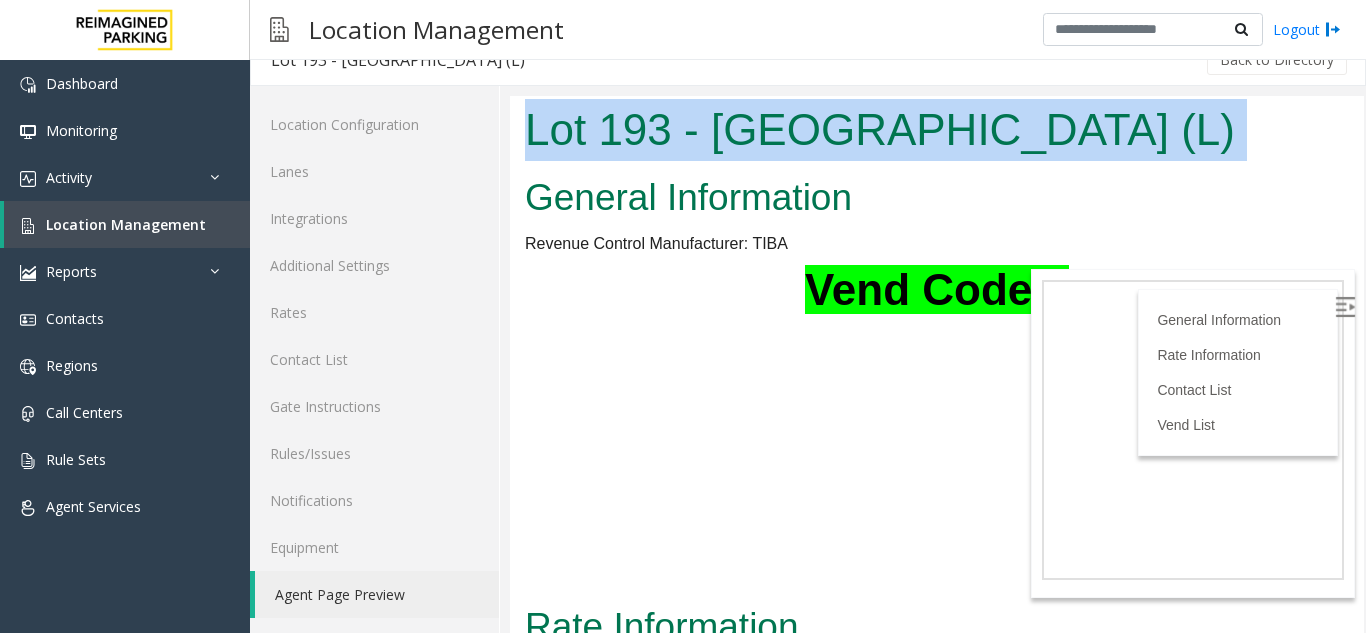 click on "Lot 193 - Minto Place (L)" at bounding box center [937, 130] 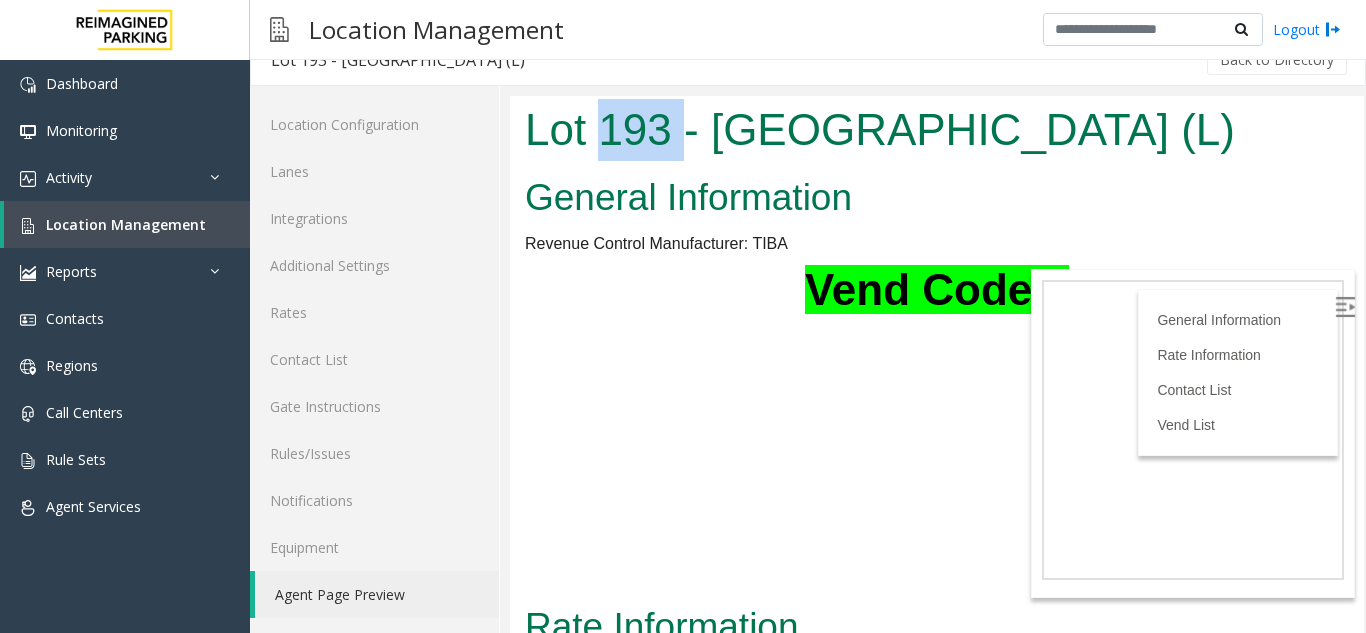 click on "Lot 193 - Minto Place (L)" at bounding box center (937, 130) 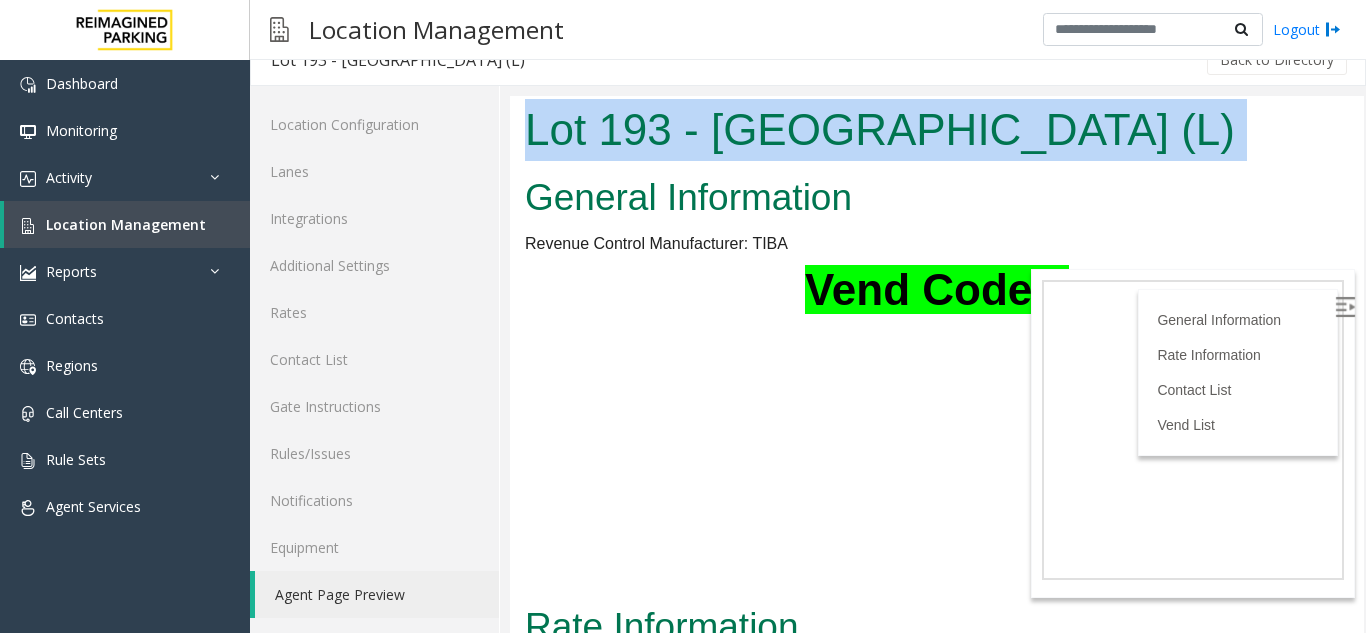 drag, startPoint x: 593, startPoint y: 155, endPoint x: 902, endPoint y: 361, distance: 371.3718 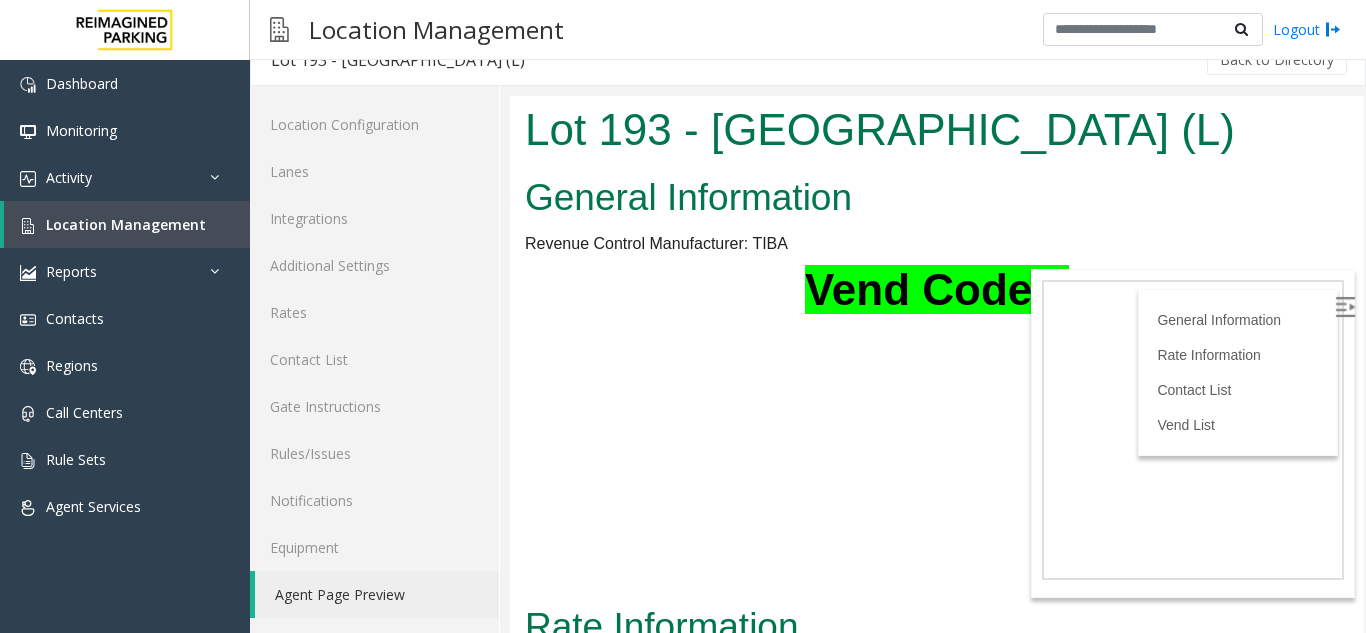 click on "Vend Code 1" at bounding box center [937, 289] 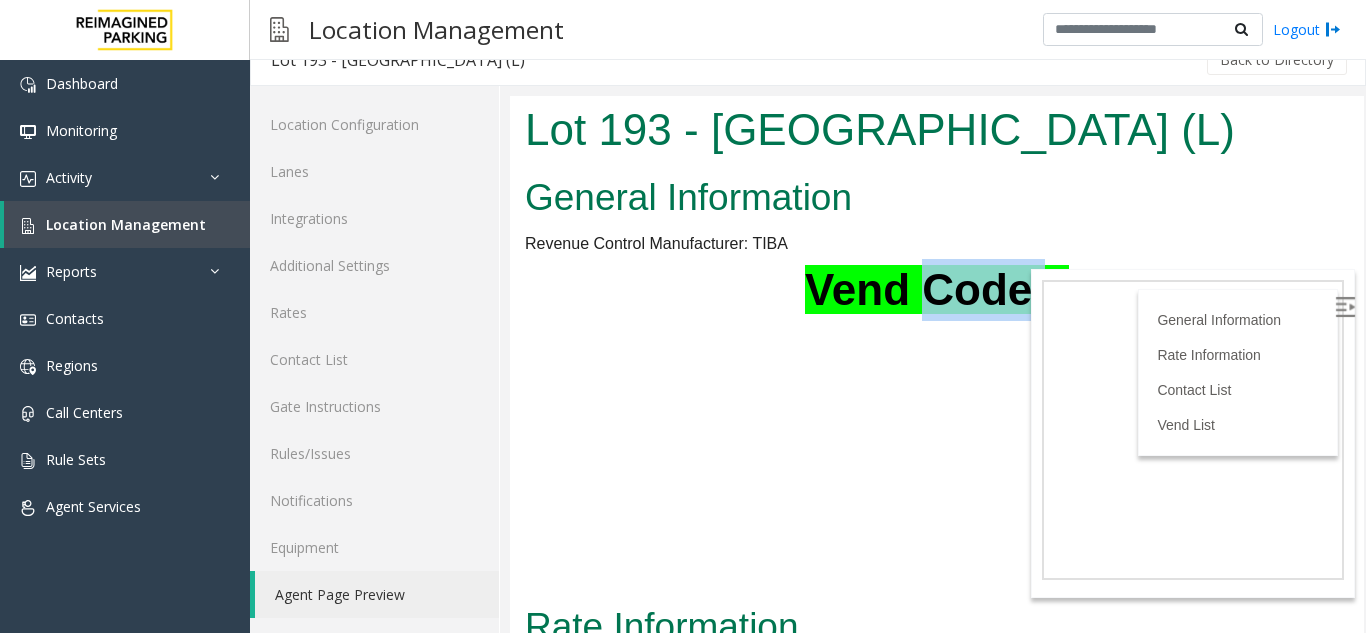 click on "Vend Code 1" at bounding box center (937, 289) 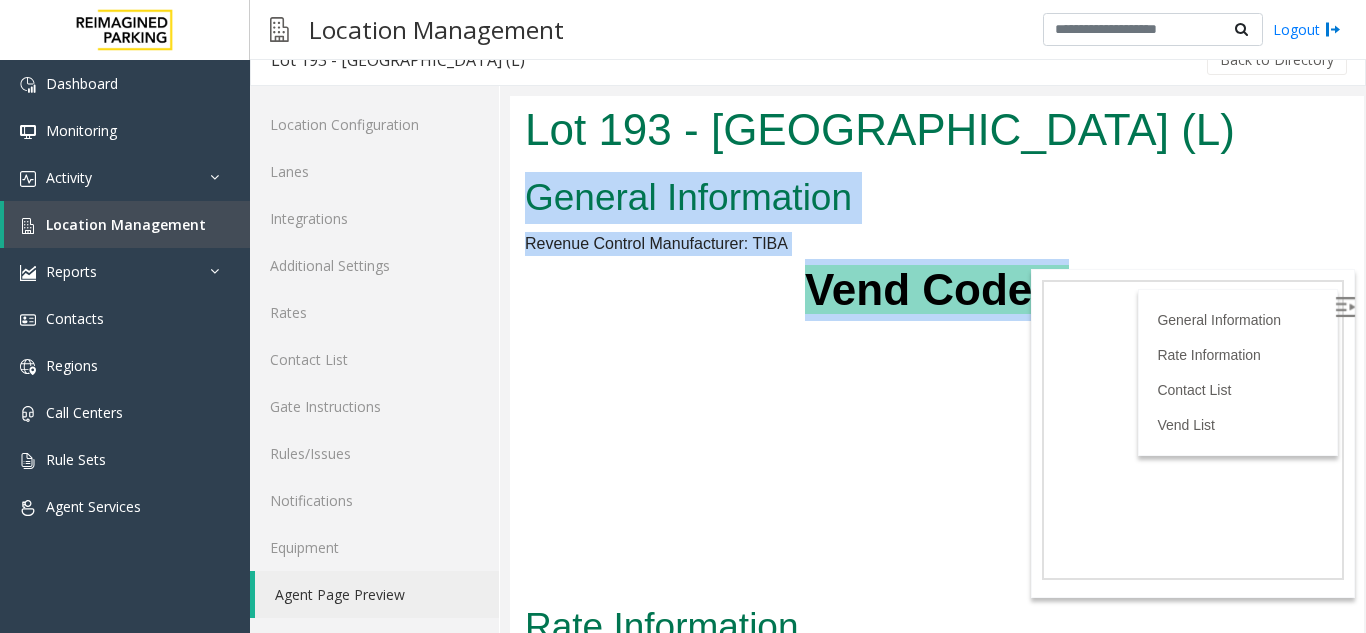 drag, startPoint x: 923, startPoint y: 297, endPoint x: 756, endPoint y: 193, distance: 196.73587 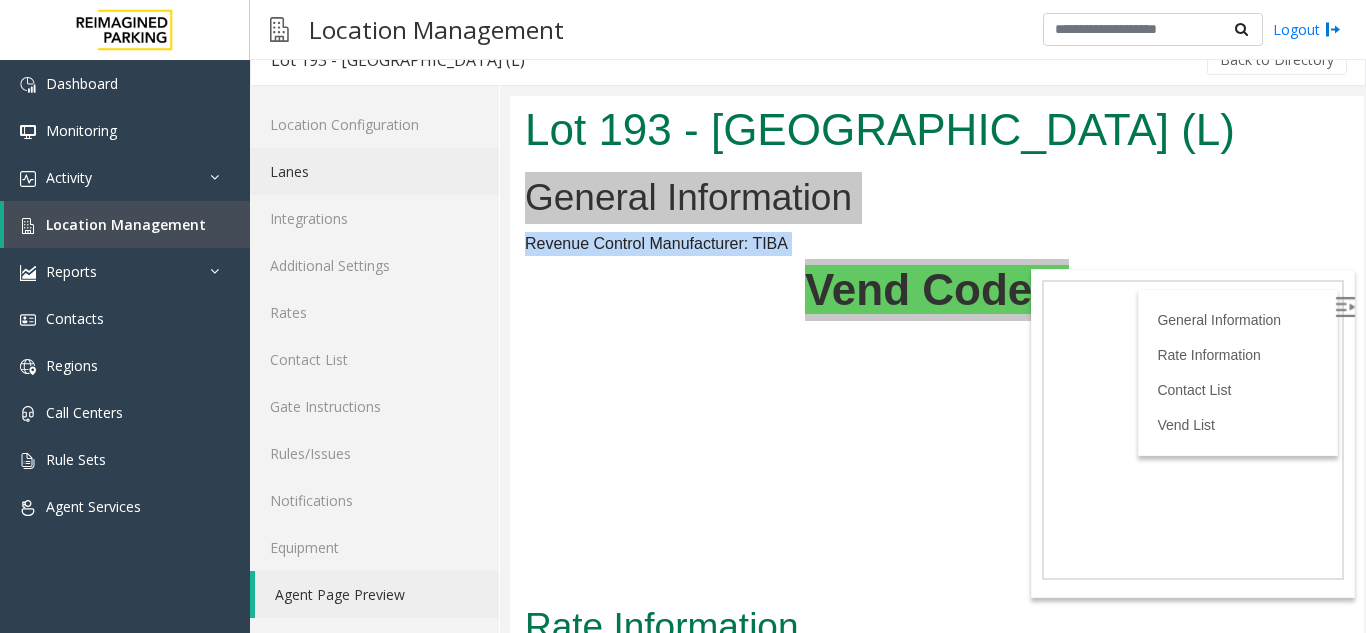 click on "Lanes" 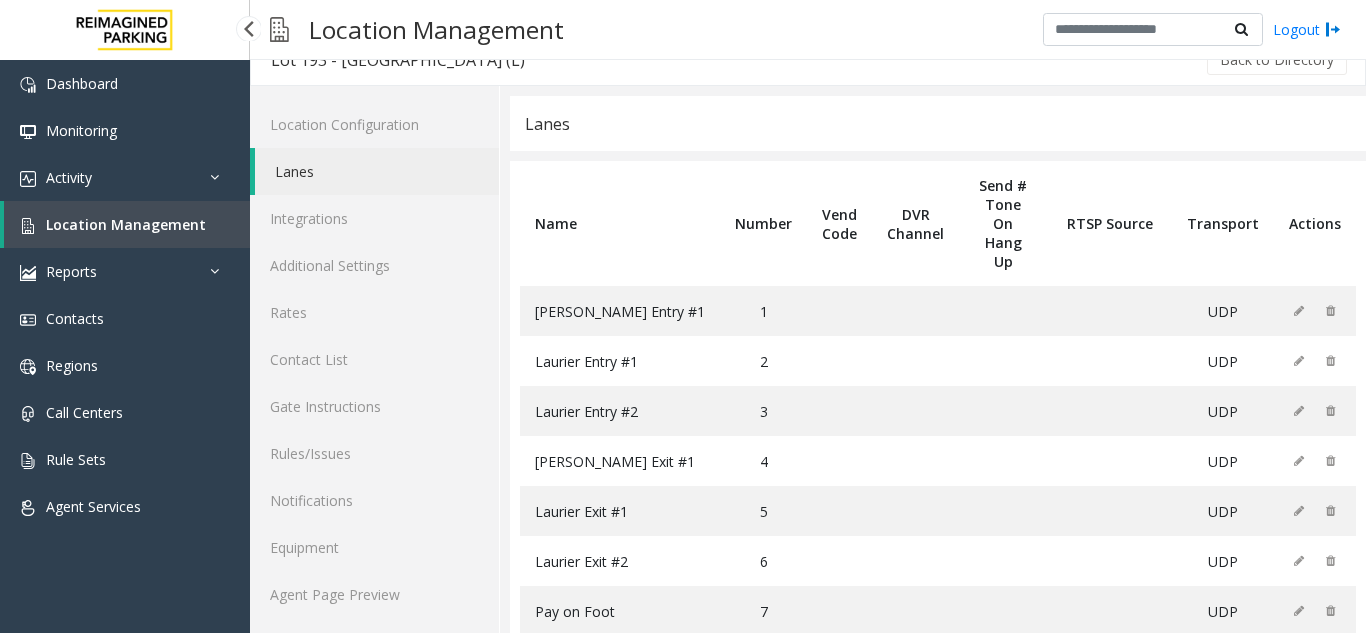 click on "Location Management" at bounding box center (127, 224) 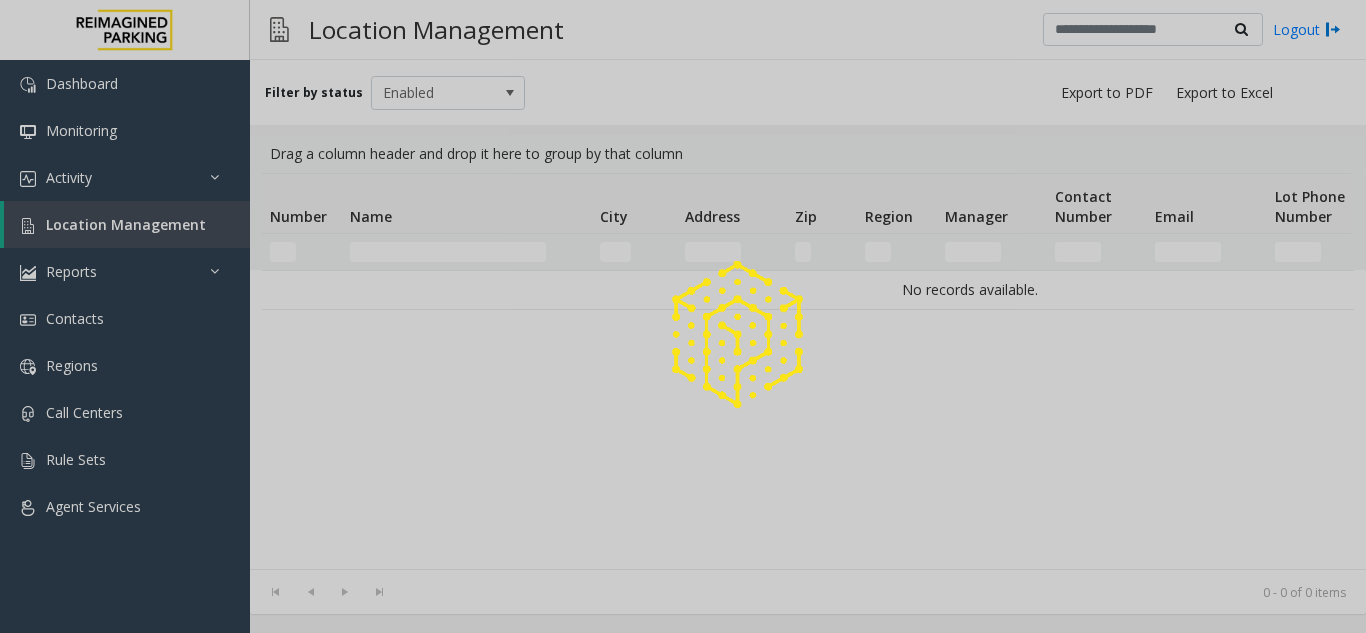 scroll, scrollTop: 0, scrollLeft: 0, axis: both 